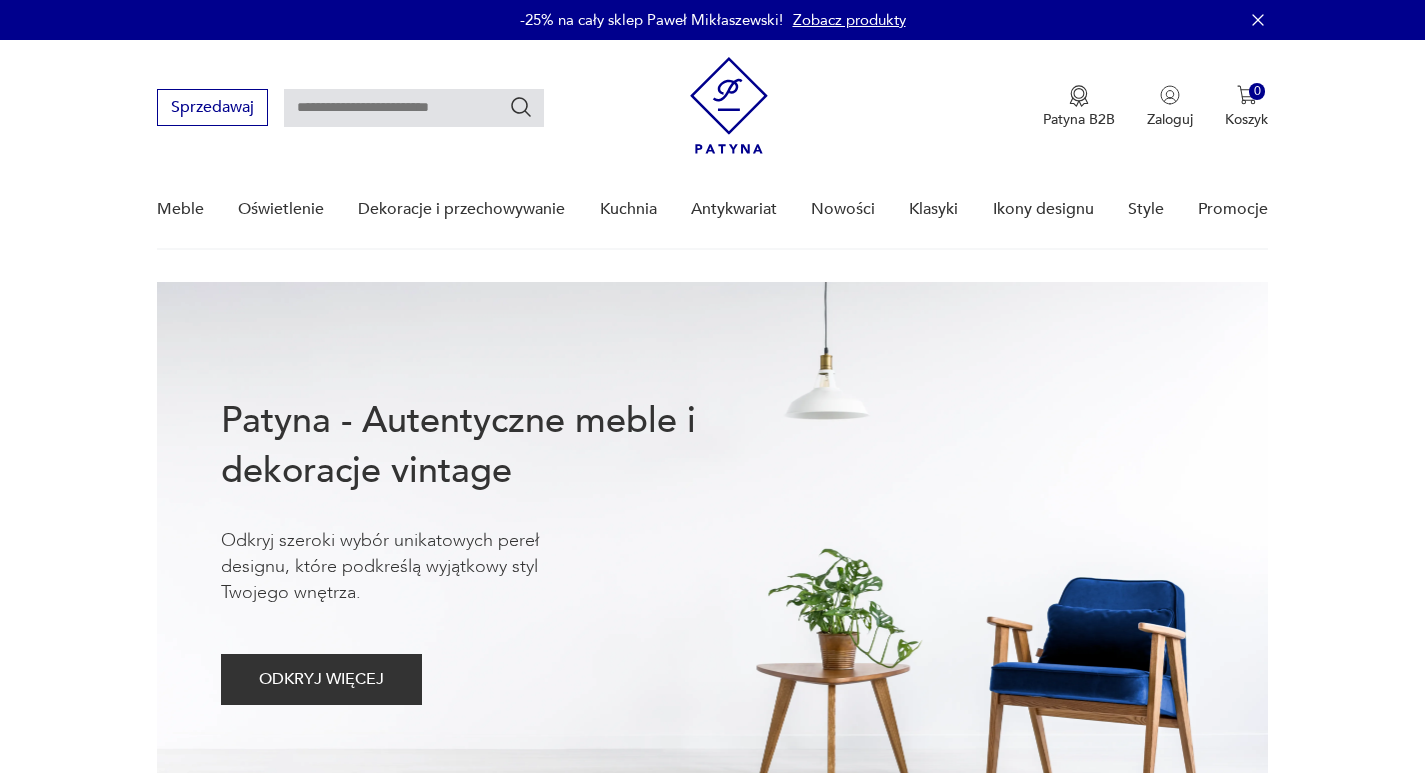 scroll, scrollTop: 0, scrollLeft: 0, axis: both 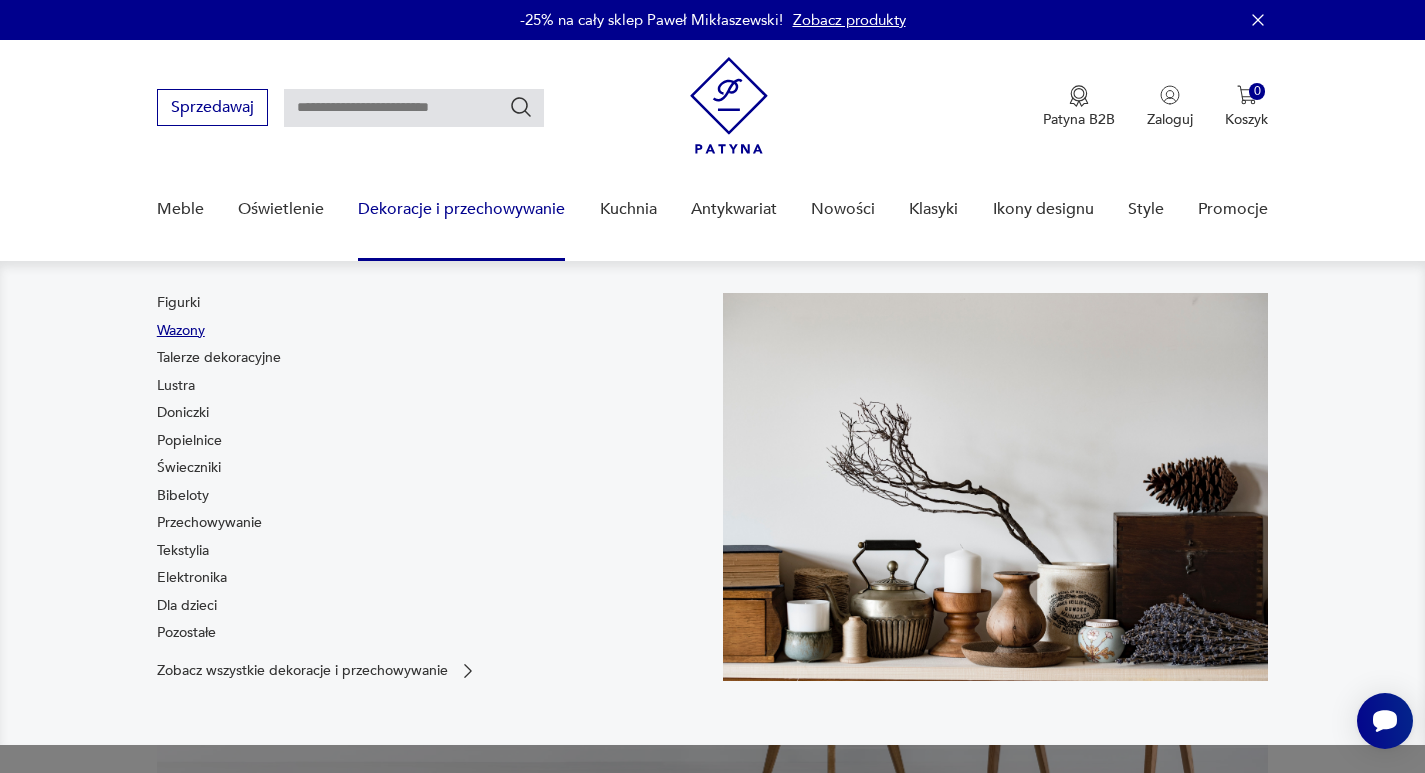 click on "Wazony" at bounding box center (181, 331) 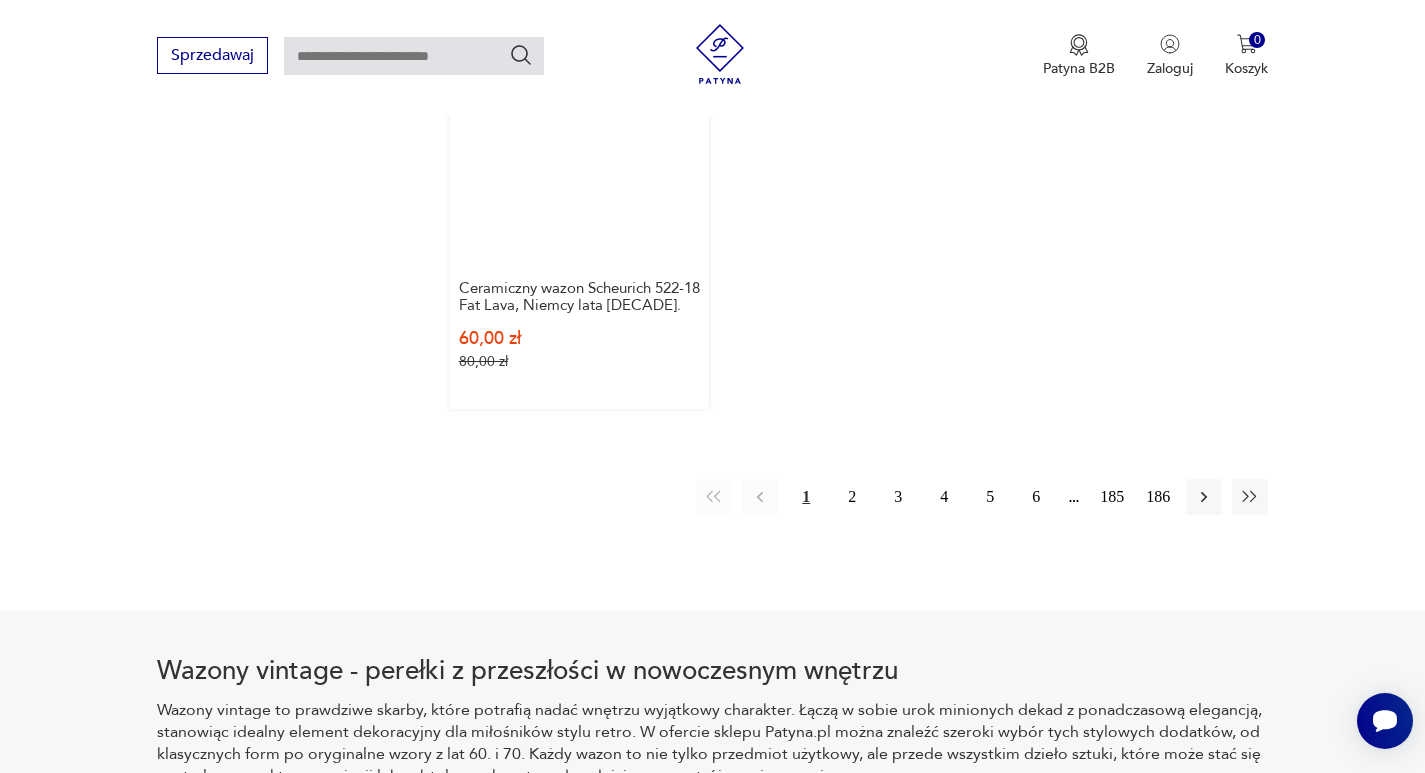 scroll, scrollTop: 3129, scrollLeft: 0, axis: vertical 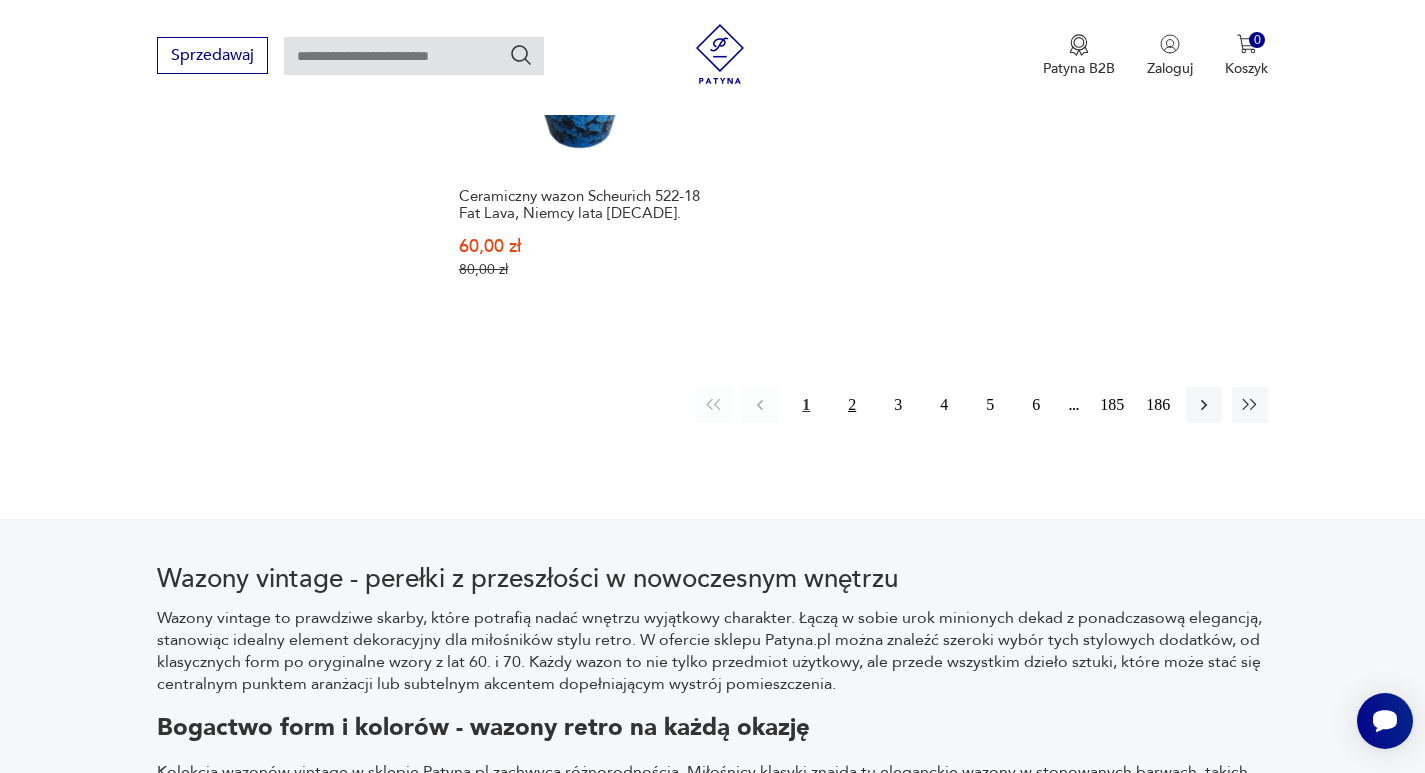 click on "2" at bounding box center (852, 405) 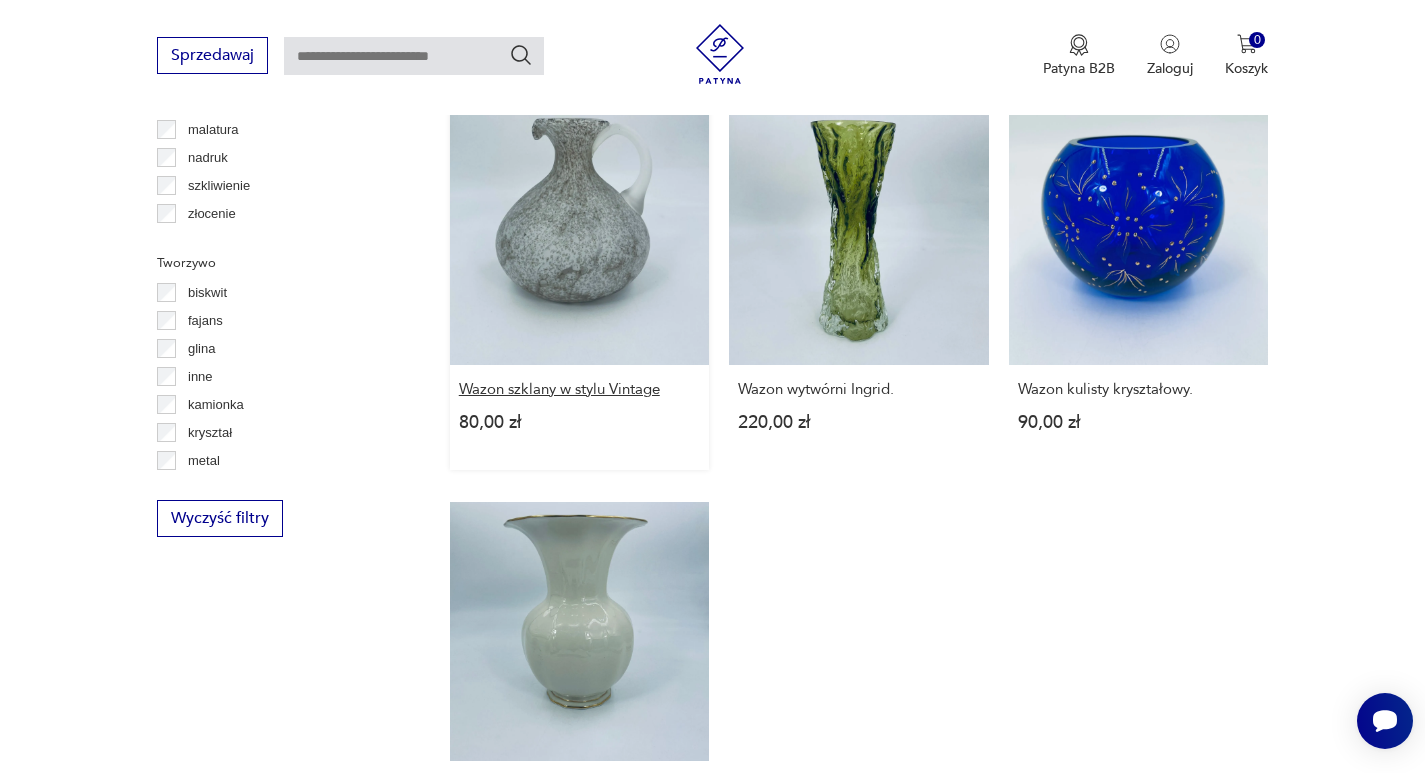 scroll, scrollTop: 2731, scrollLeft: 0, axis: vertical 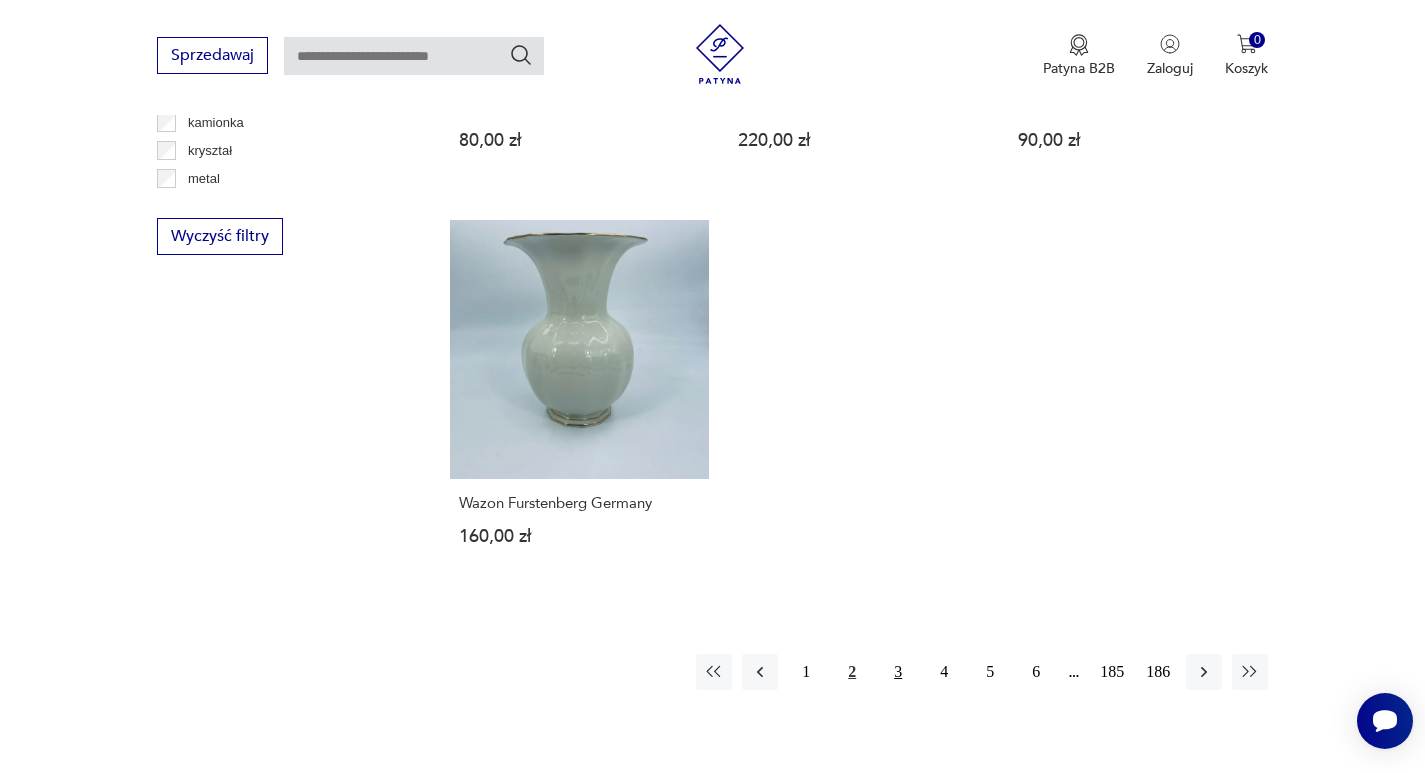 click on "3" at bounding box center (898, 672) 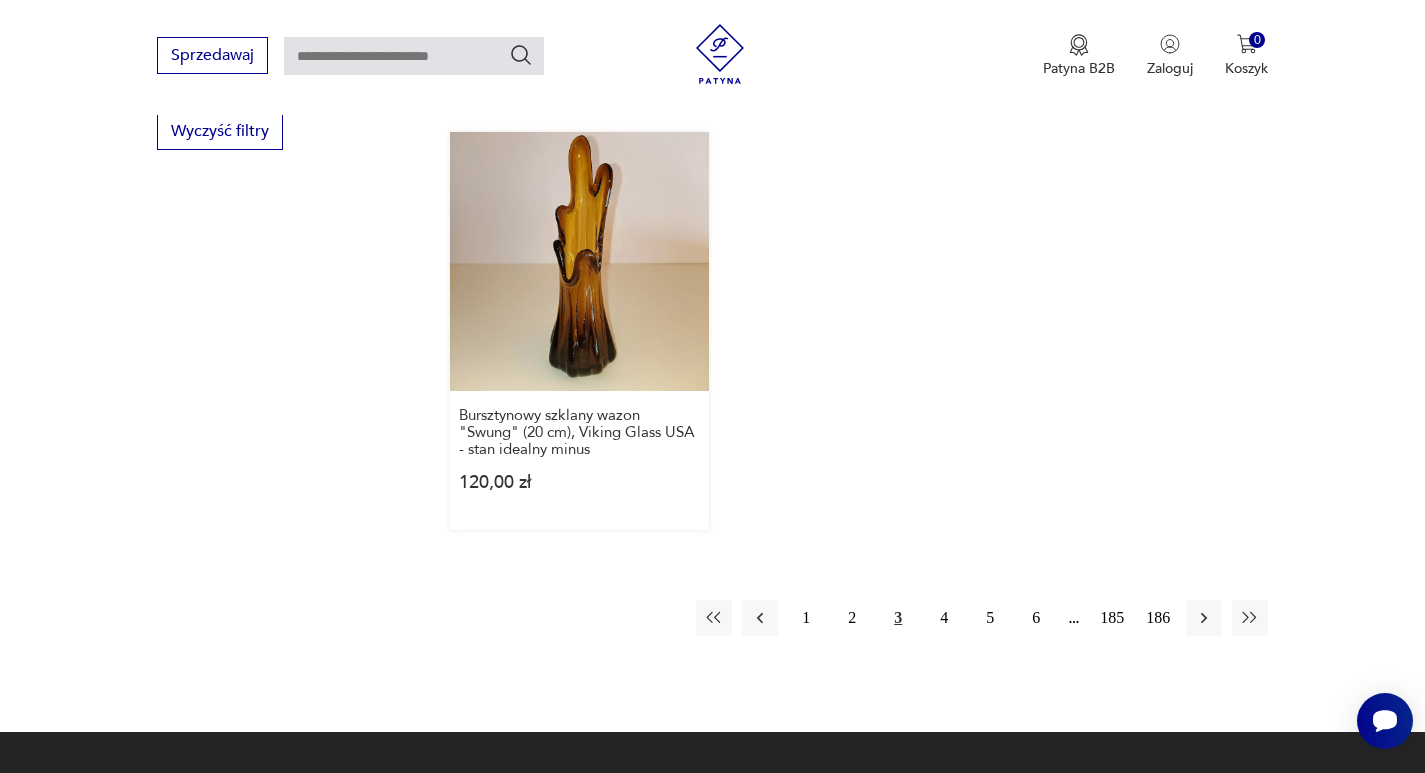 scroll, scrollTop: 3031, scrollLeft: 0, axis: vertical 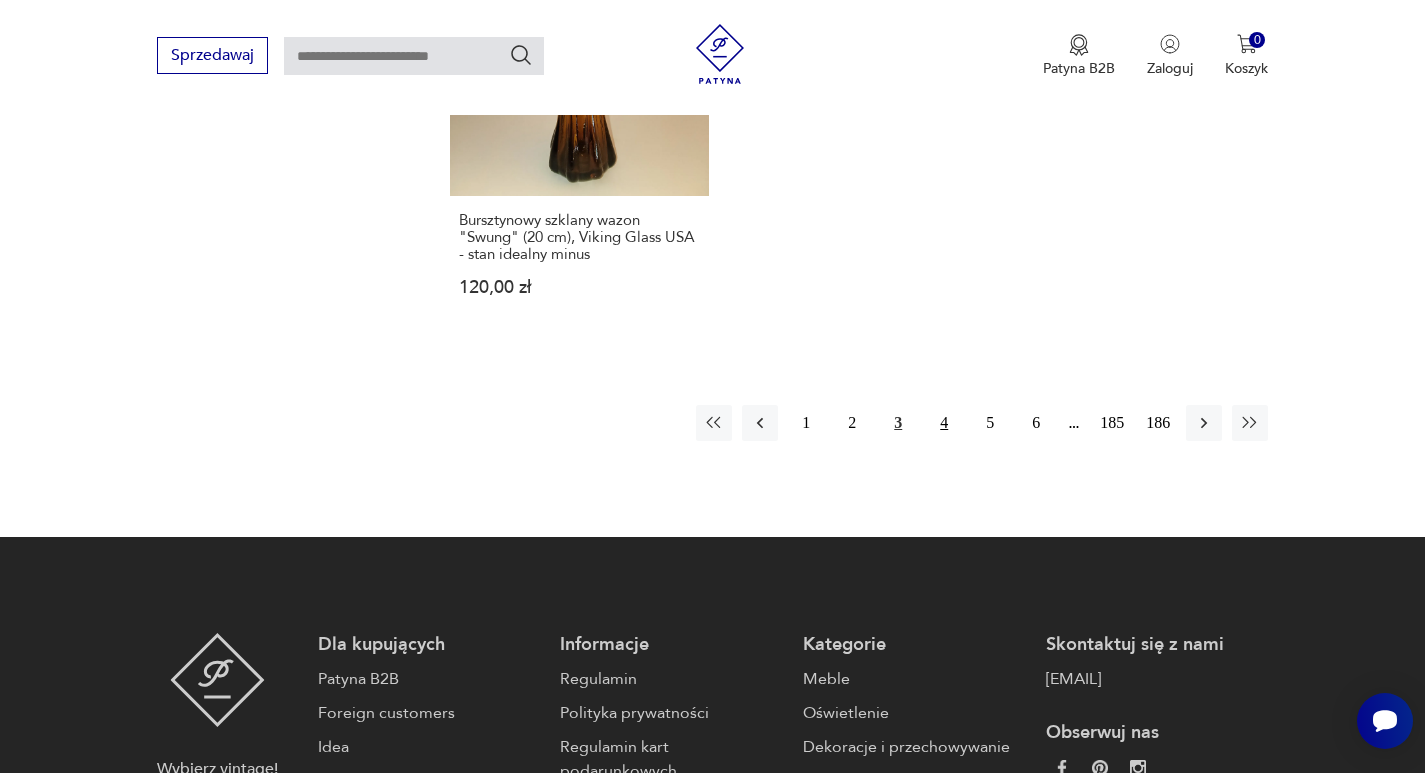 click on "4" at bounding box center (944, 423) 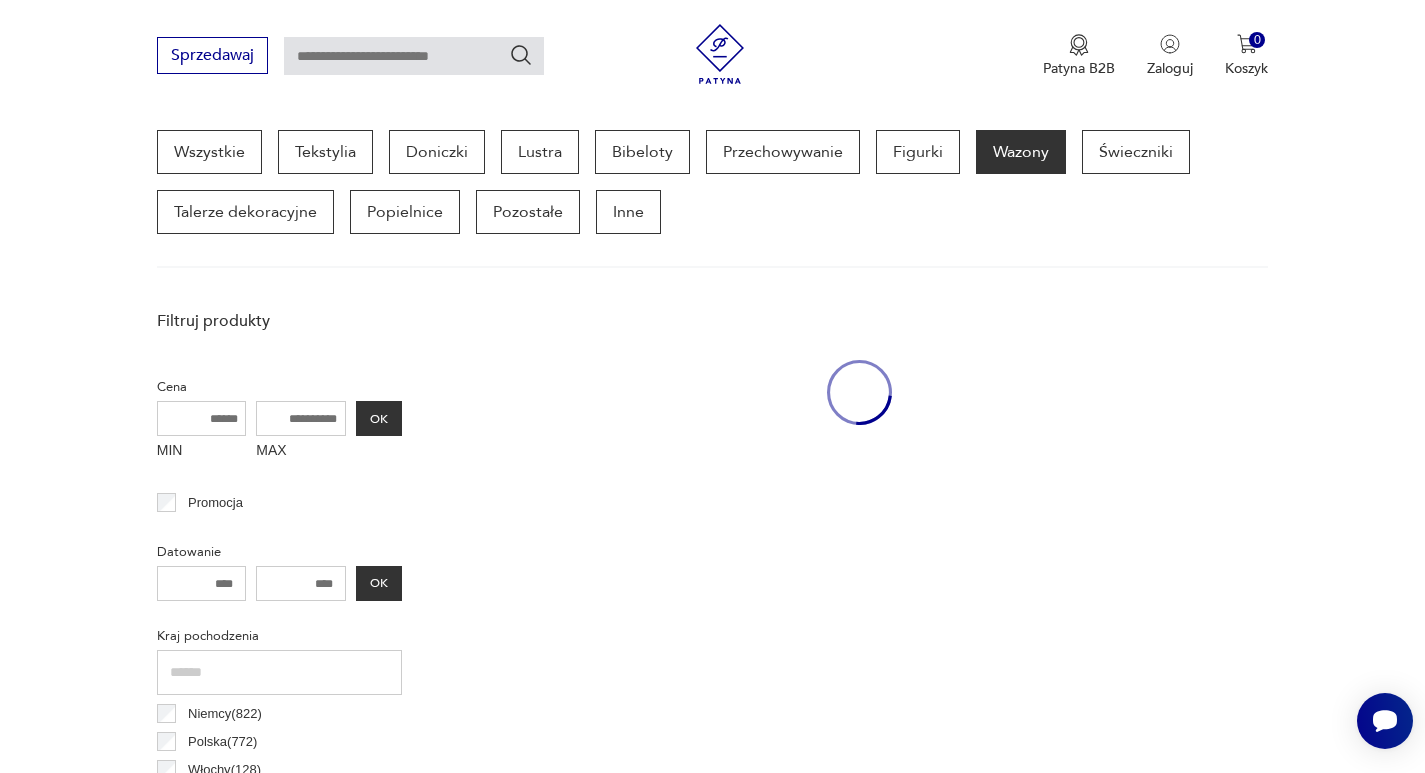 scroll, scrollTop: 531, scrollLeft: 0, axis: vertical 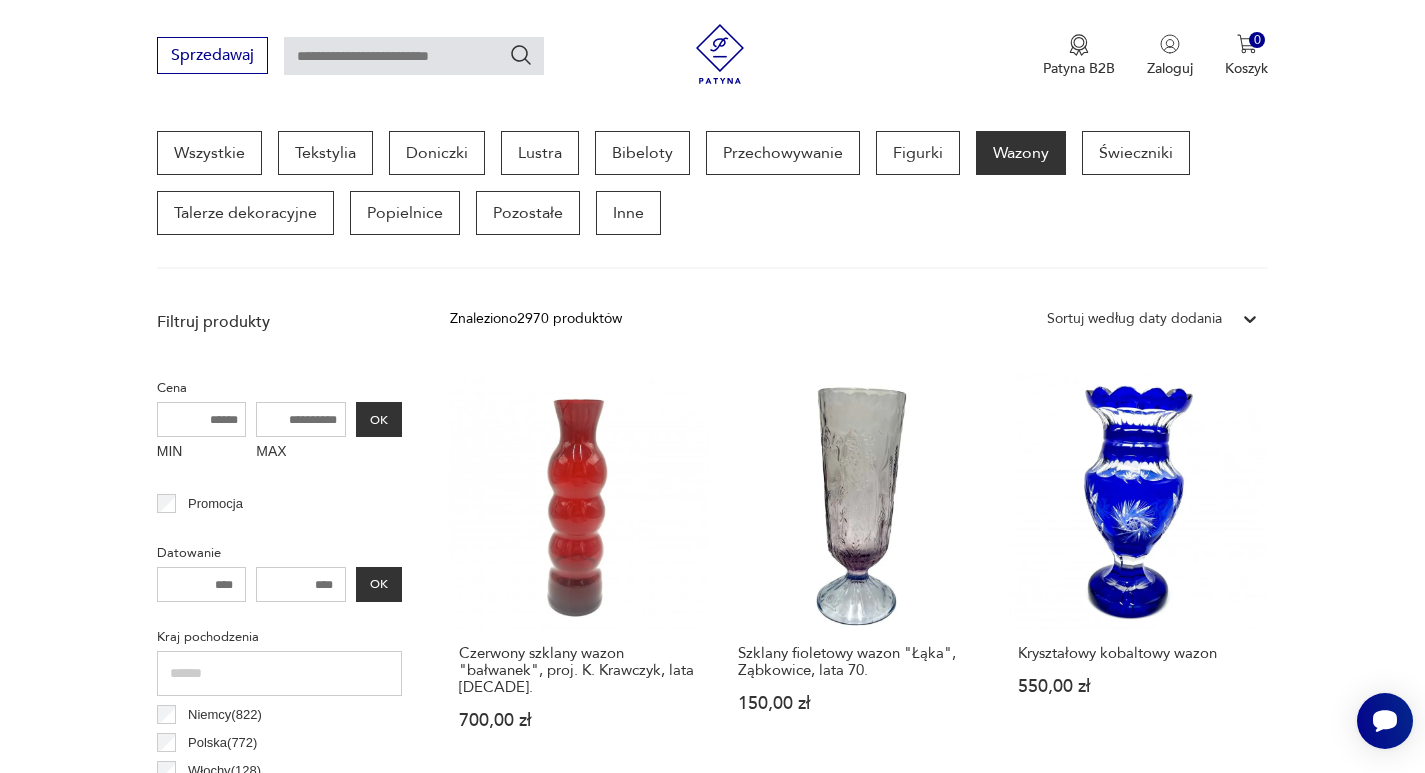 click at bounding box center [414, 56] 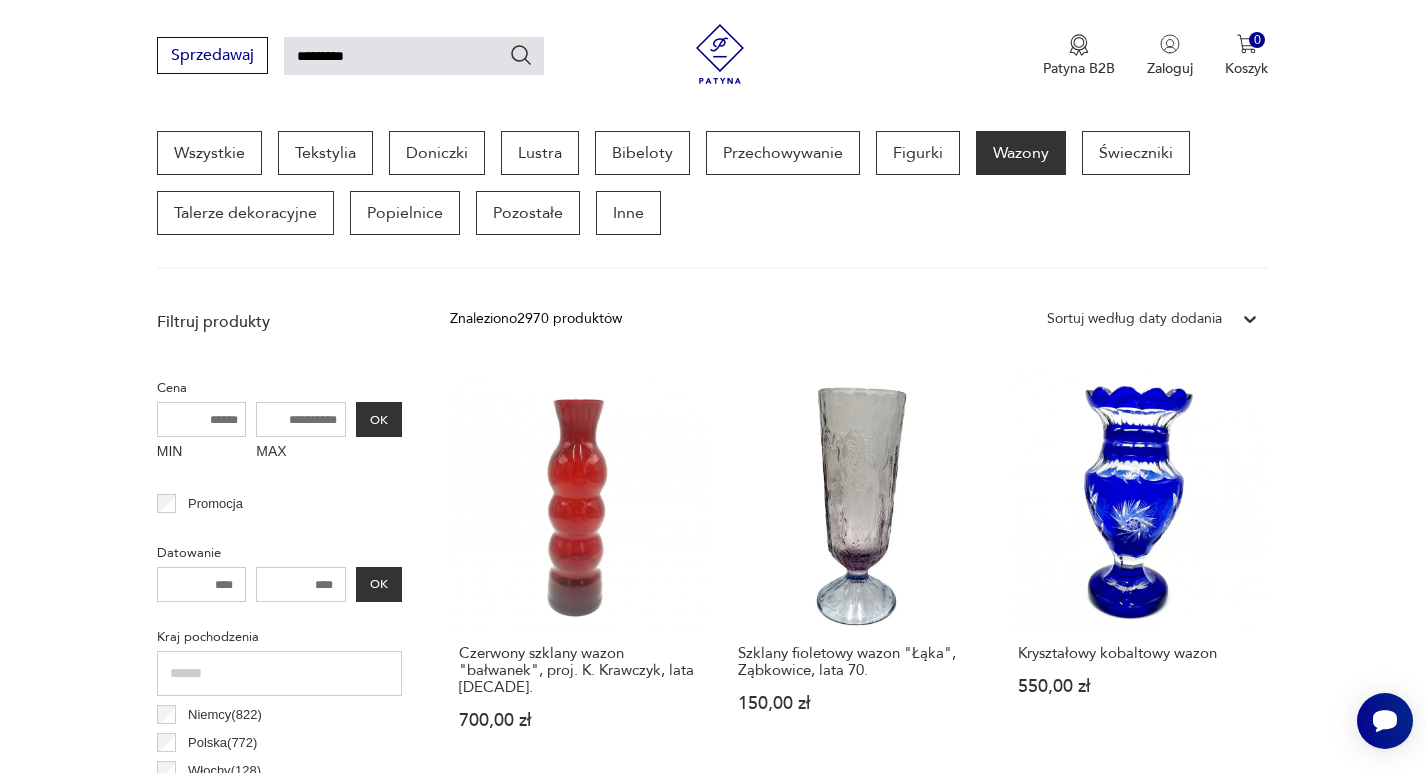 type on "*********" 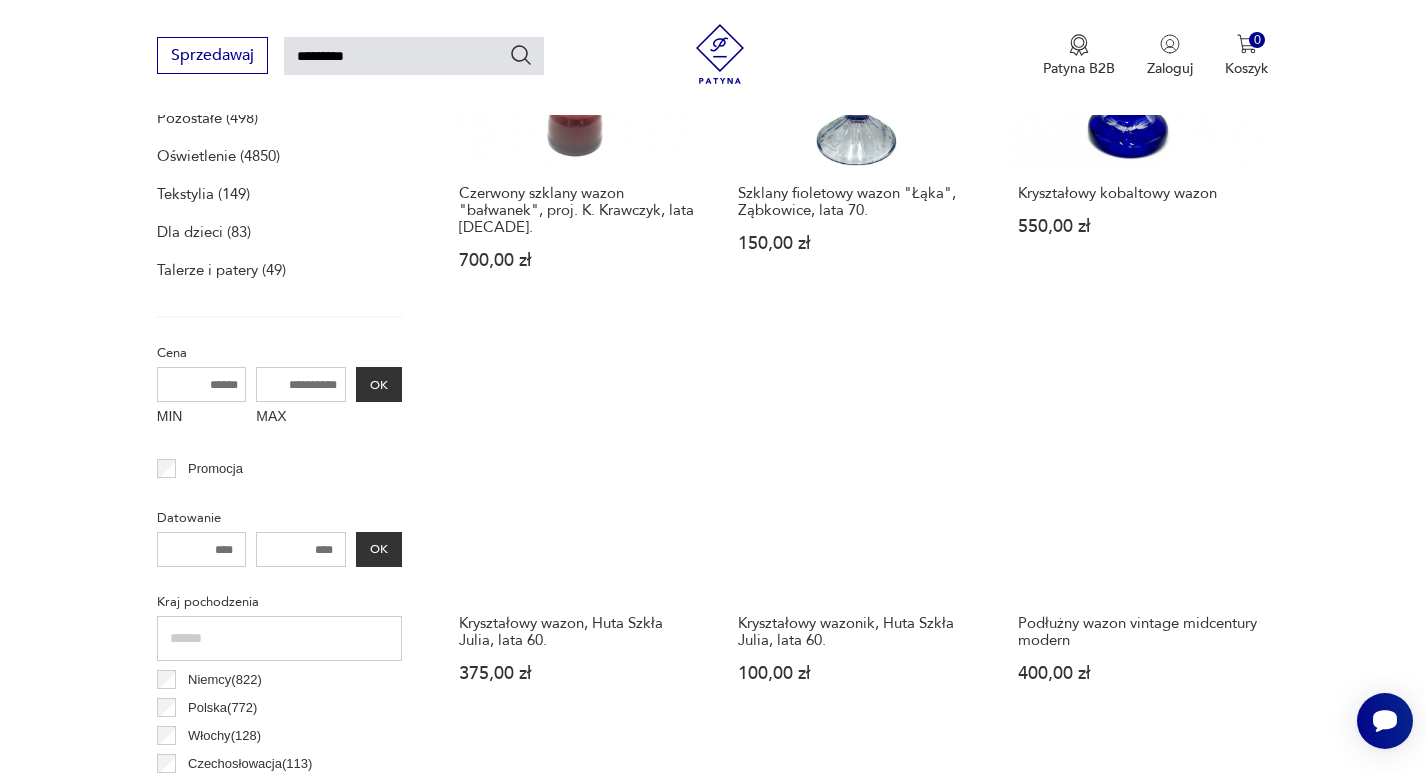 type on "*********" 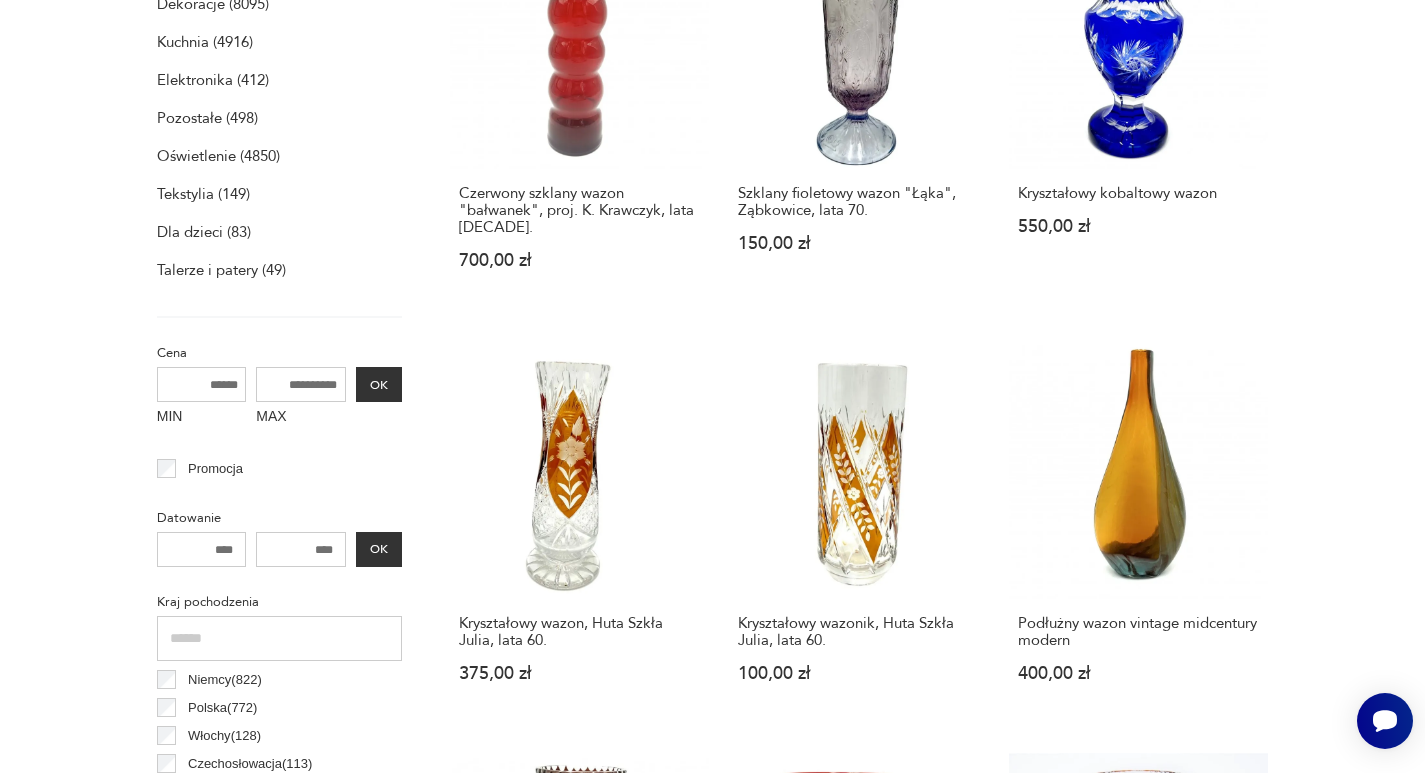 scroll, scrollTop: 71, scrollLeft: 0, axis: vertical 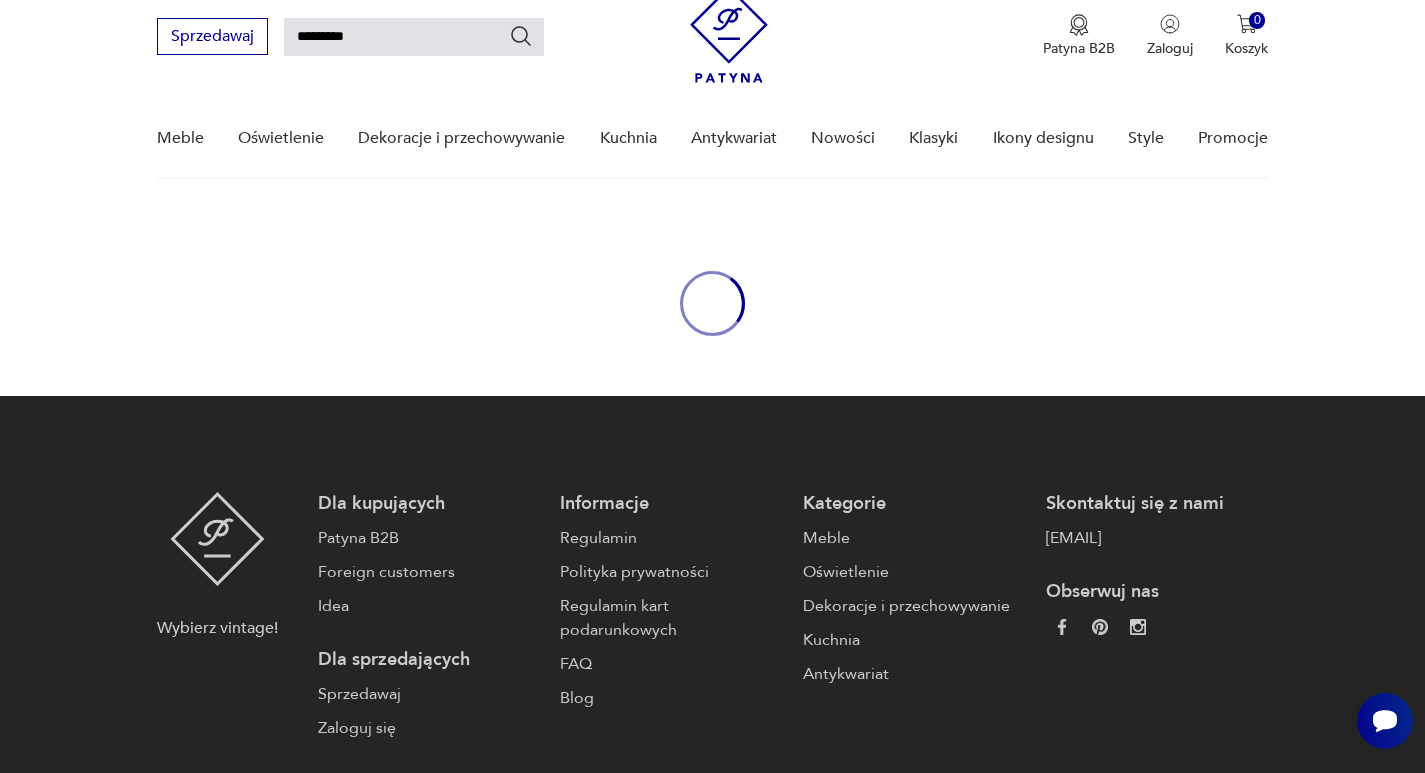 type 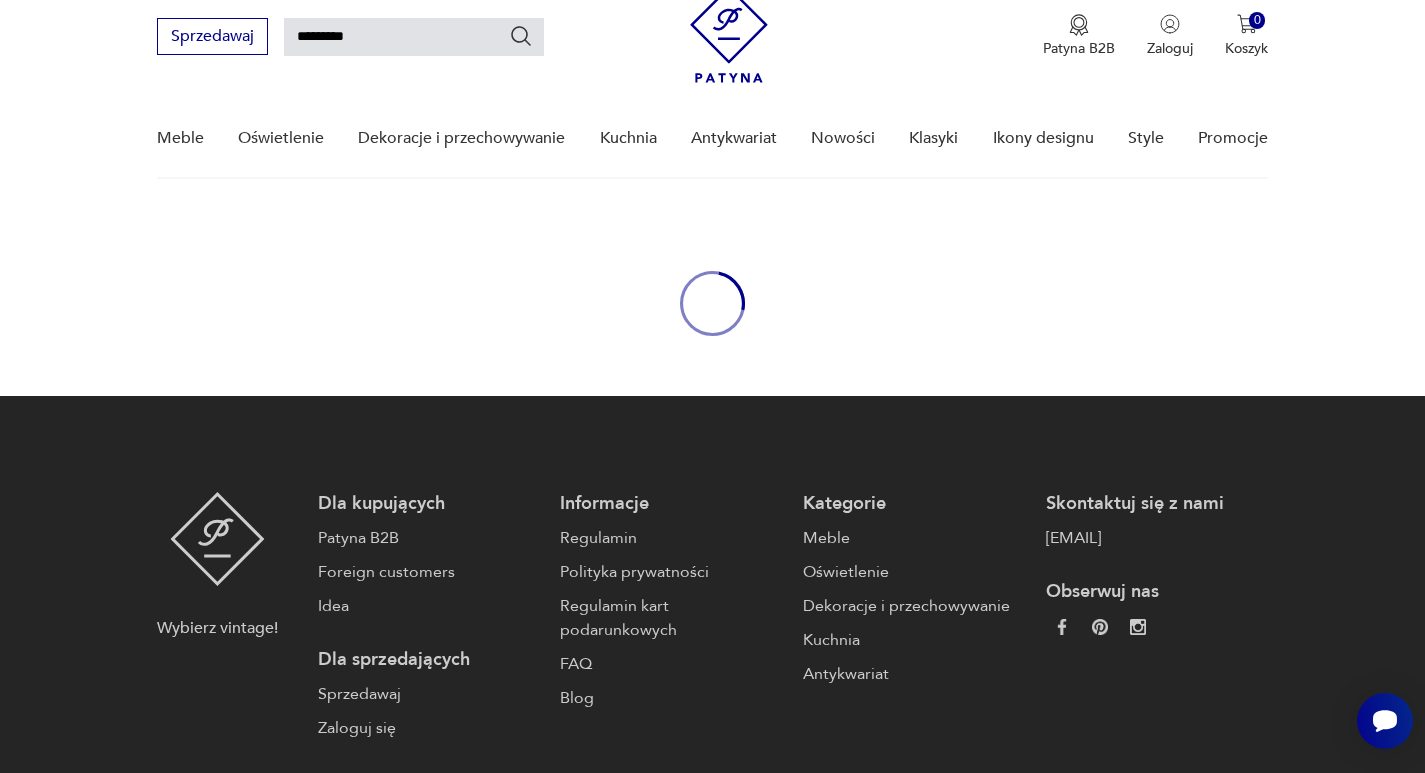 type 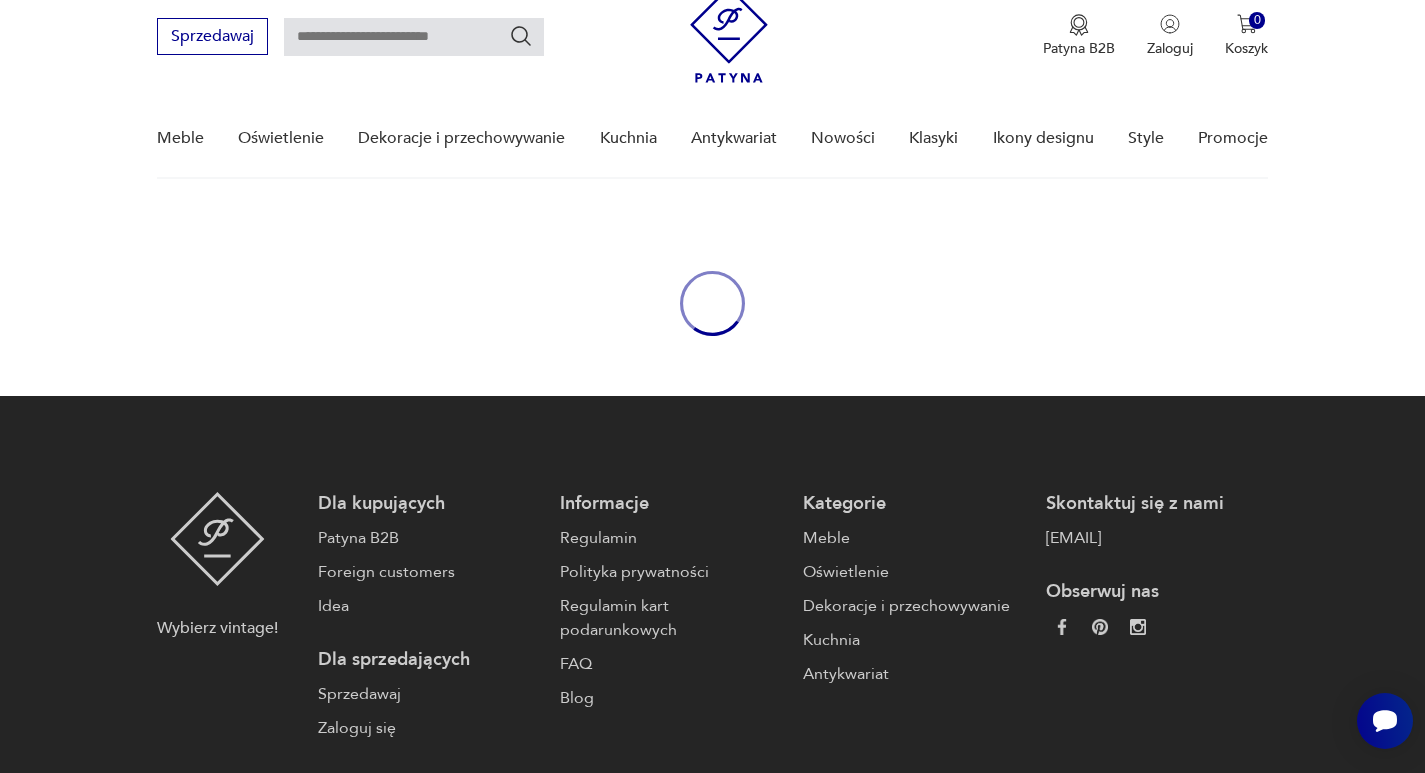 type on "*********" 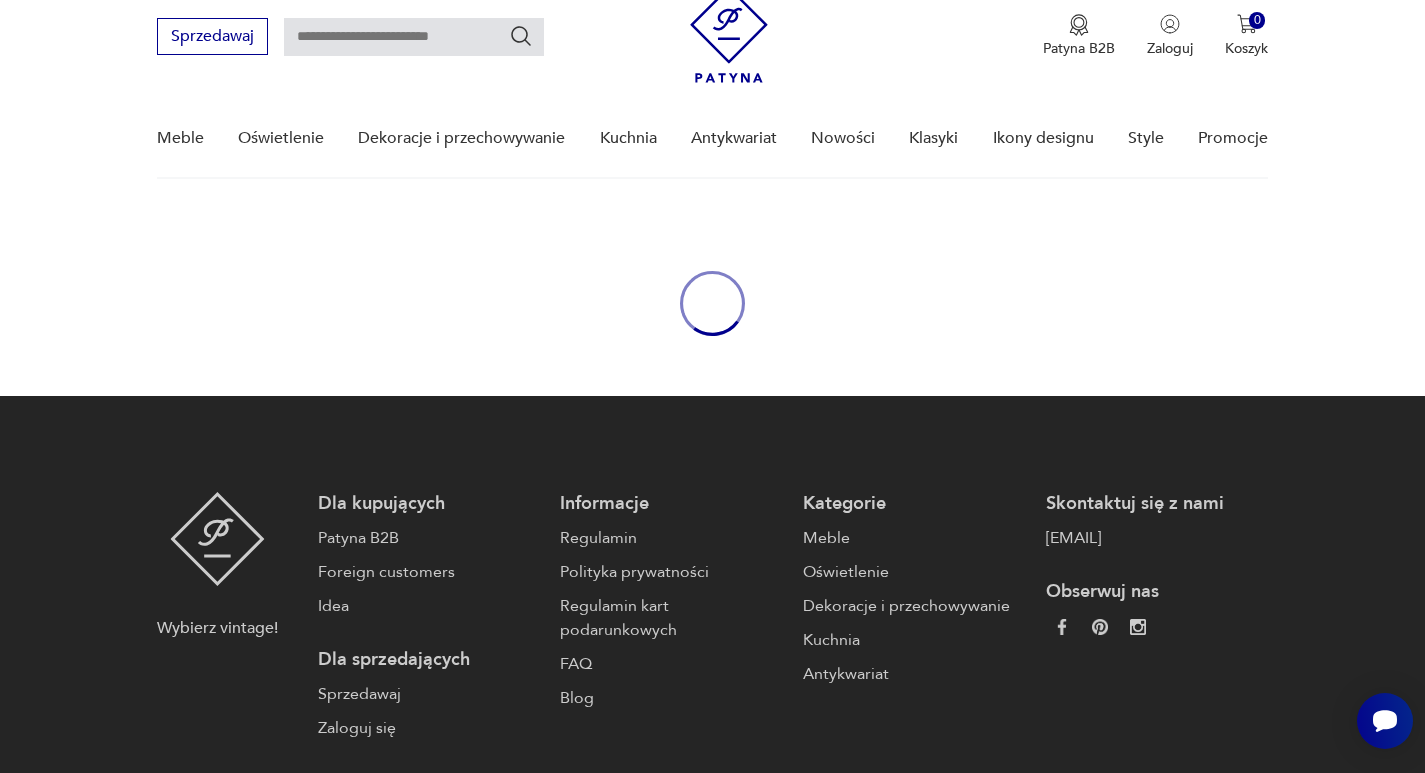 type on "*********" 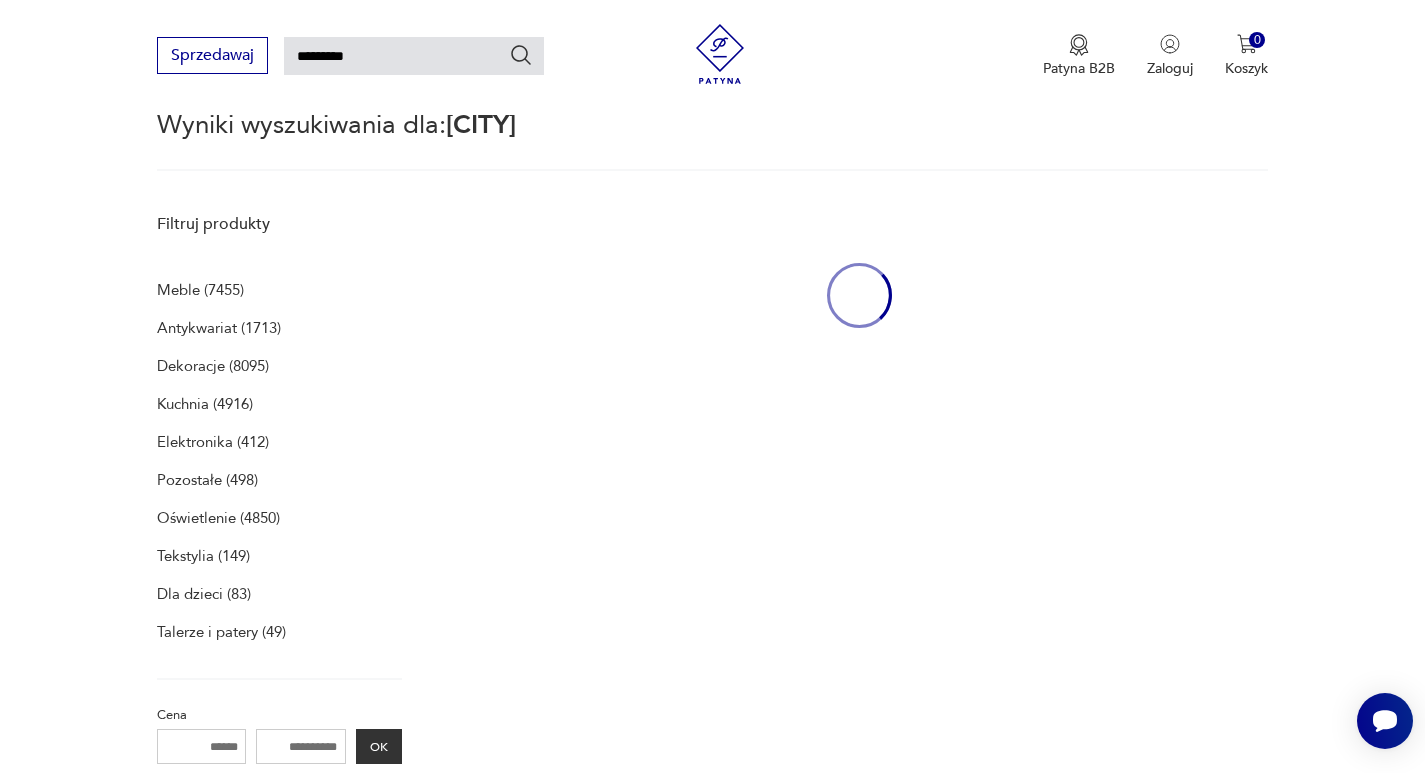 scroll, scrollTop: 259, scrollLeft: 0, axis: vertical 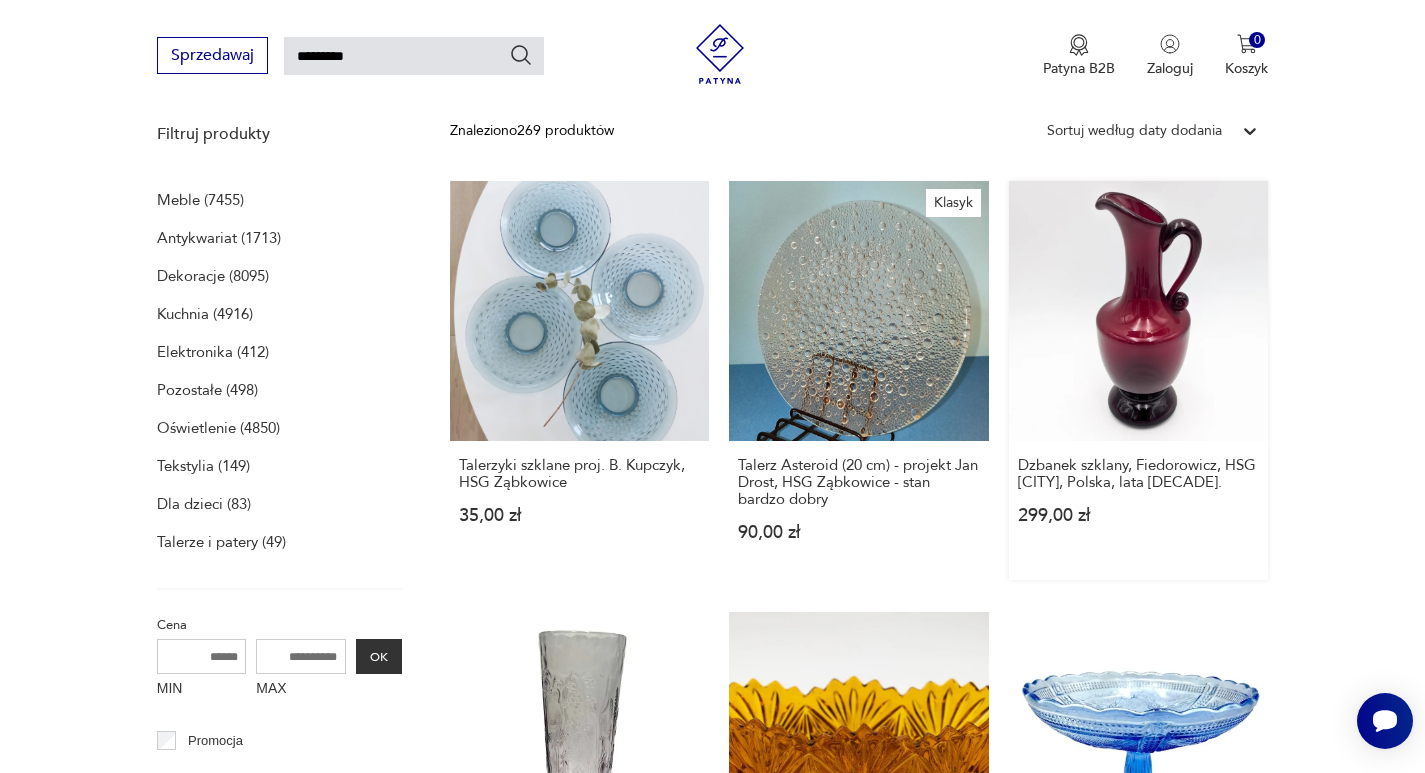 click on "Dzbanek szklany, Fiedorowicz, HSG [CITY], Polska, lata [DECADE]. 299,00 zł" at bounding box center [1139, 380] 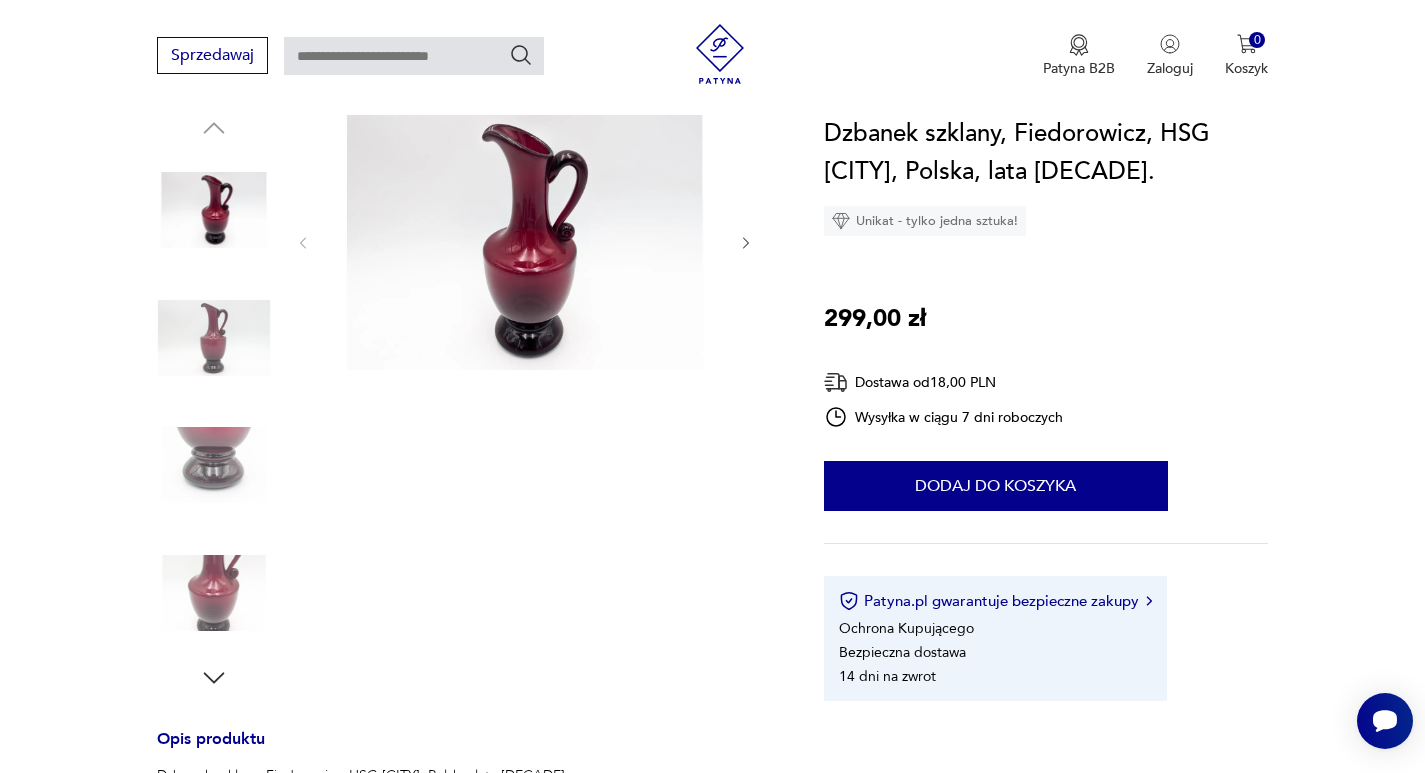 scroll, scrollTop: 200, scrollLeft: 0, axis: vertical 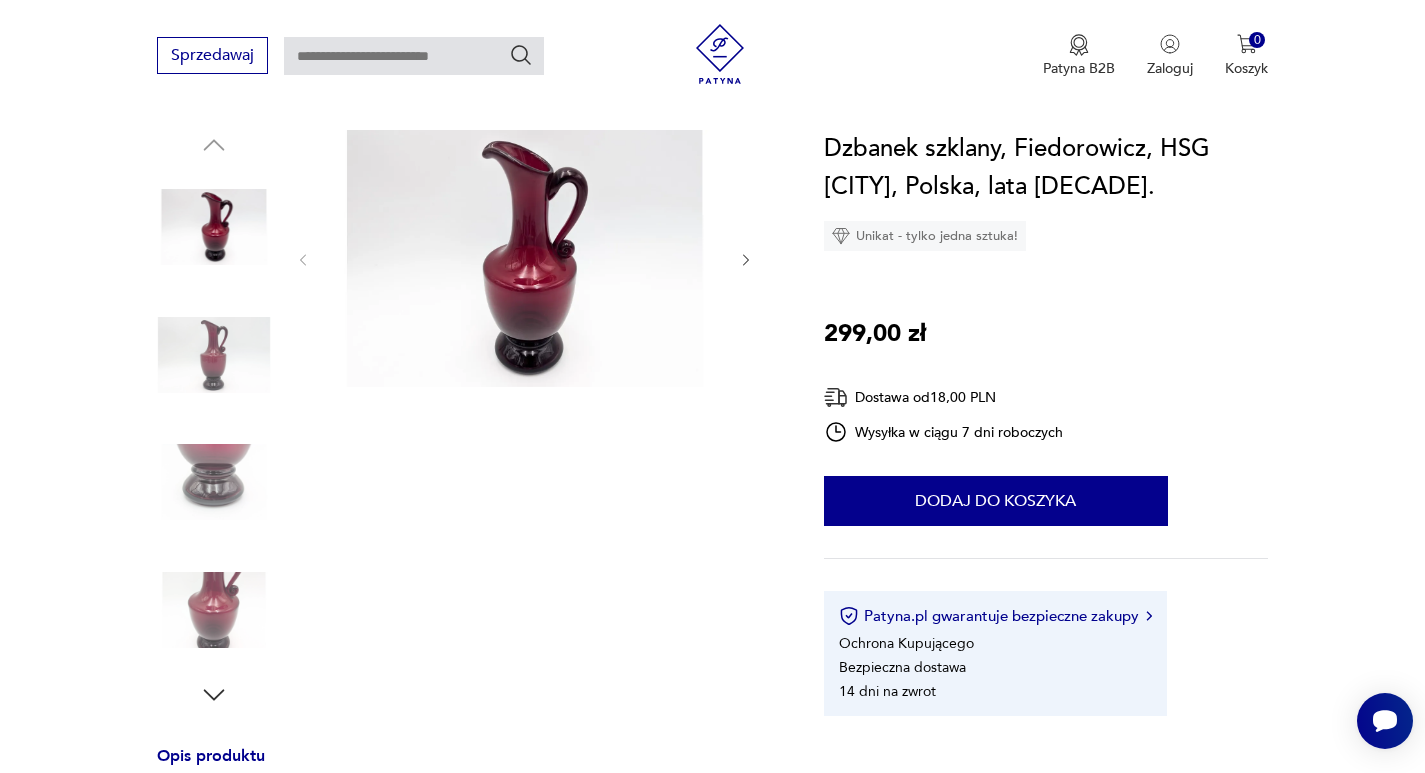 click at bounding box center (525, 258) 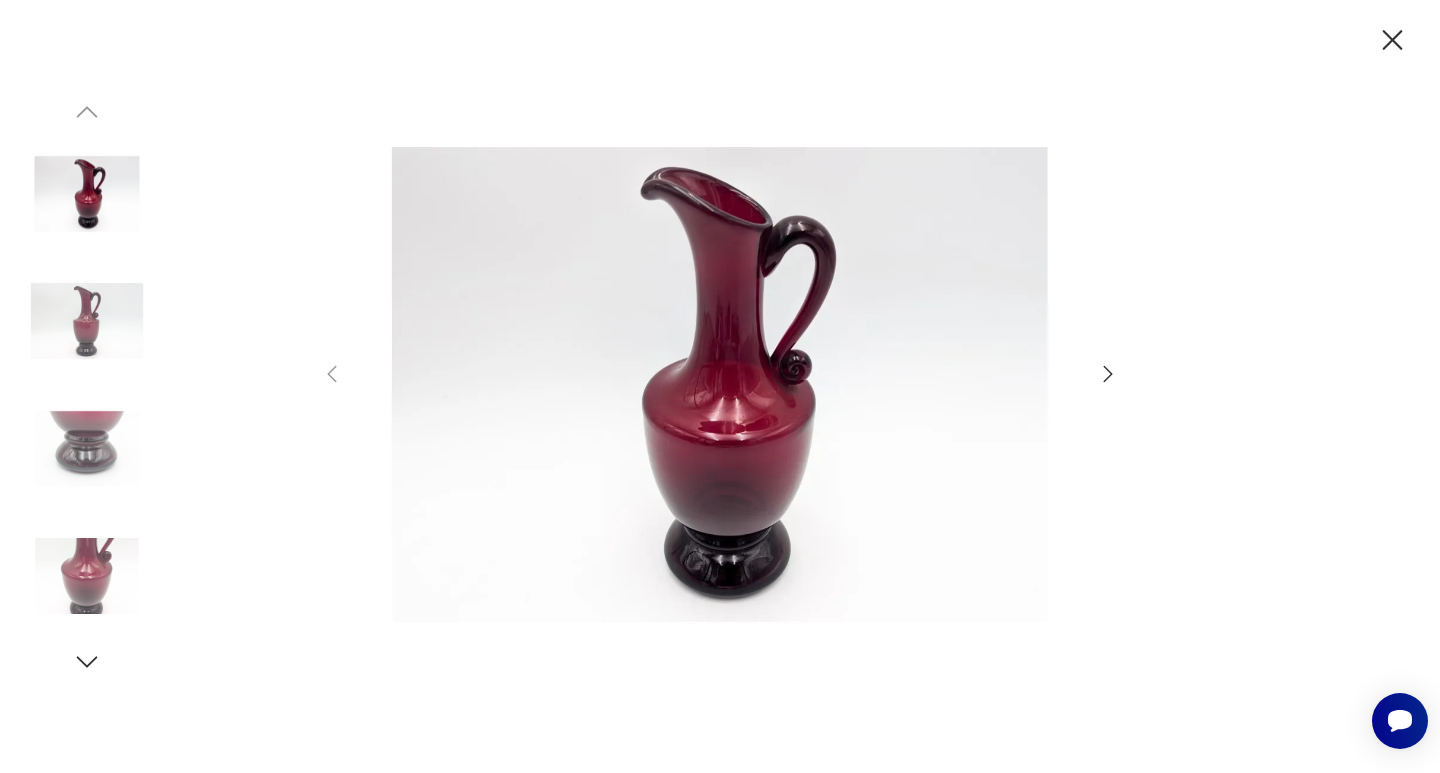 click 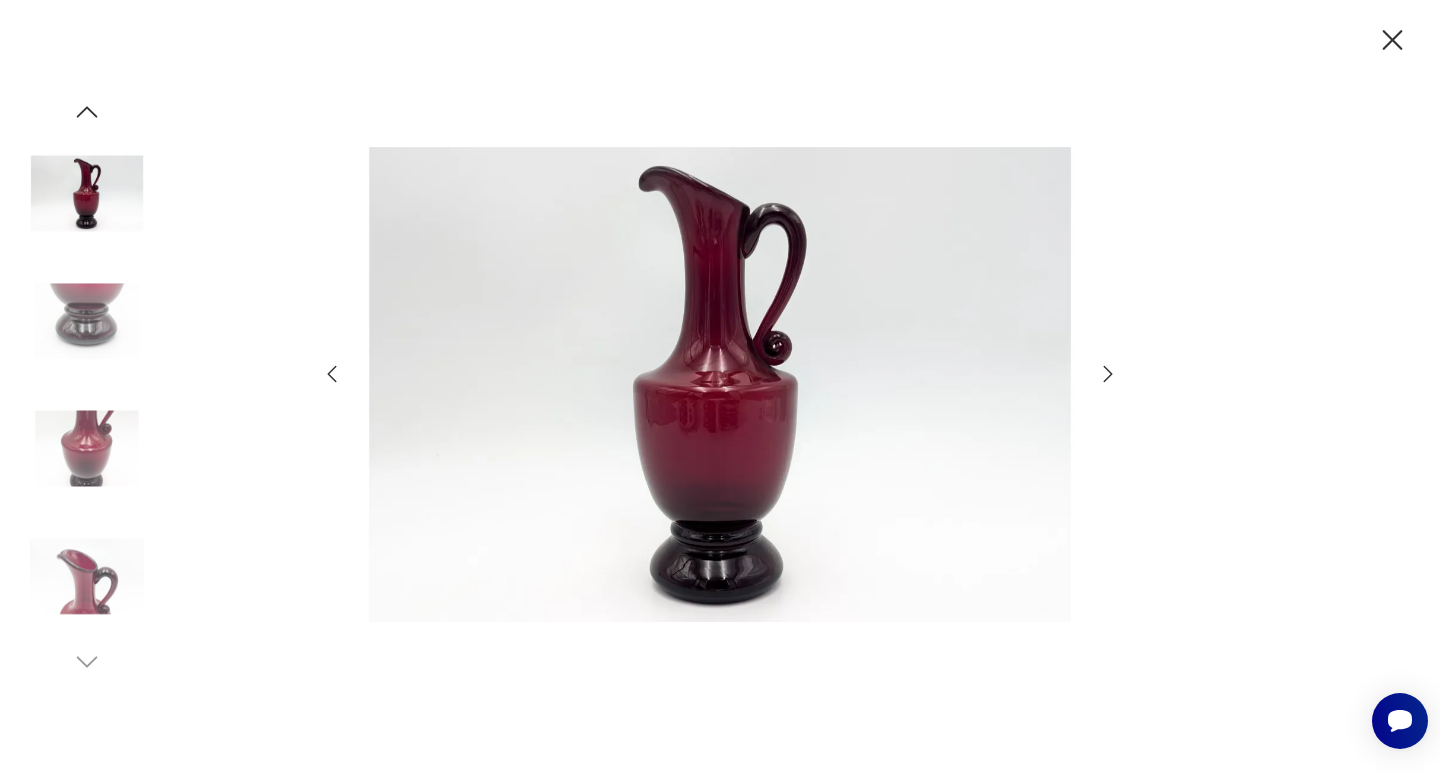 click 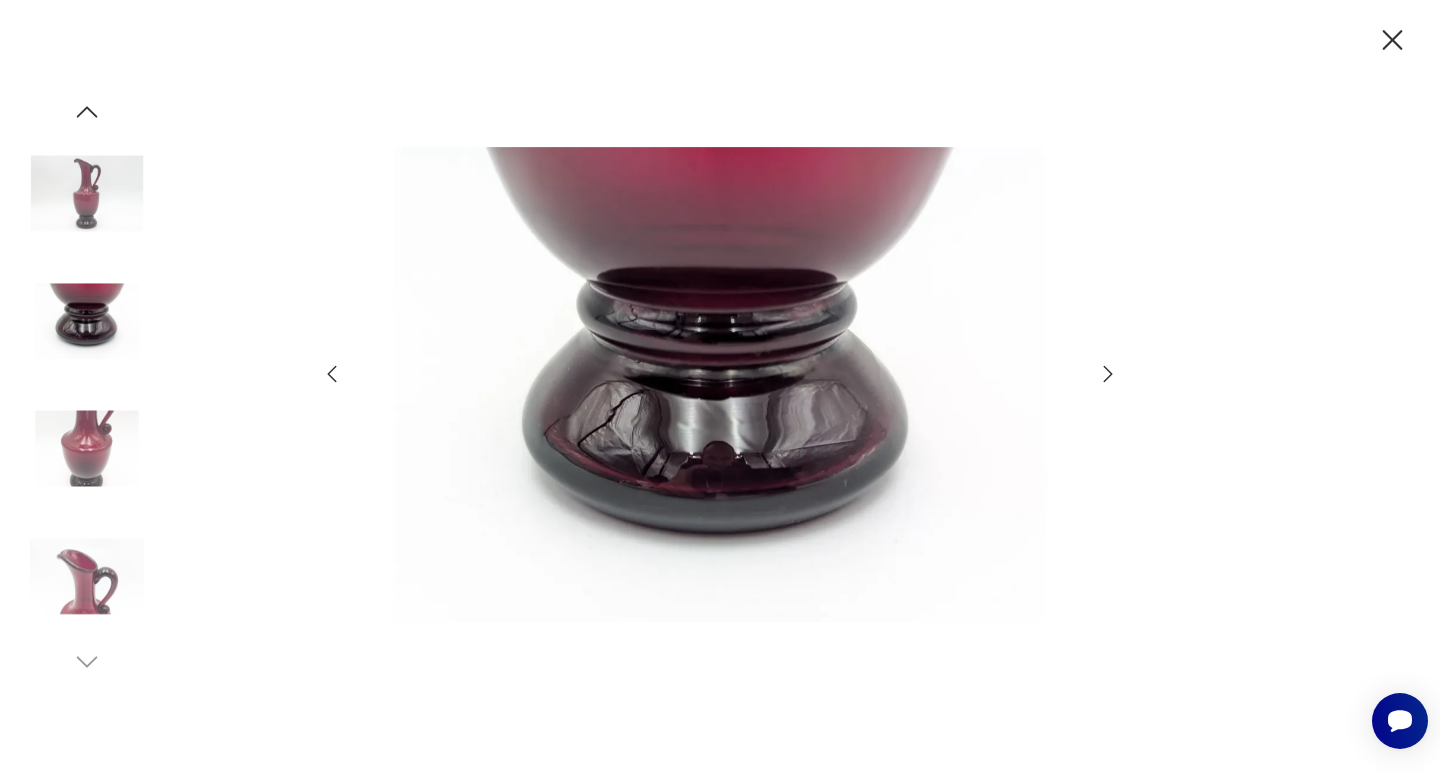 click 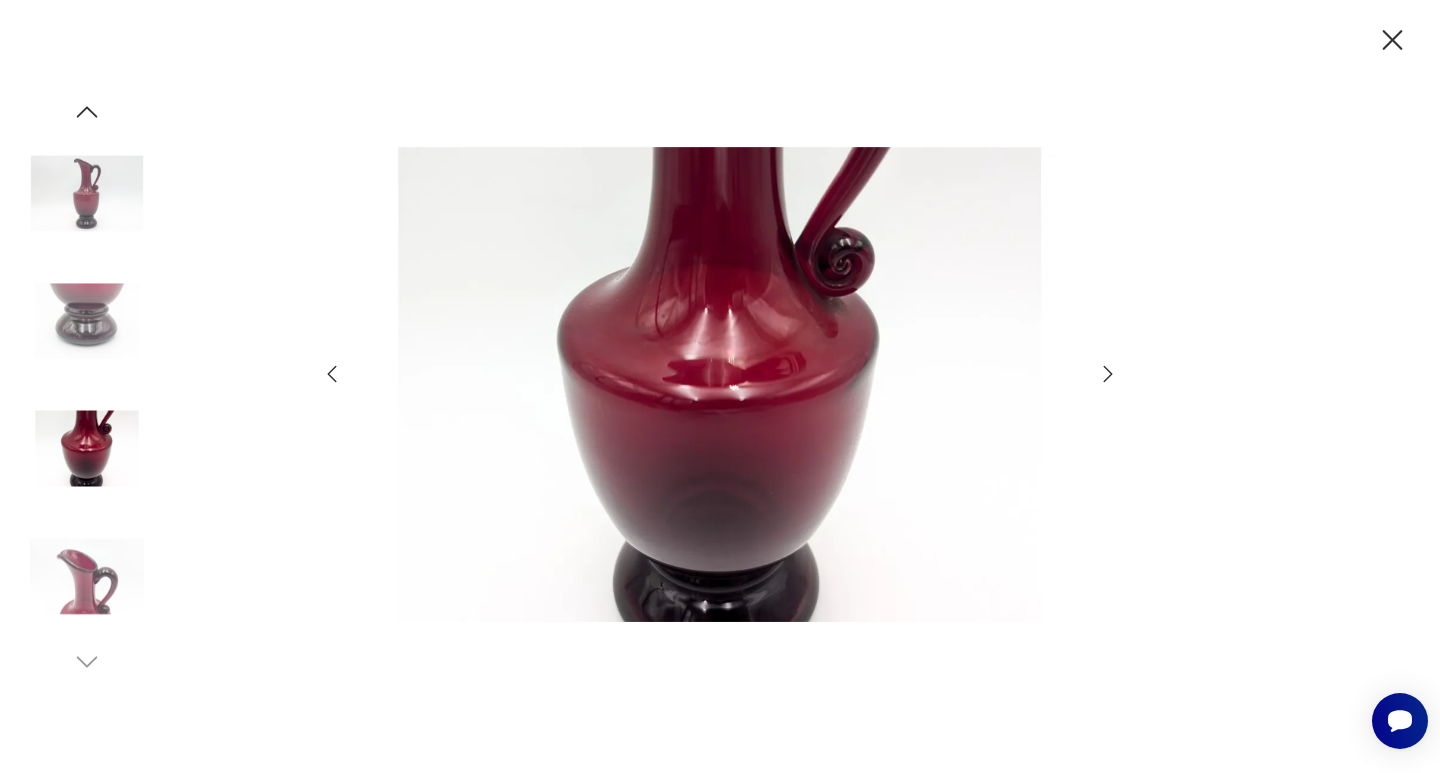 click 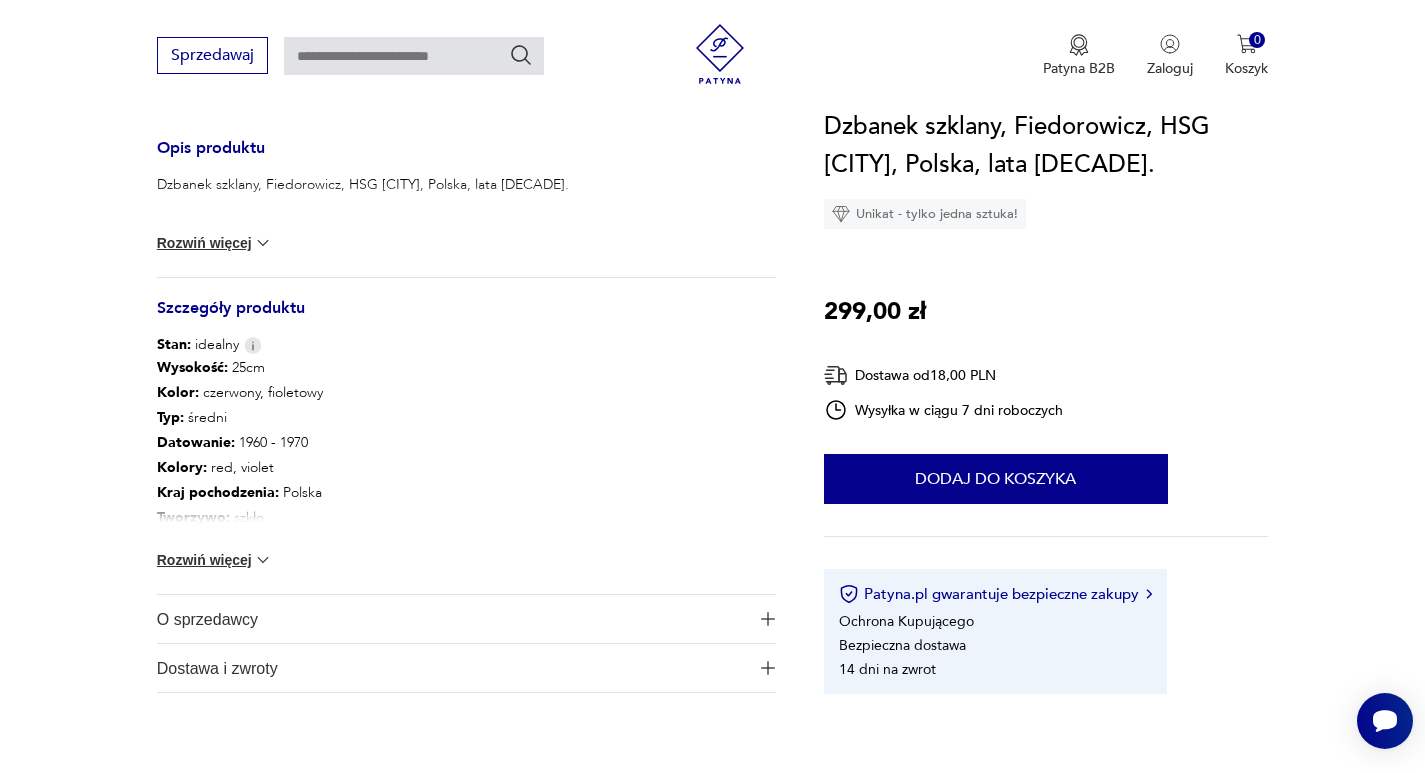 scroll, scrollTop: 800, scrollLeft: 0, axis: vertical 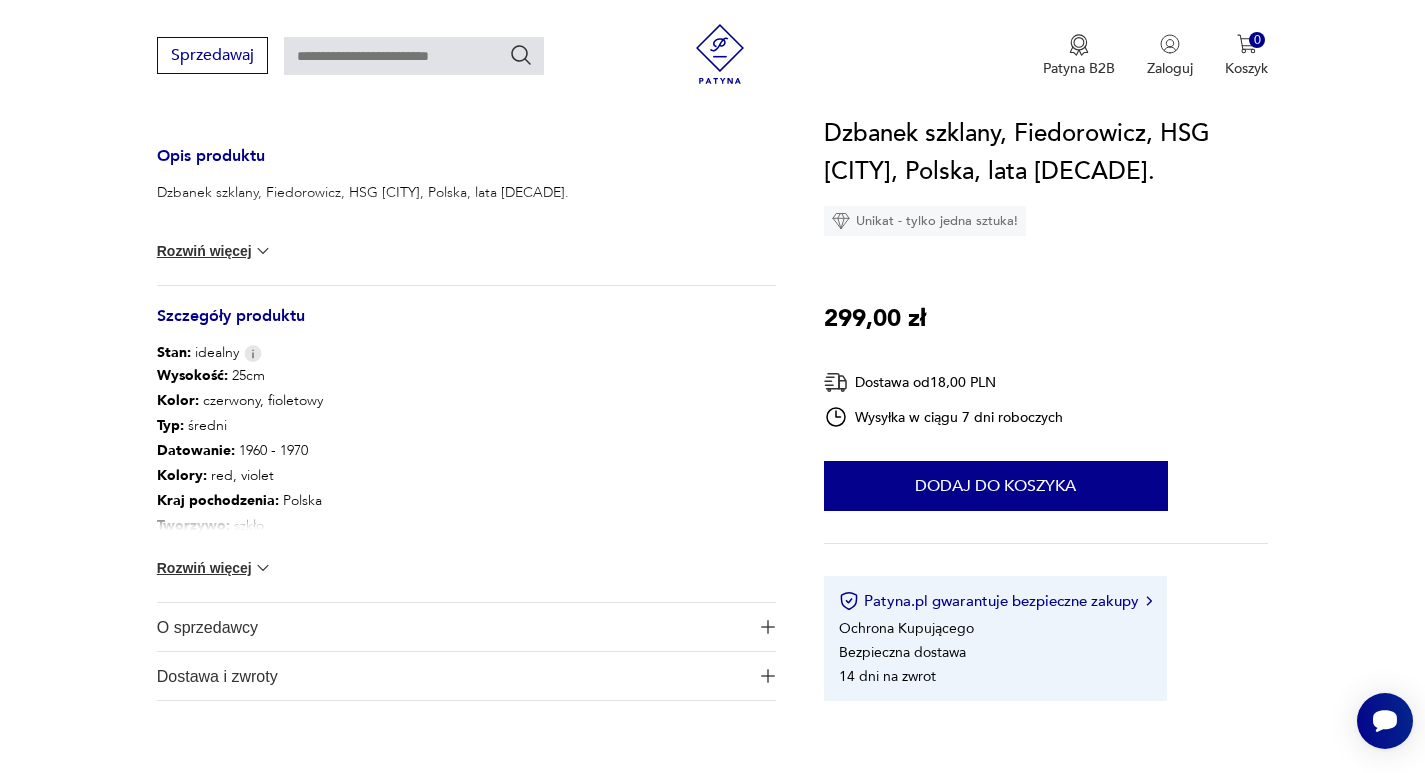 click at bounding box center (263, 251) 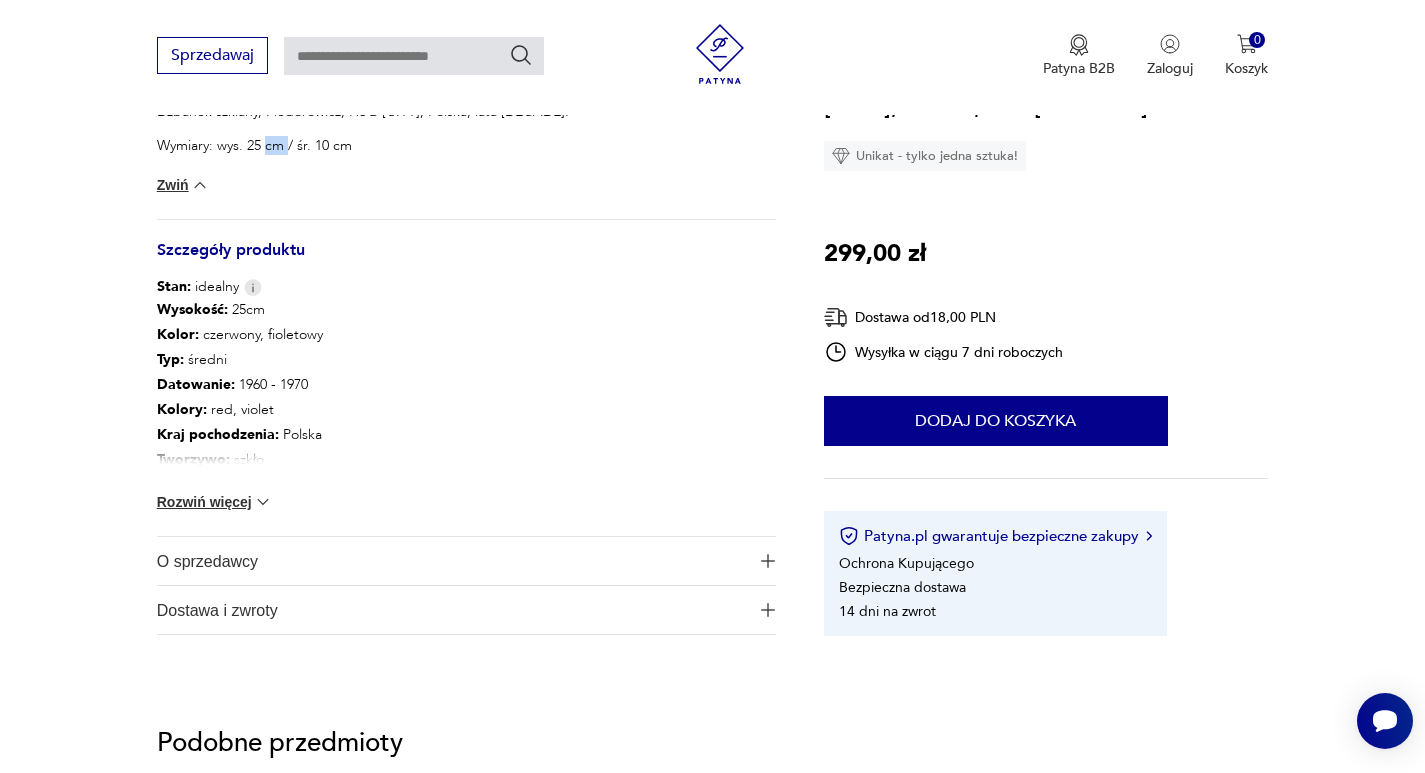 scroll, scrollTop: 900, scrollLeft: 0, axis: vertical 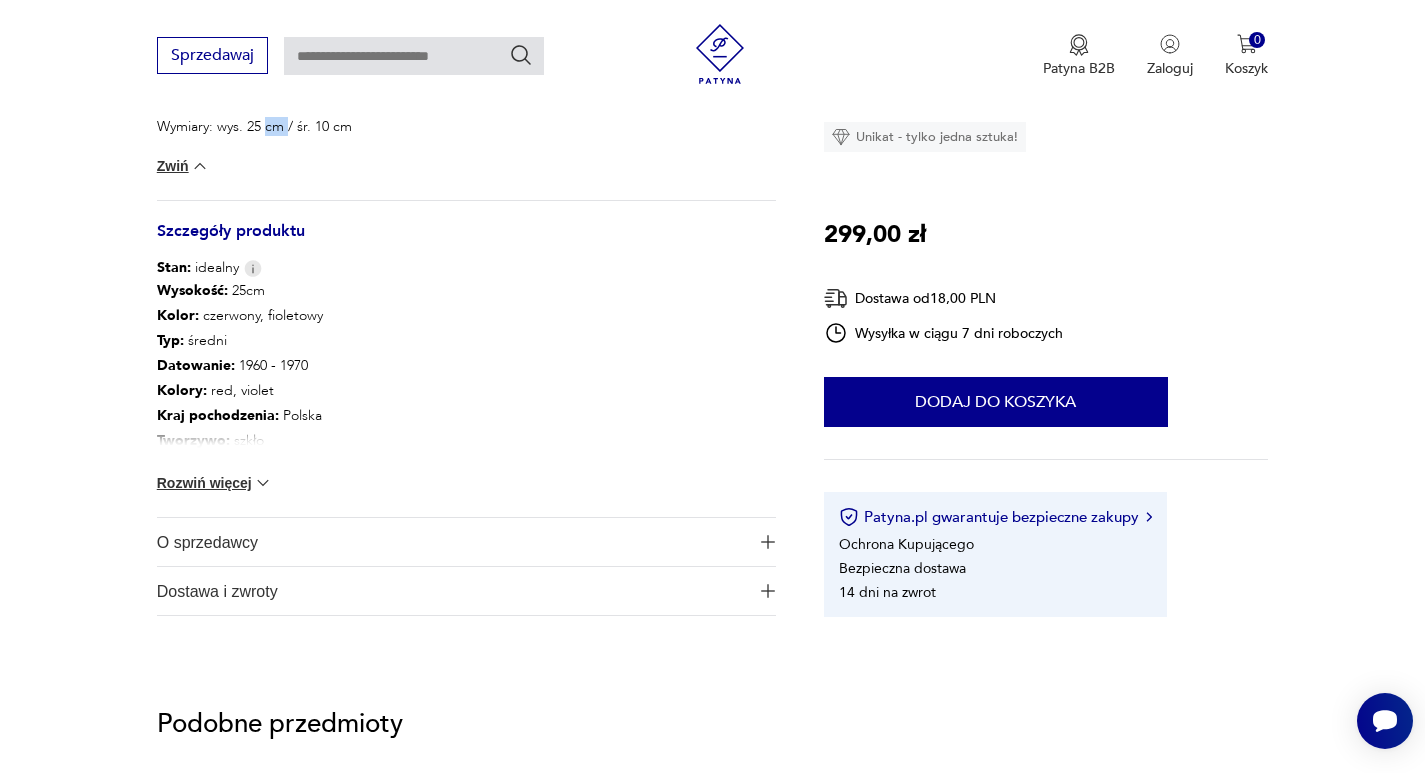 click on "Rozwiń więcej" at bounding box center [215, 483] 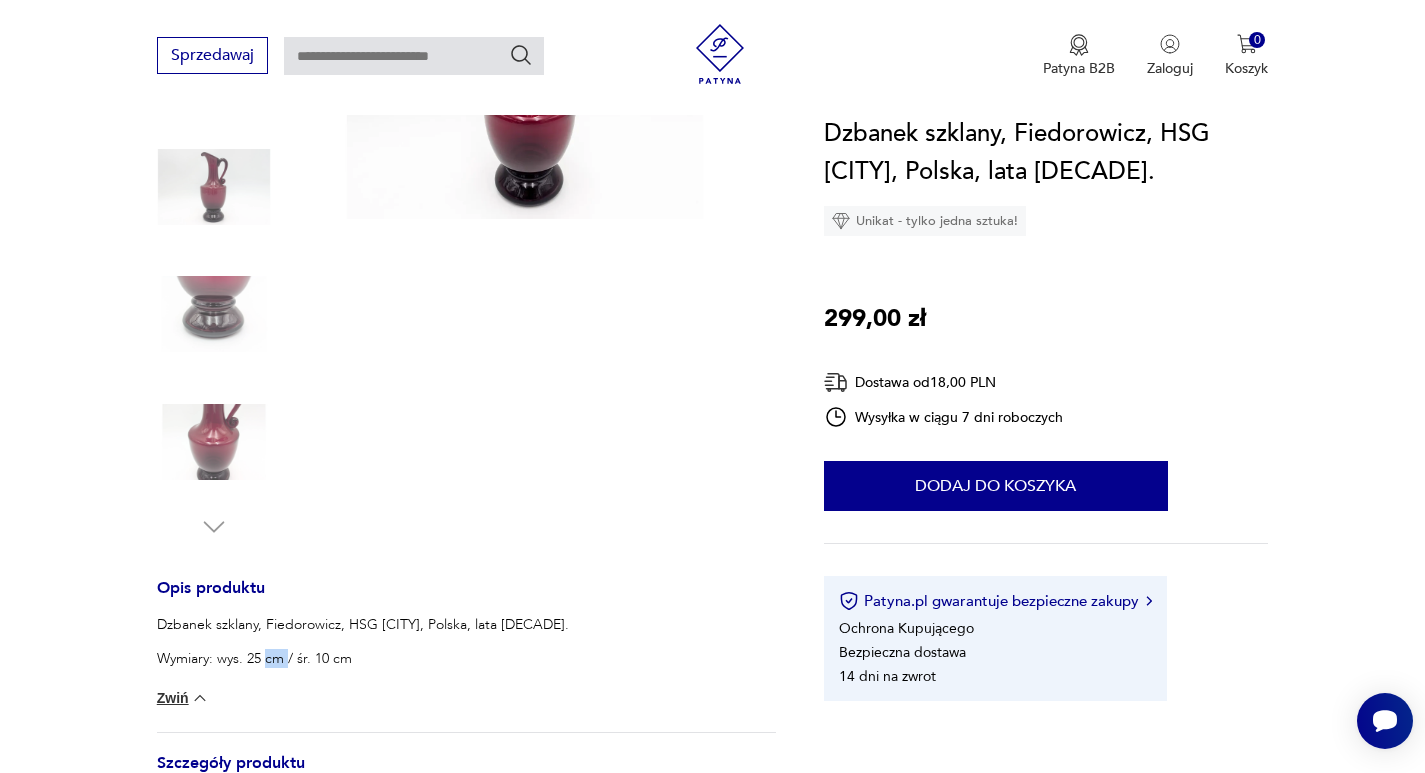 scroll, scrollTop: 0, scrollLeft: 0, axis: both 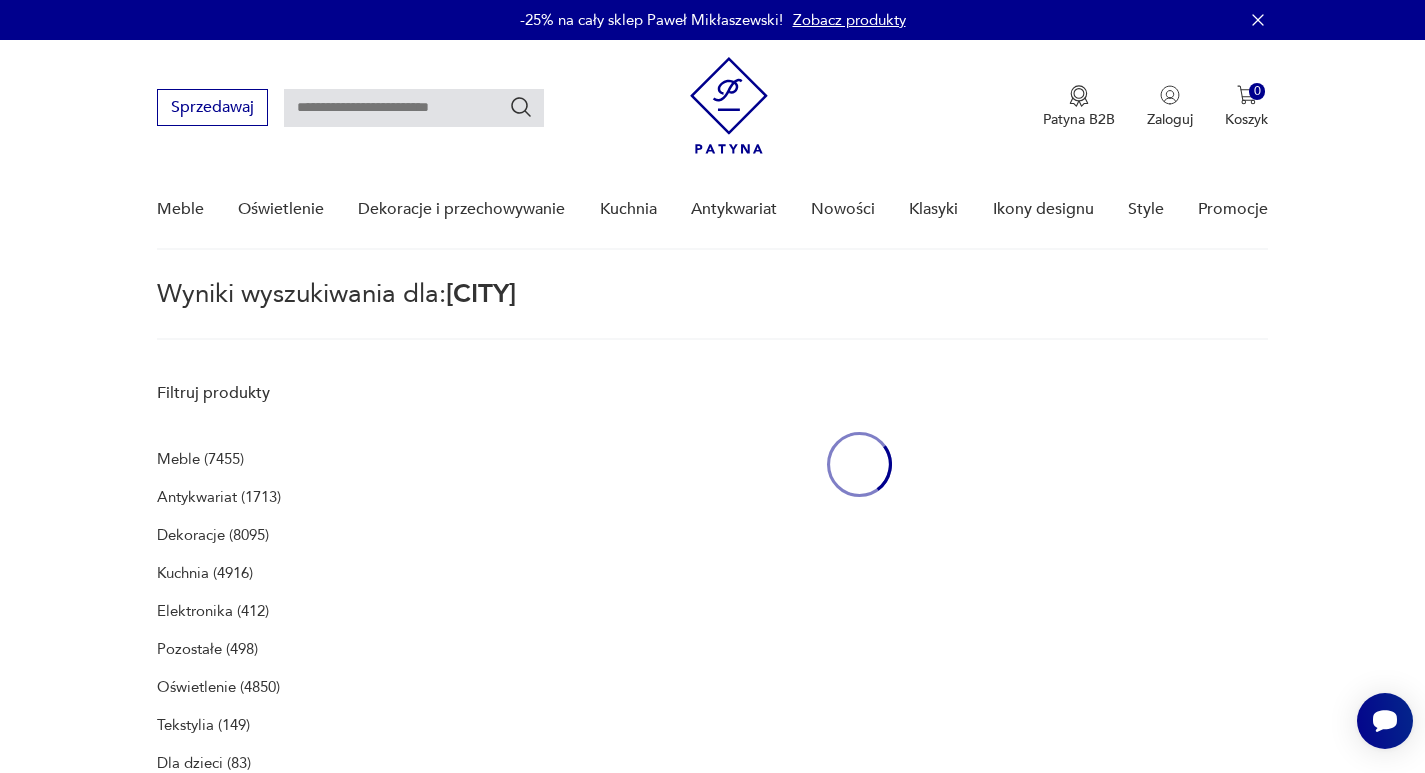 type on "*********" 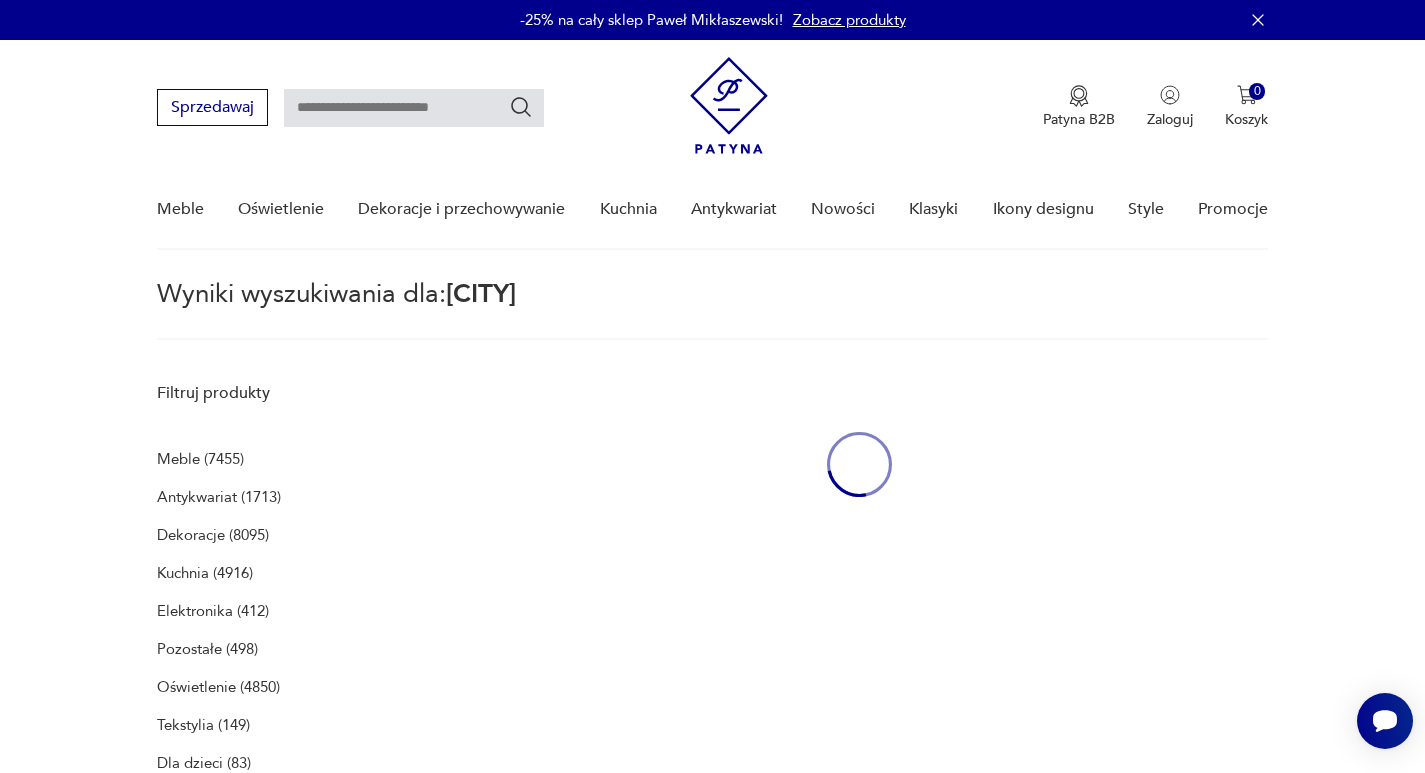 type on "*********" 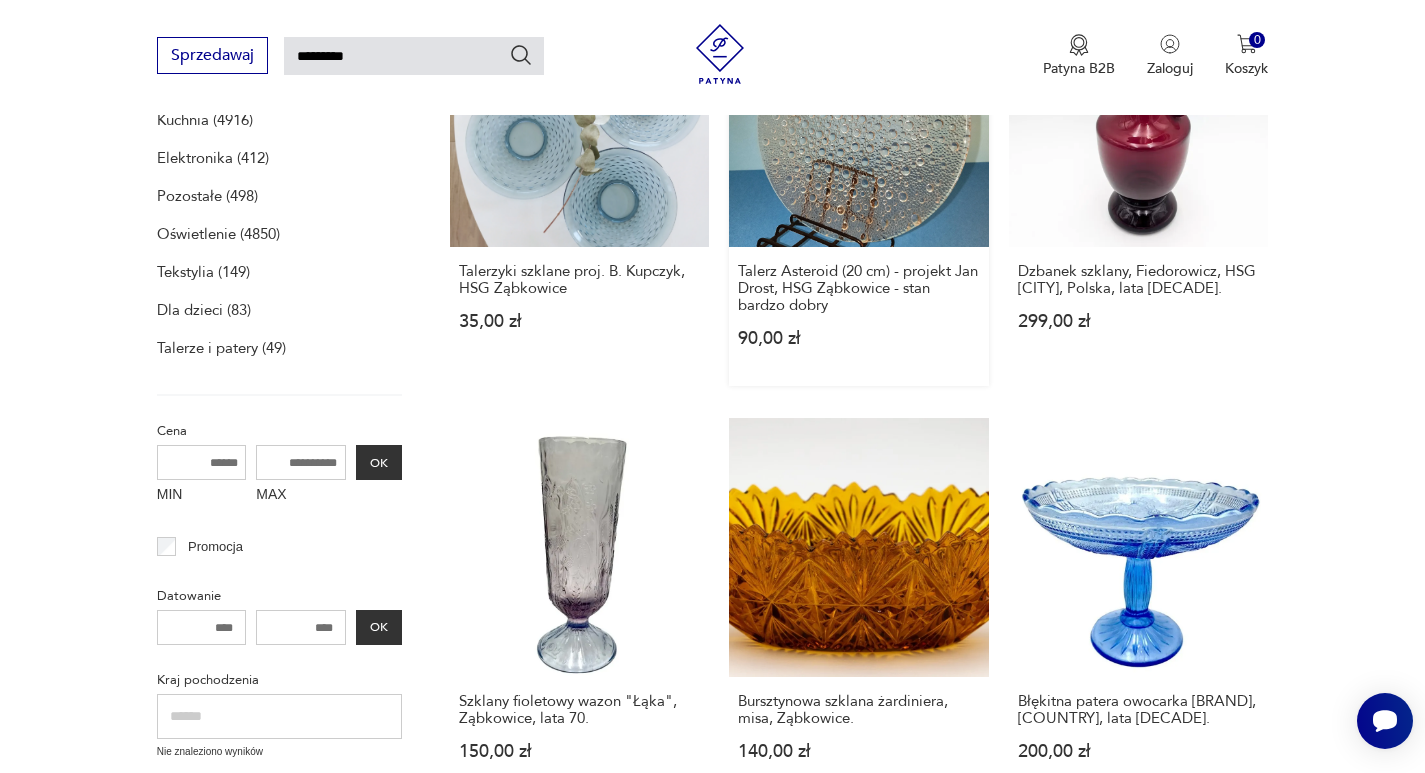 scroll, scrollTop: 657, scrollLeft: 0, axis: vertical 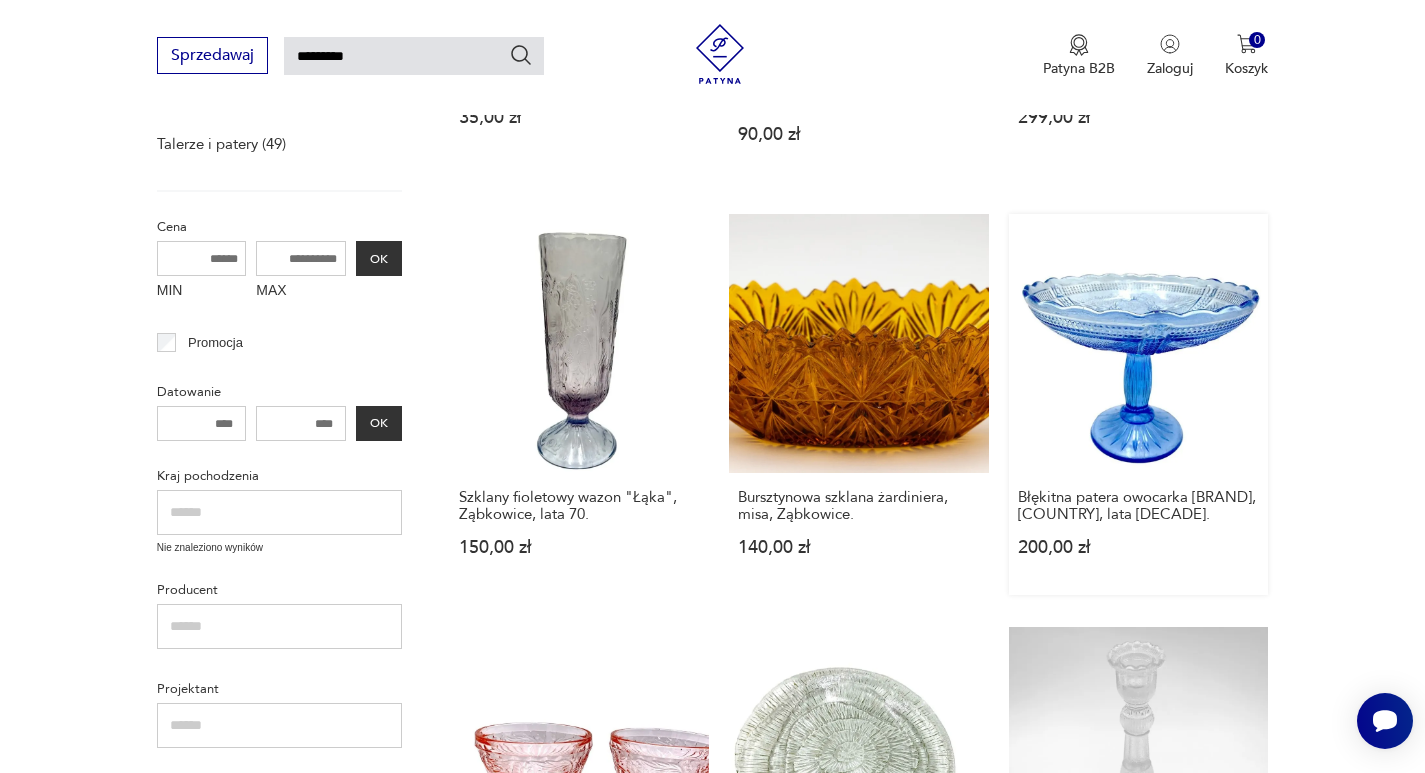 click on "Błękitna patera owocarka [BRAND], [COUNTRY], lata [DECADE]. [PRICE]" at bounding box center [1139, 405] 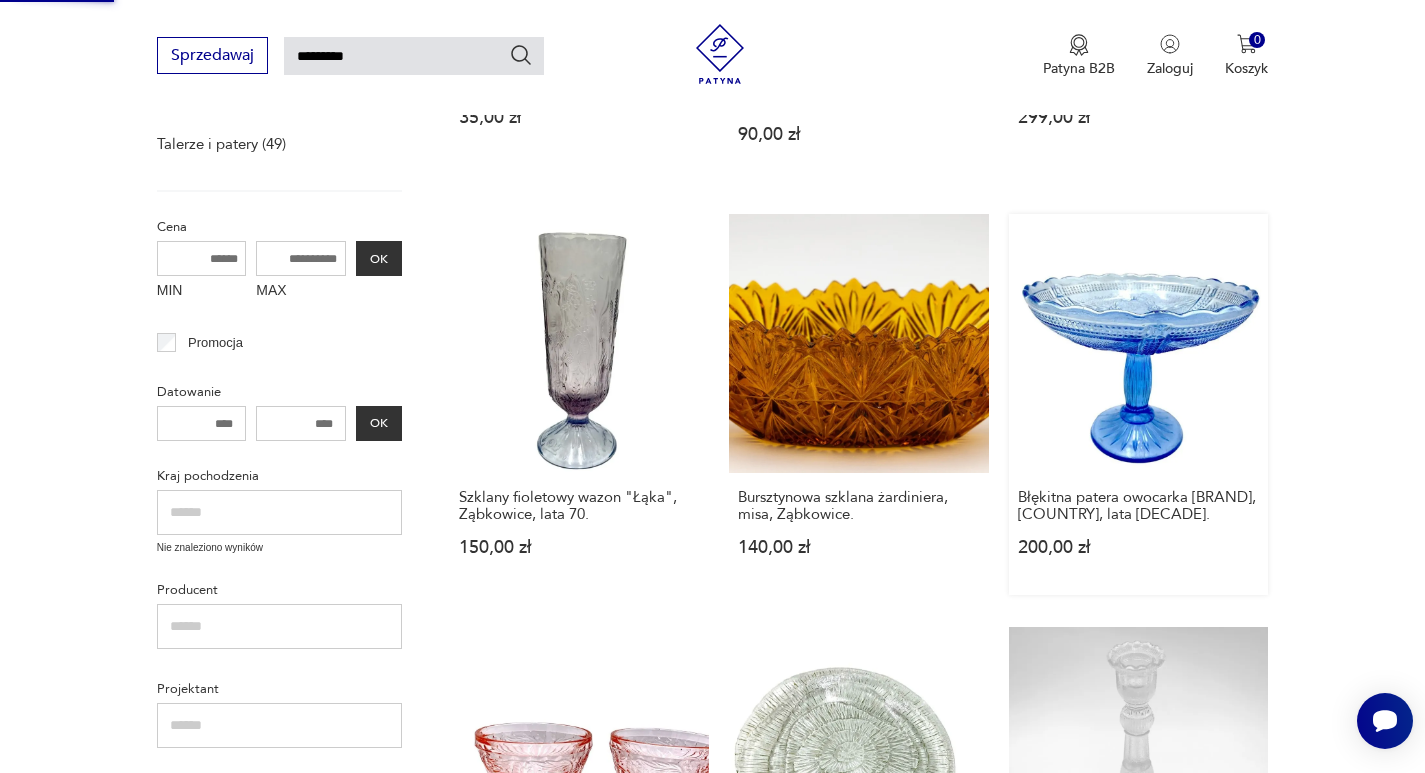 type 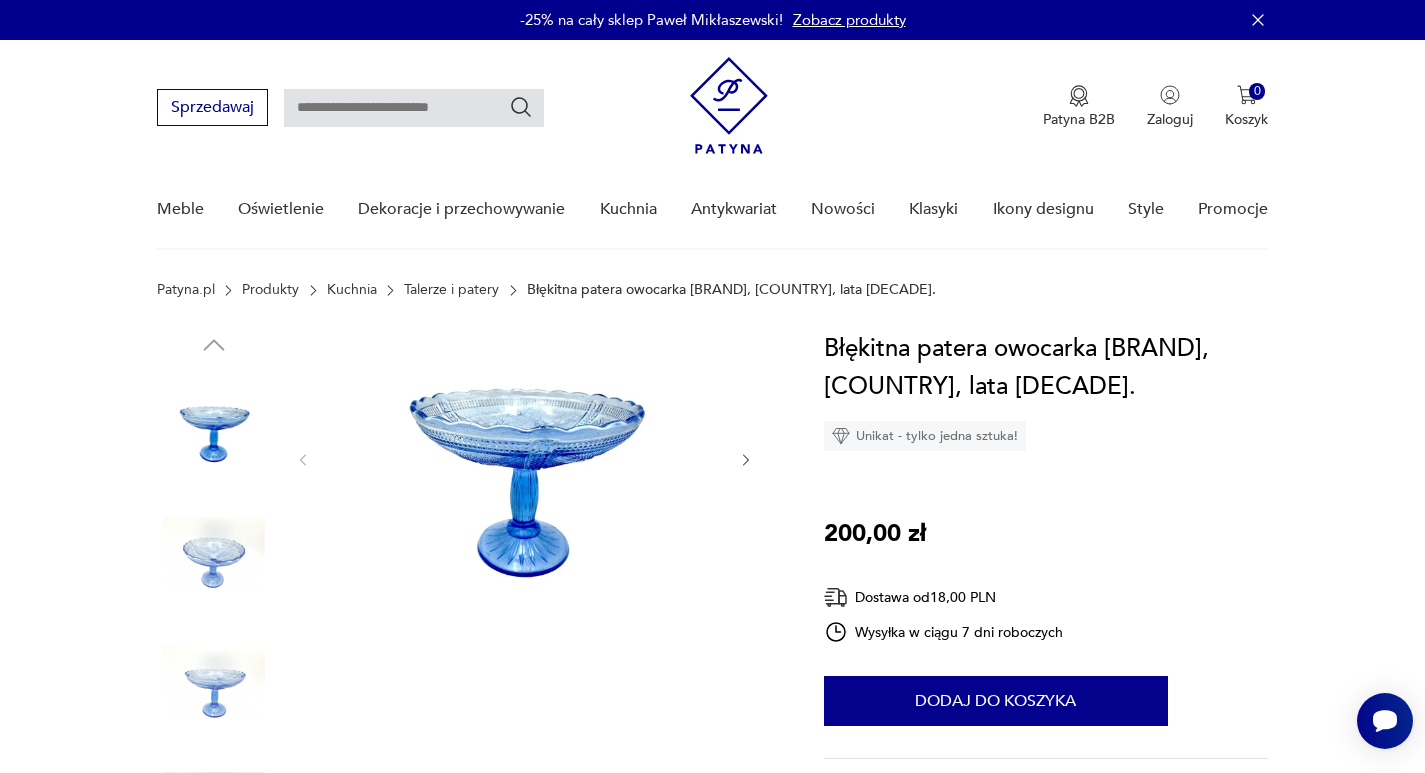 scroll, scrollTop: 300, scrollLeft: 0, axis: vertical 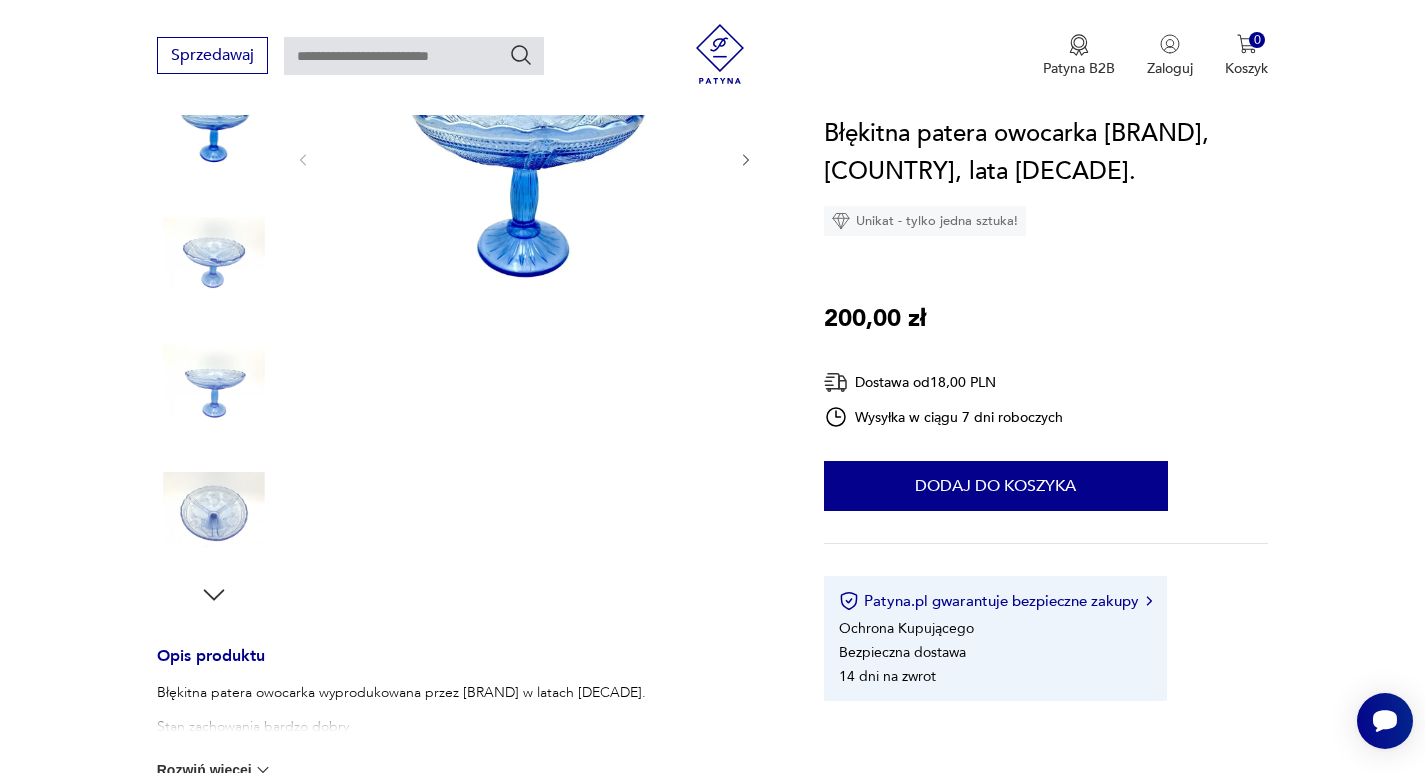 click at bounding box center (214, 510) 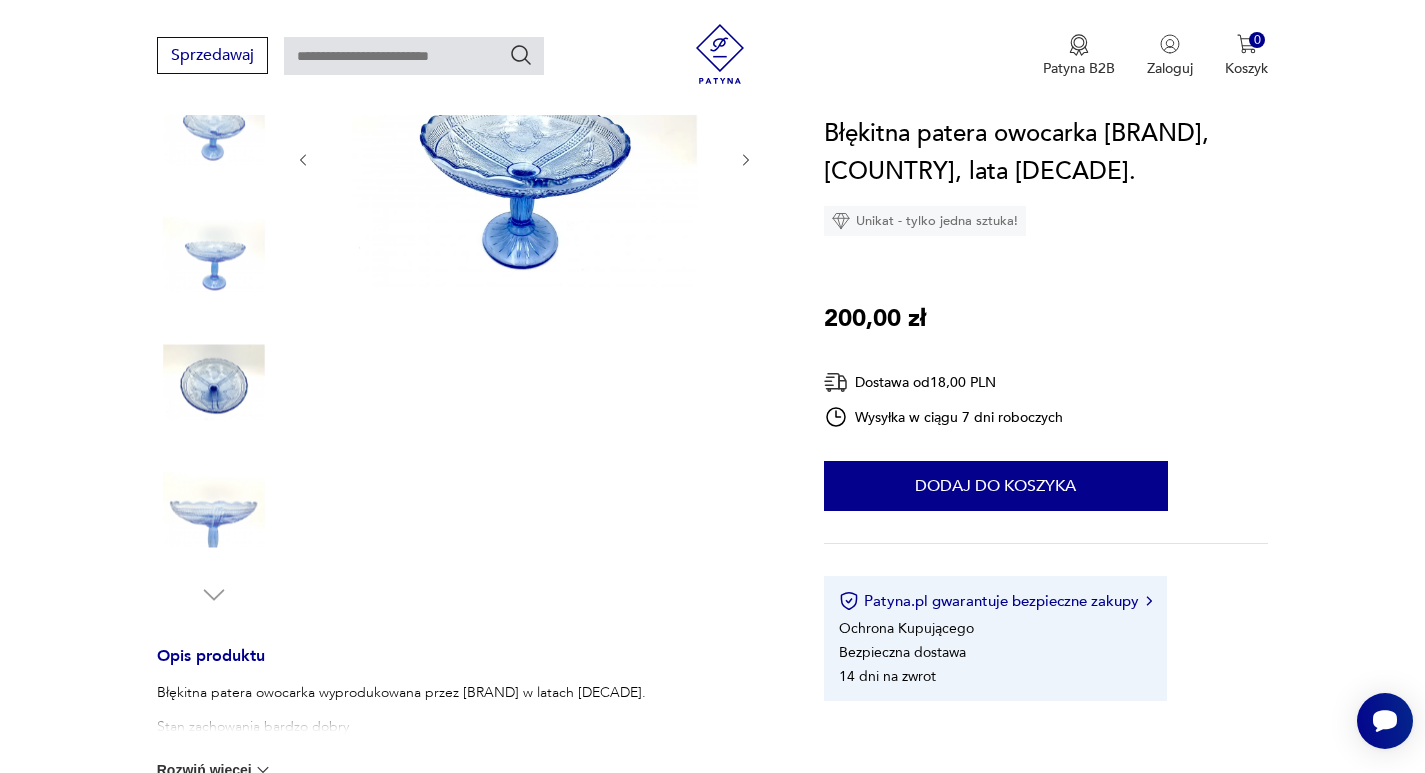 click at bounding box center (525, 158) 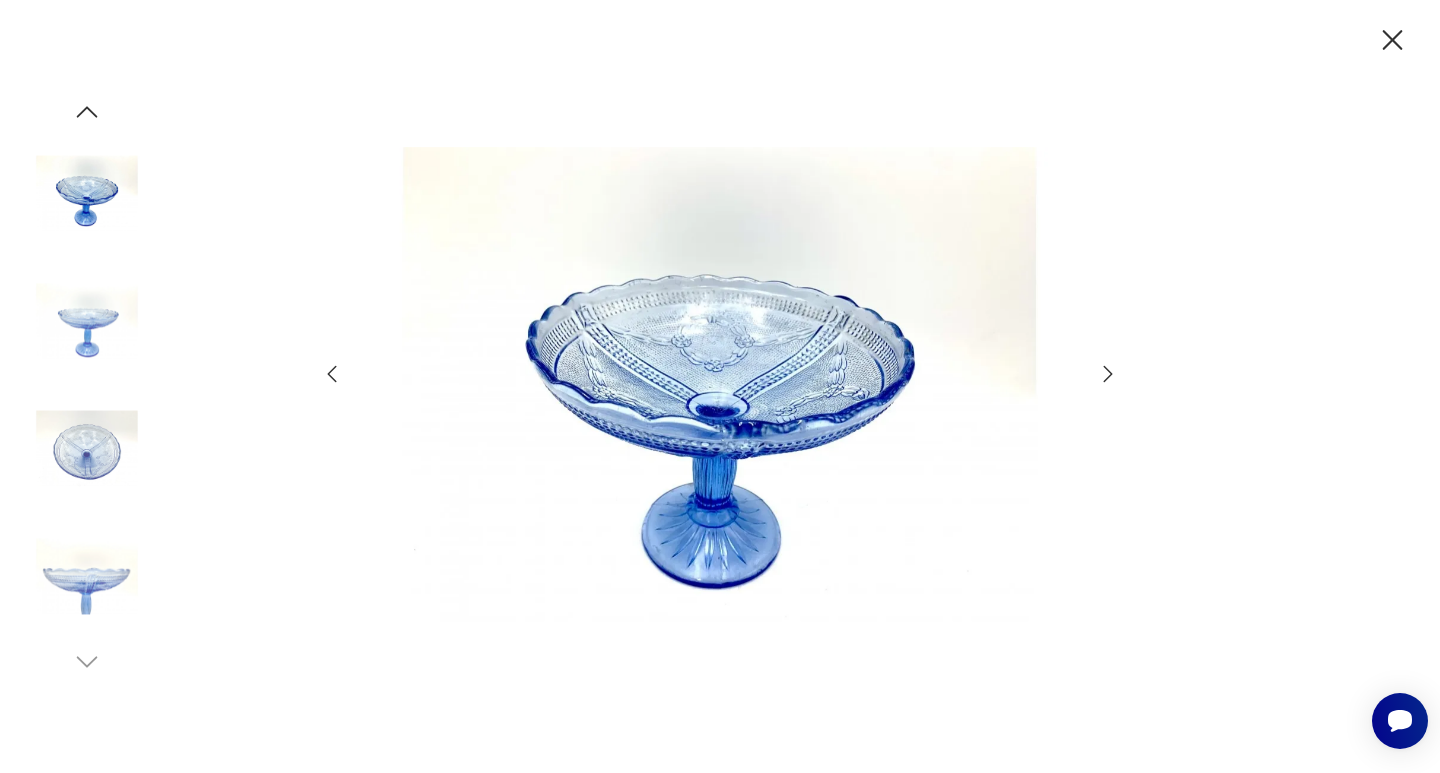 click at bounding box center [720, 384] 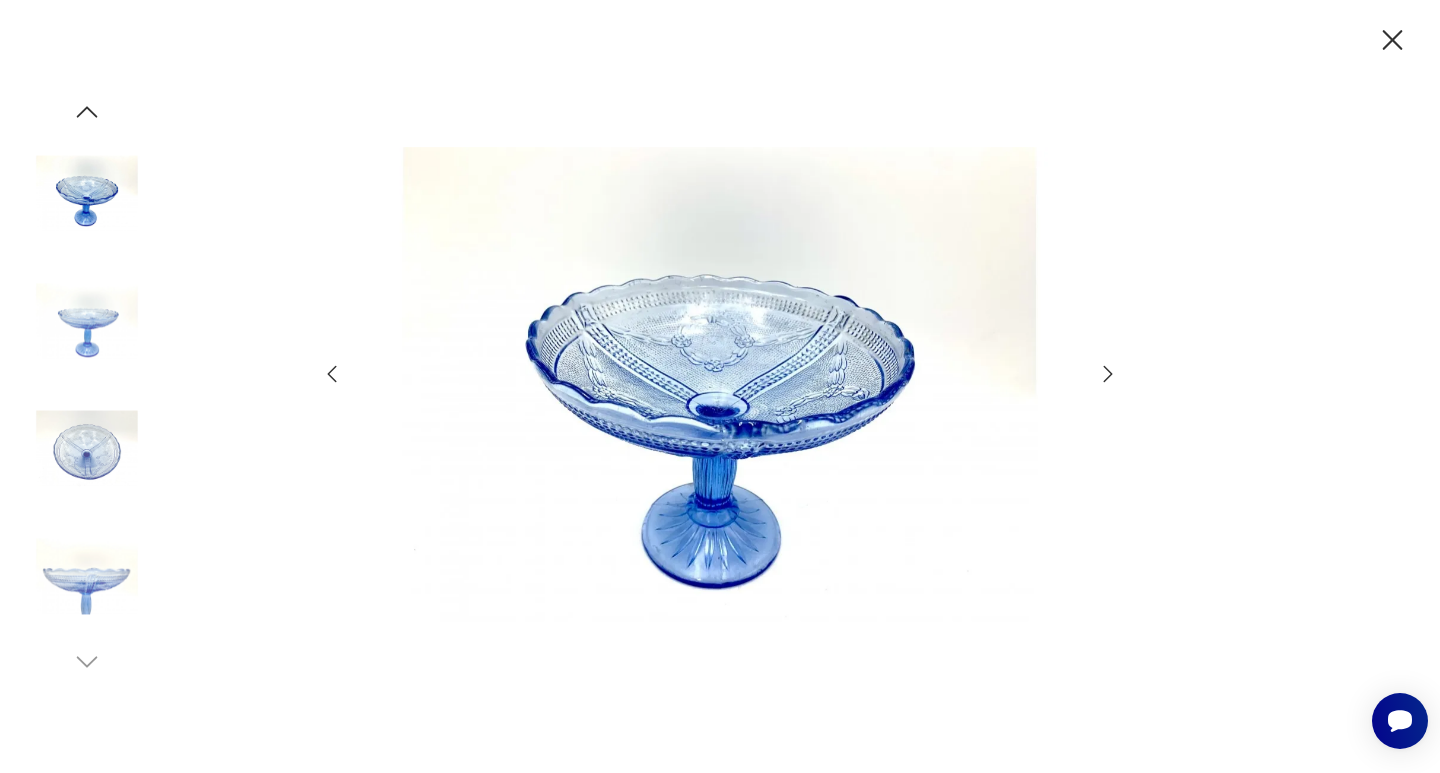 click 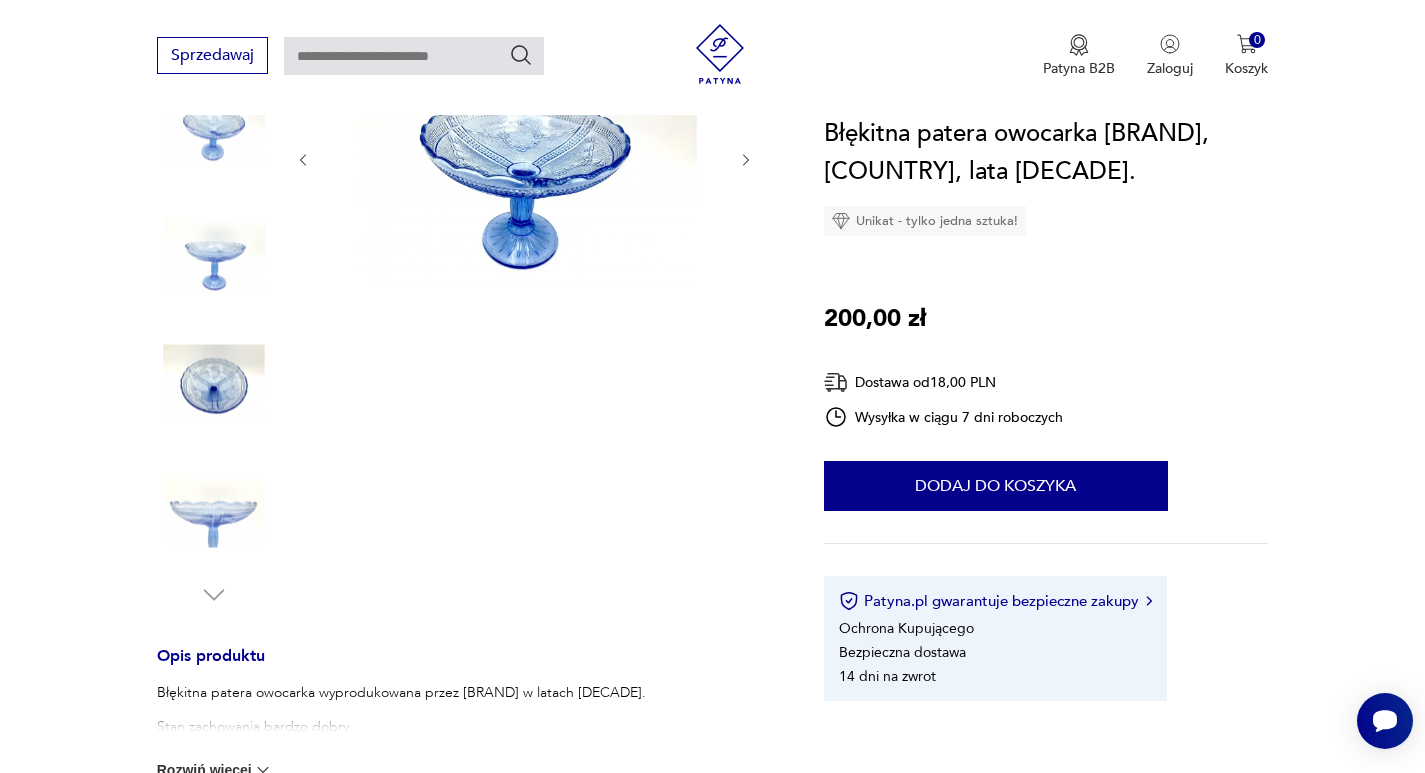 type on "*********" 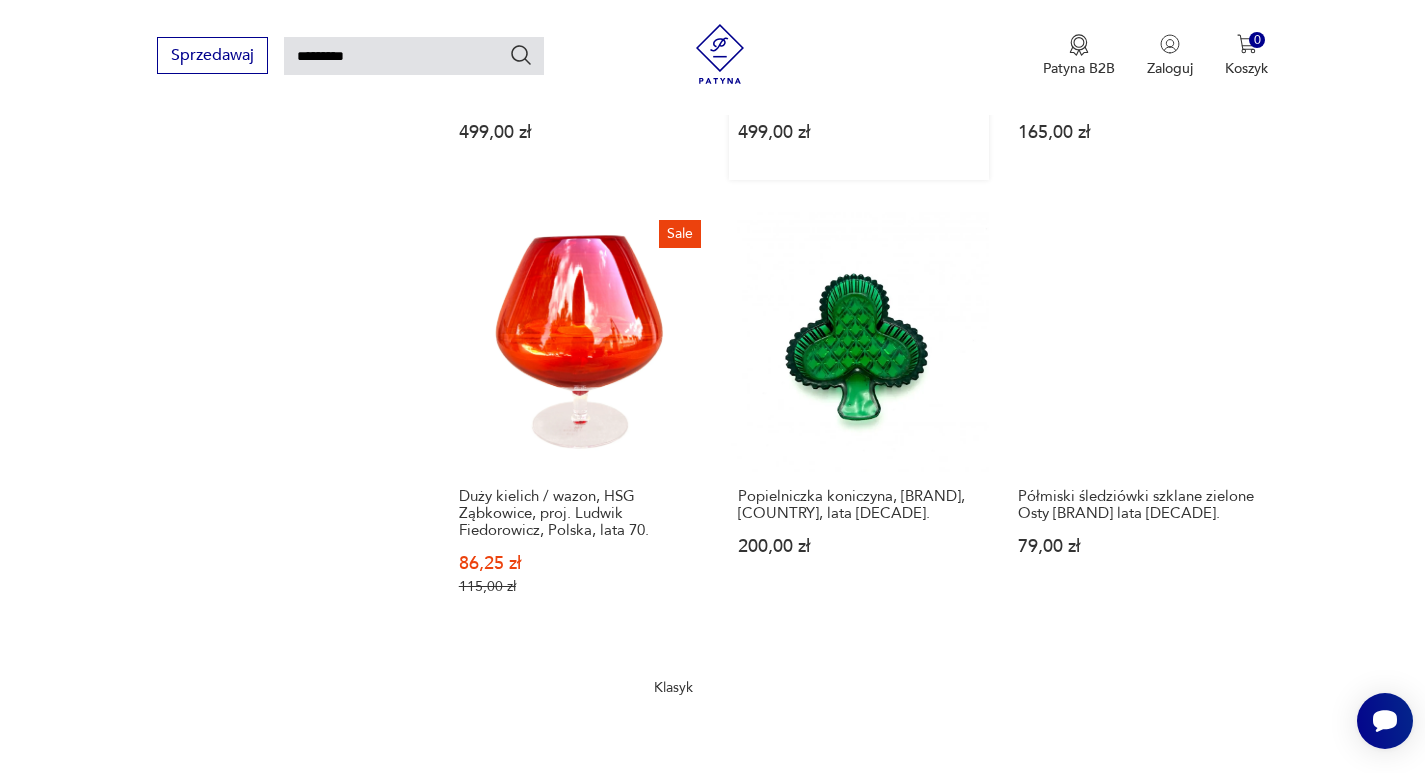 scroll, scrollTop: 1903, scrollLeft: 0, axis: vertical 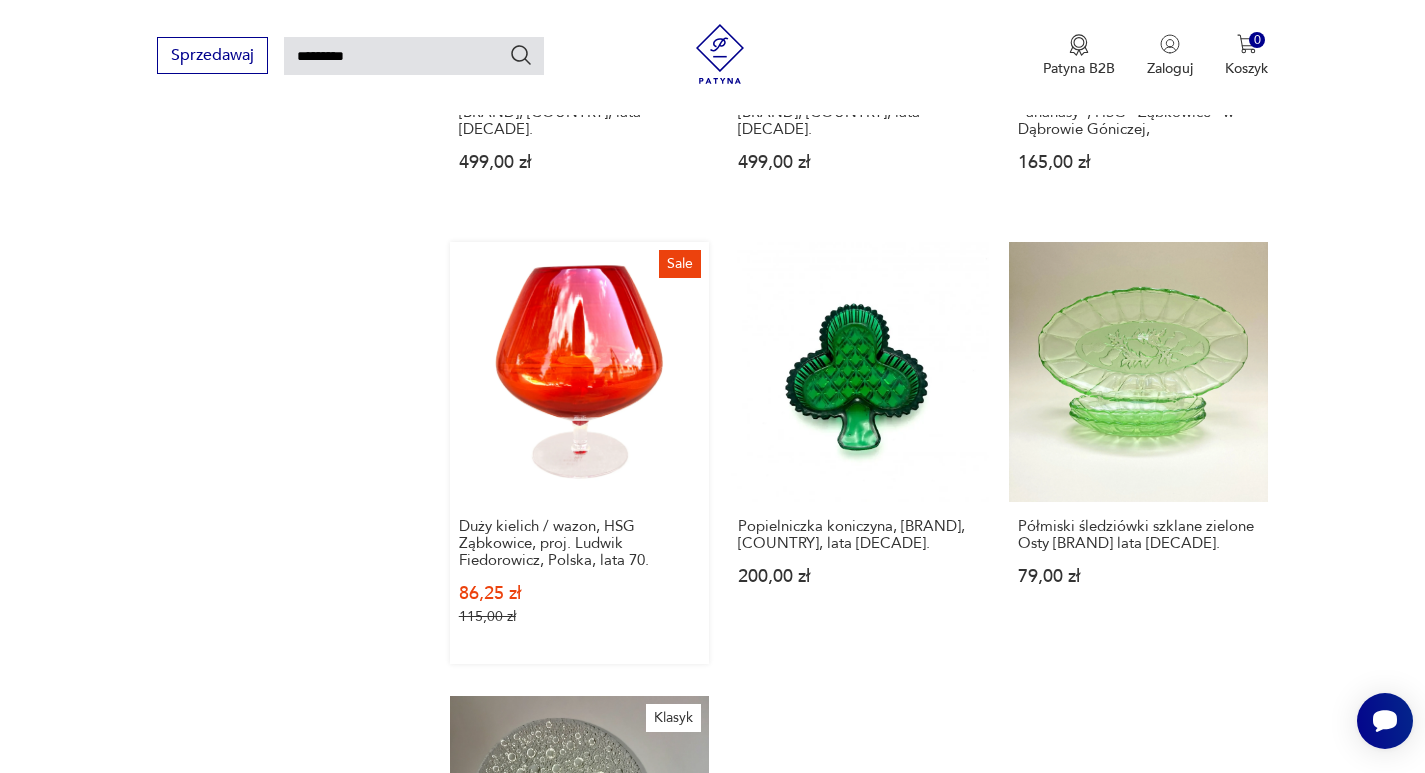 click on "Sale Duży kielich / wazon, HSG [CITY], proj. Ludwik Fiedorowicz, Polska, lata [DECADE]. 86,25 zł 115,00 zł" at bounding box center (580, 453) 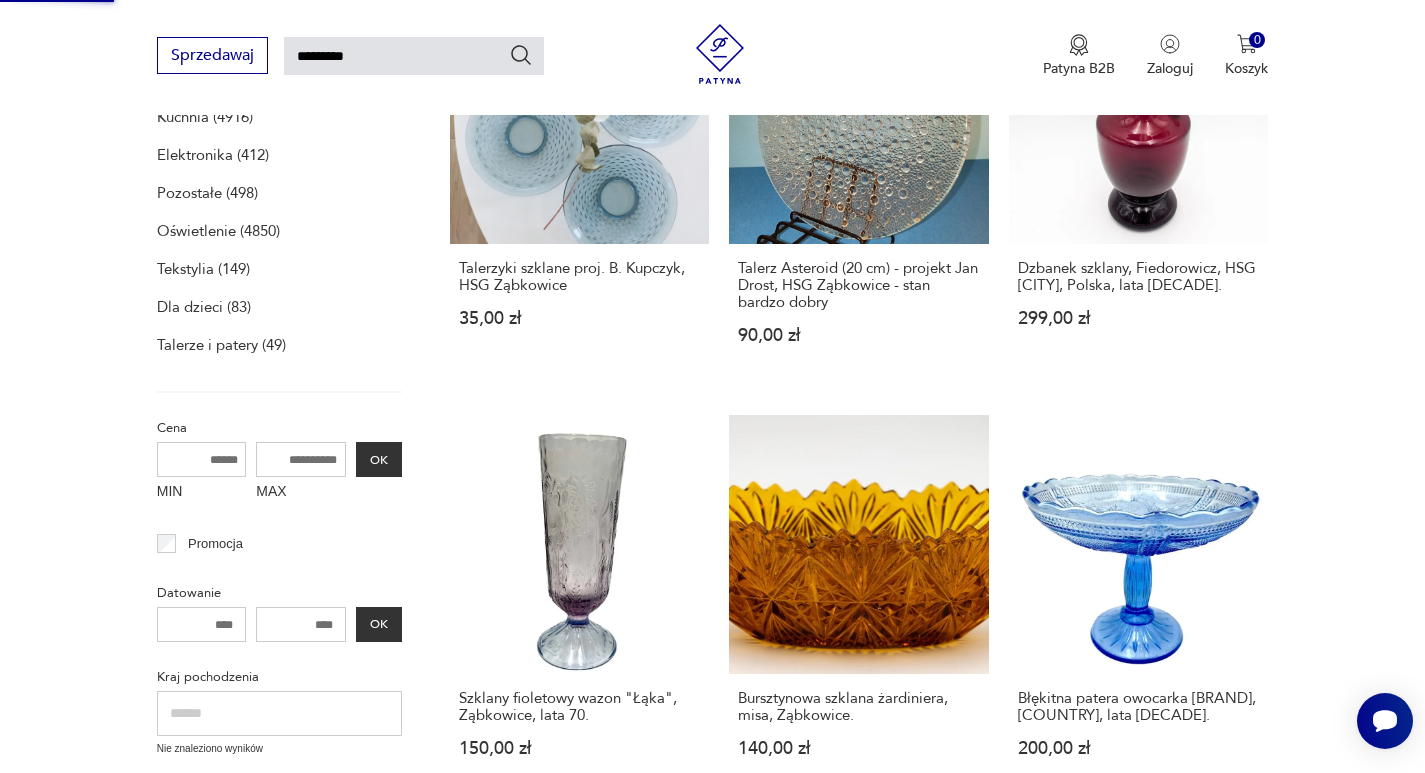 type 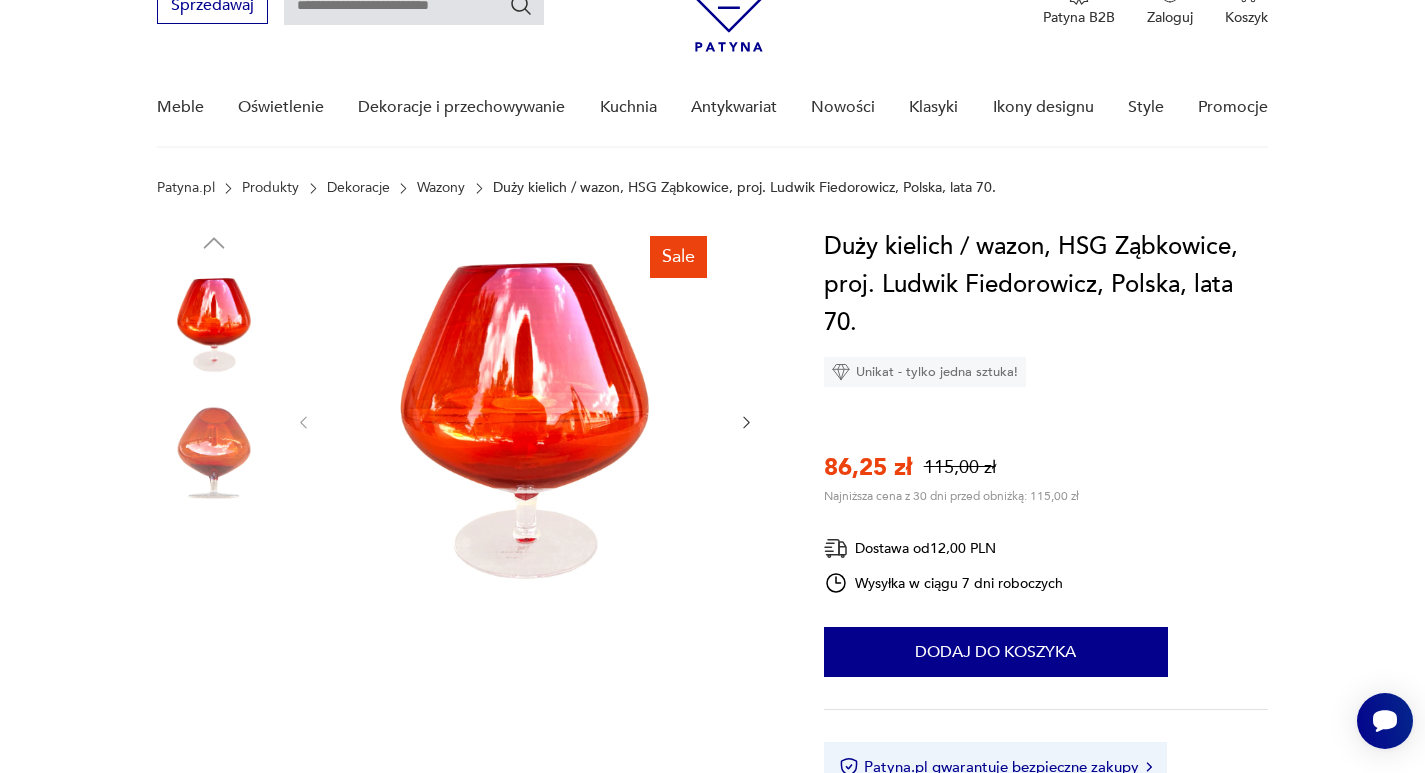 scroll, scrollTop: 100, scrollLeft: 0, axis: vertical 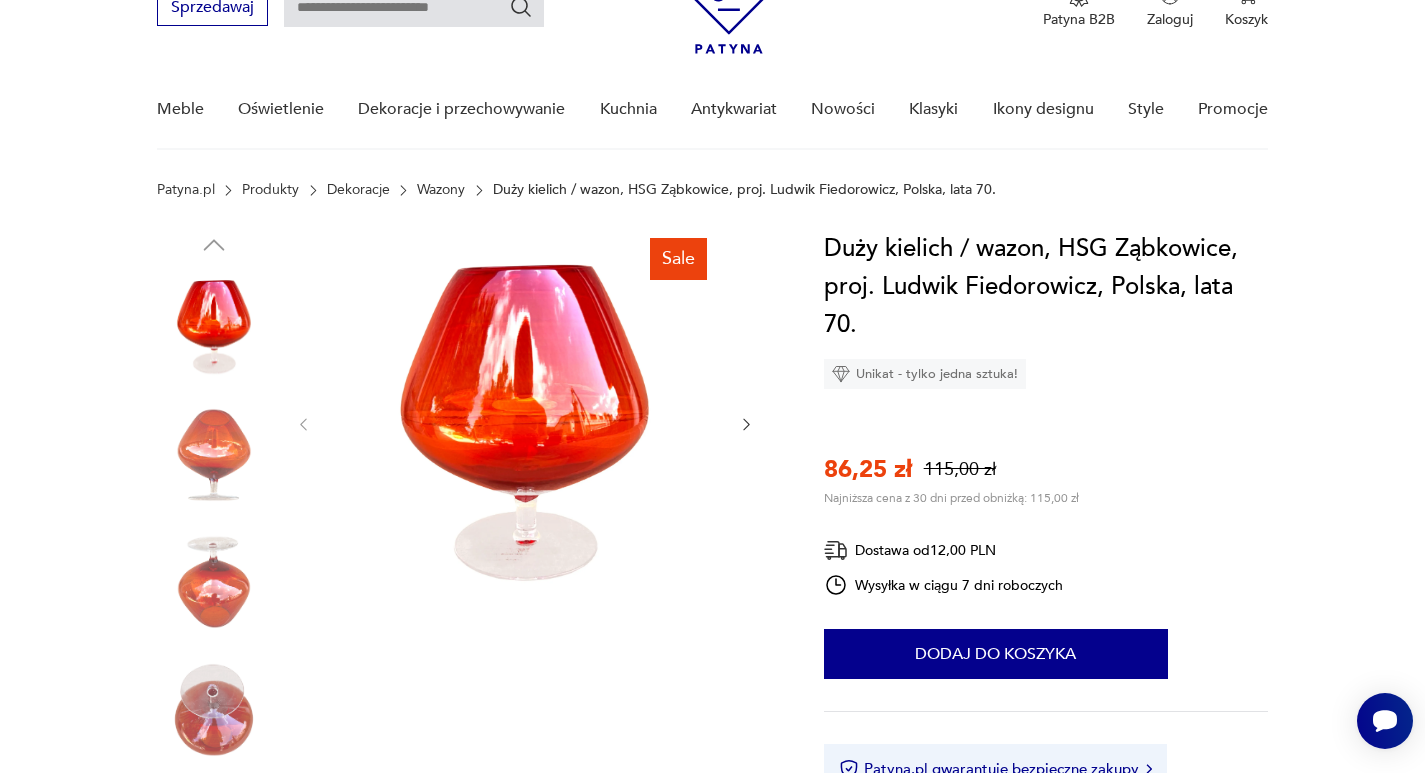click at bounding box center [525, 423] 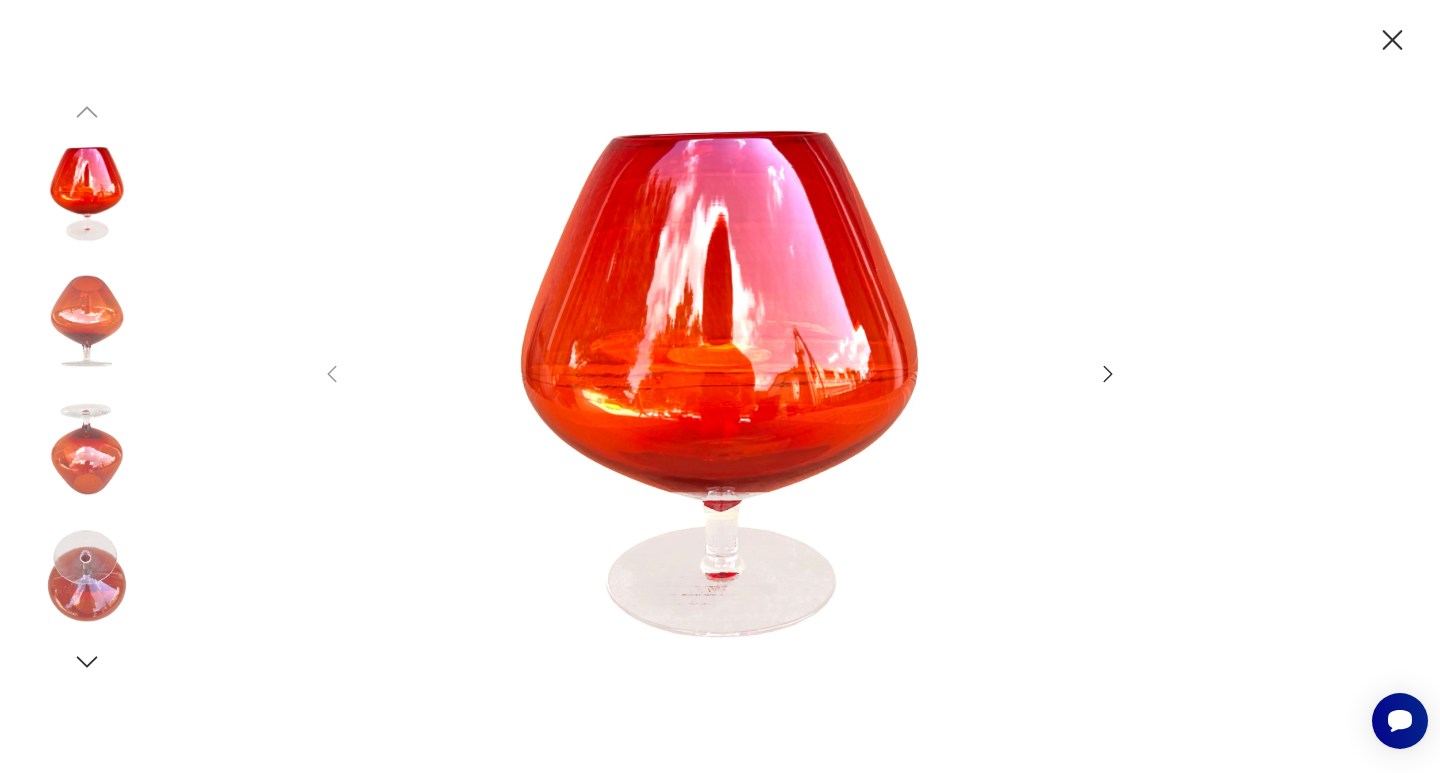 click 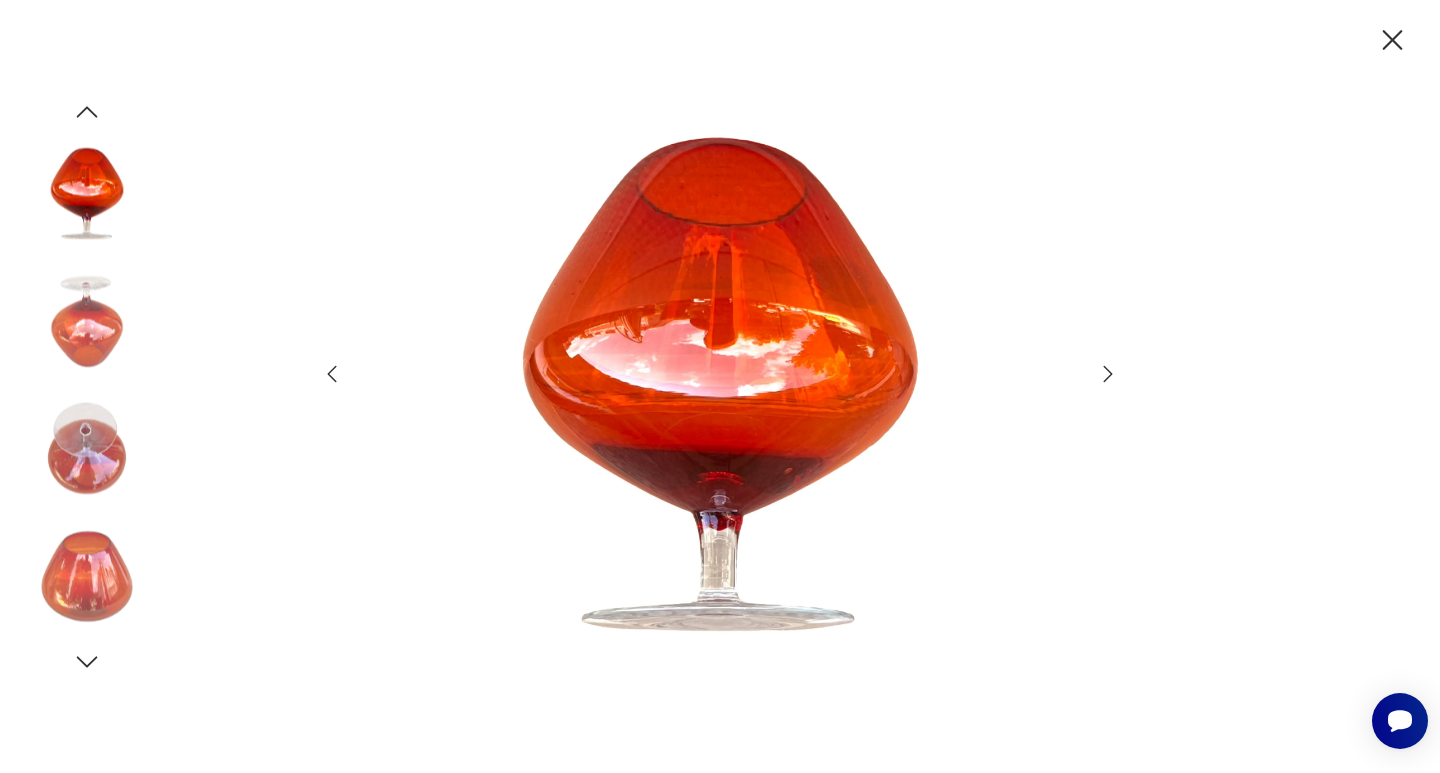 click 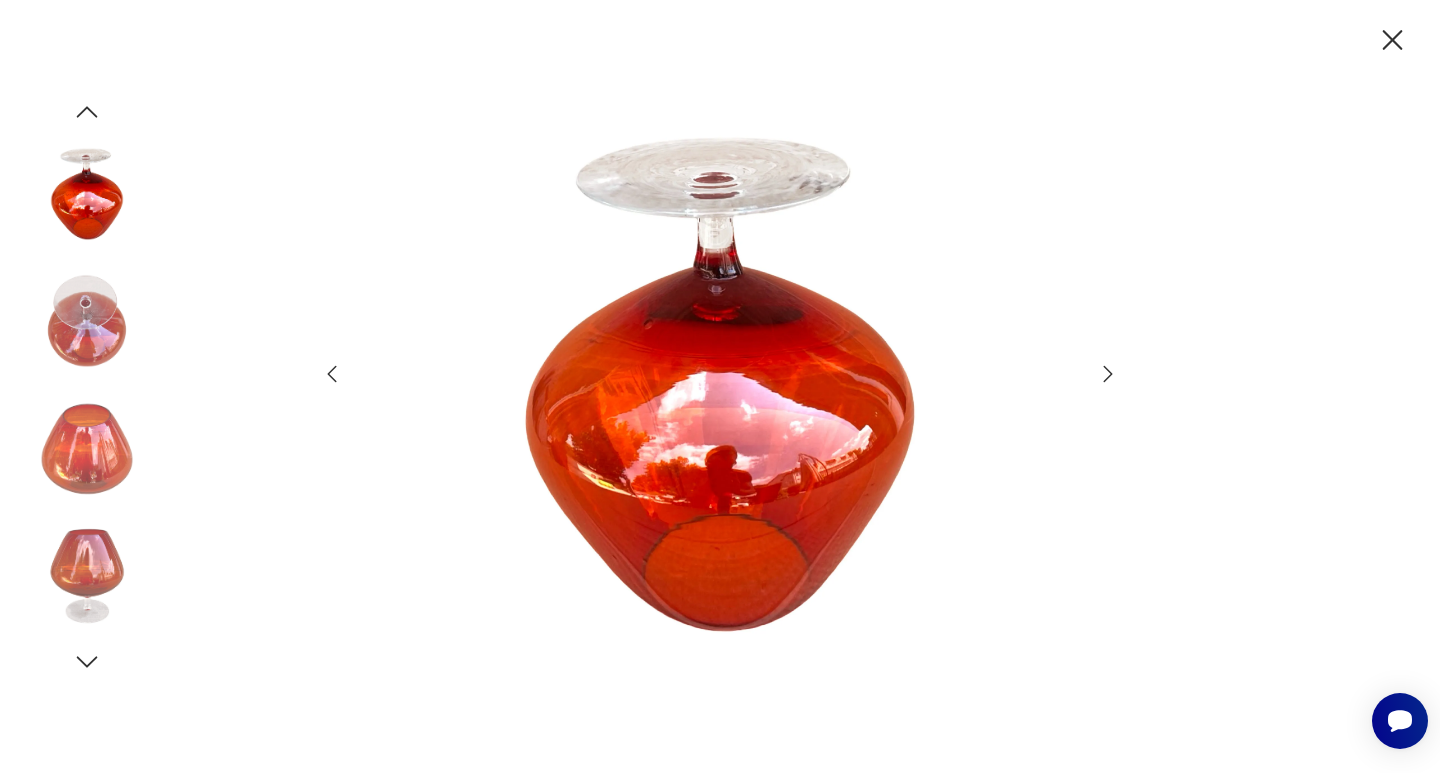 click 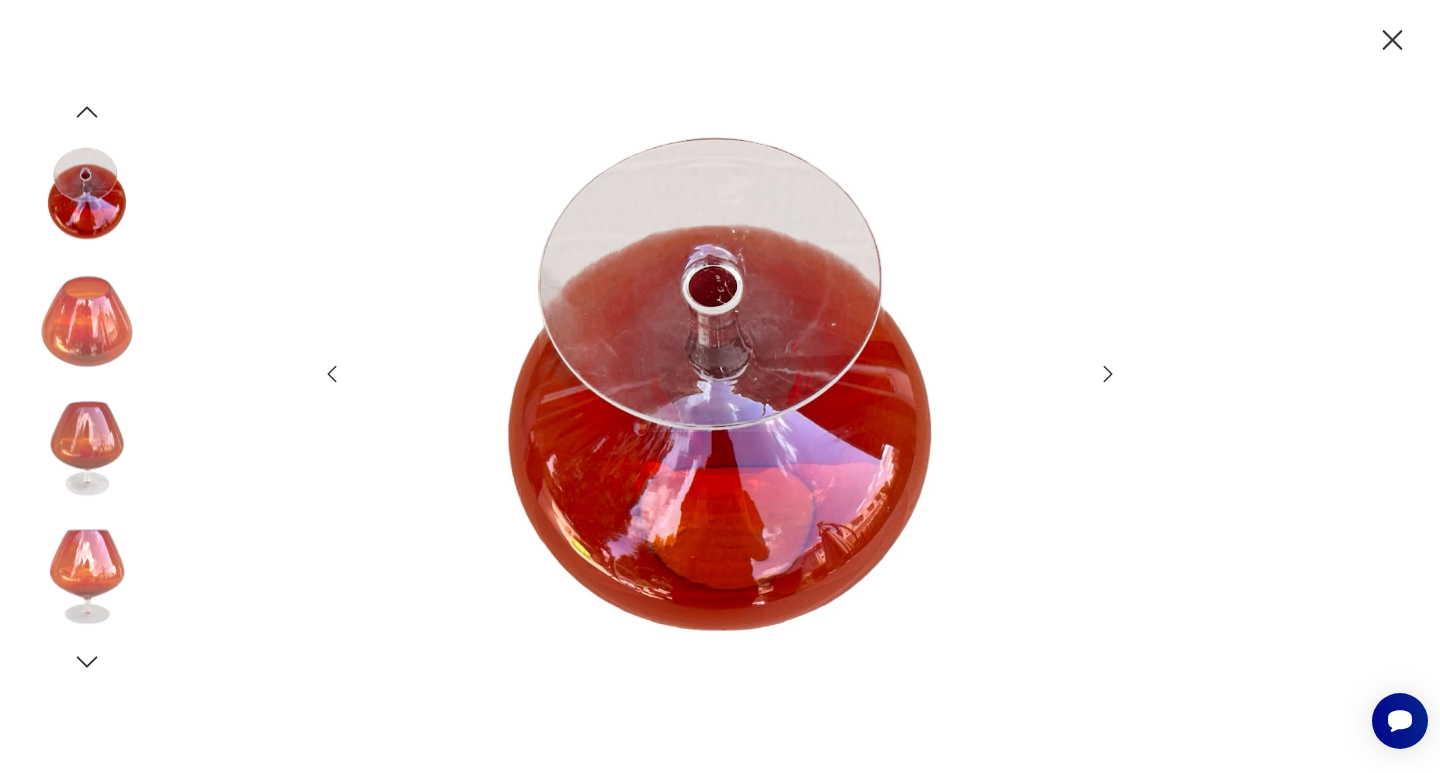 click 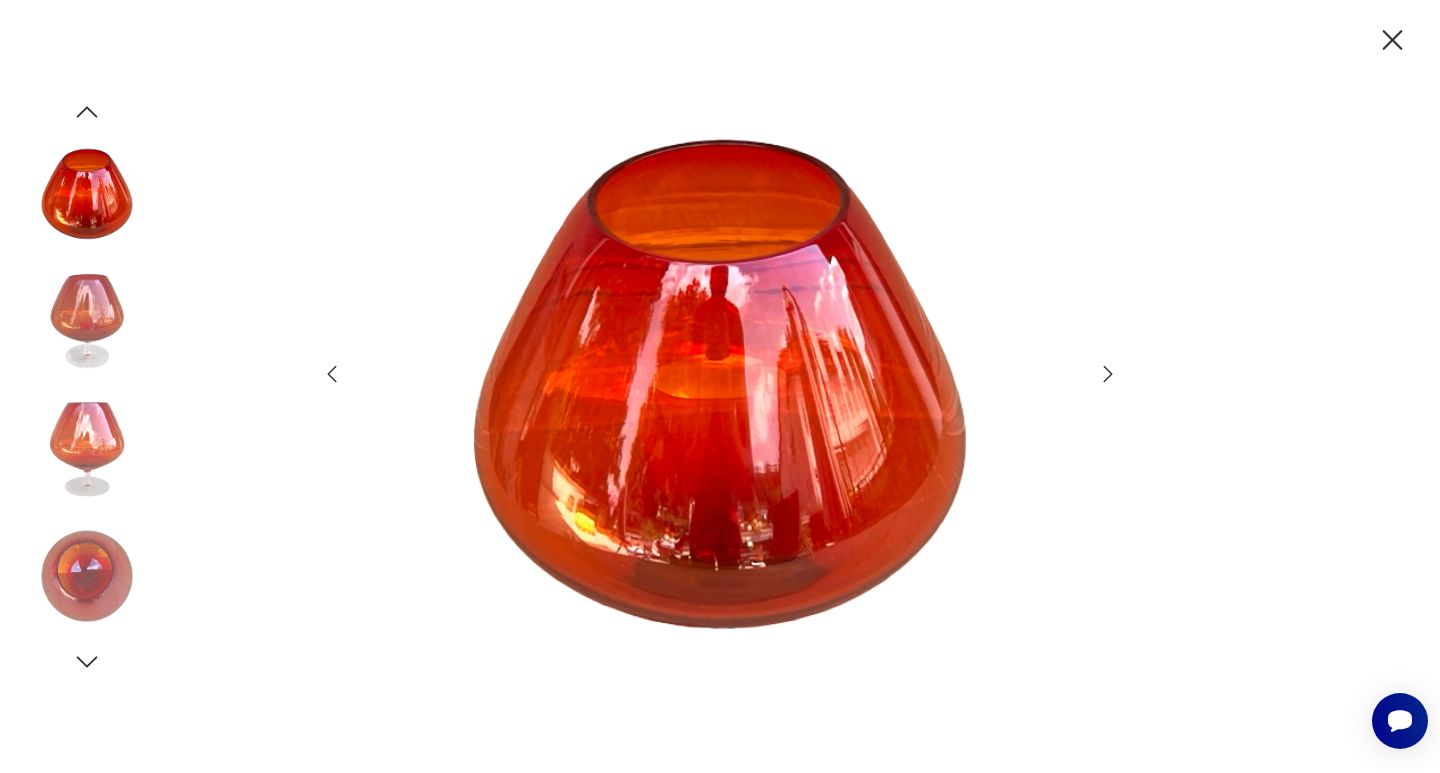 click 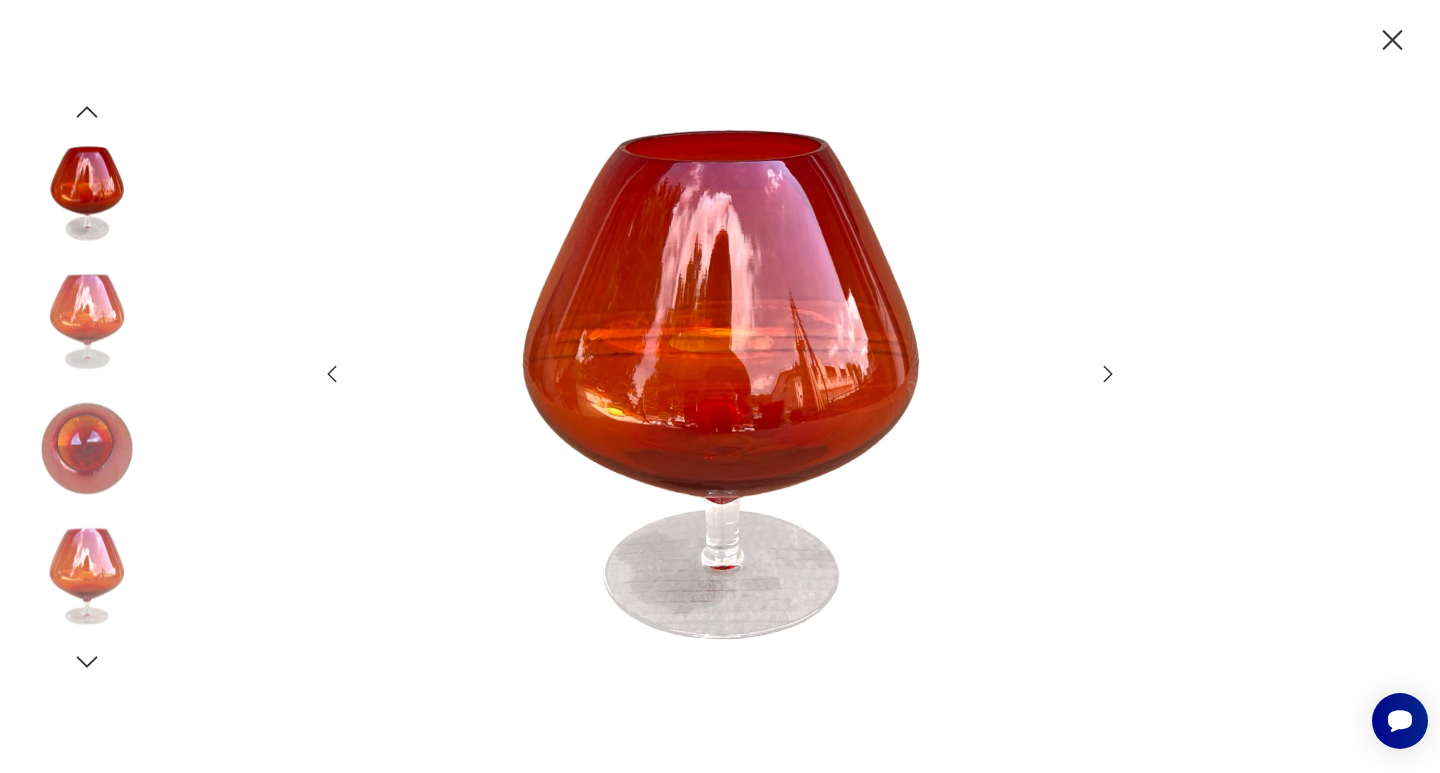click 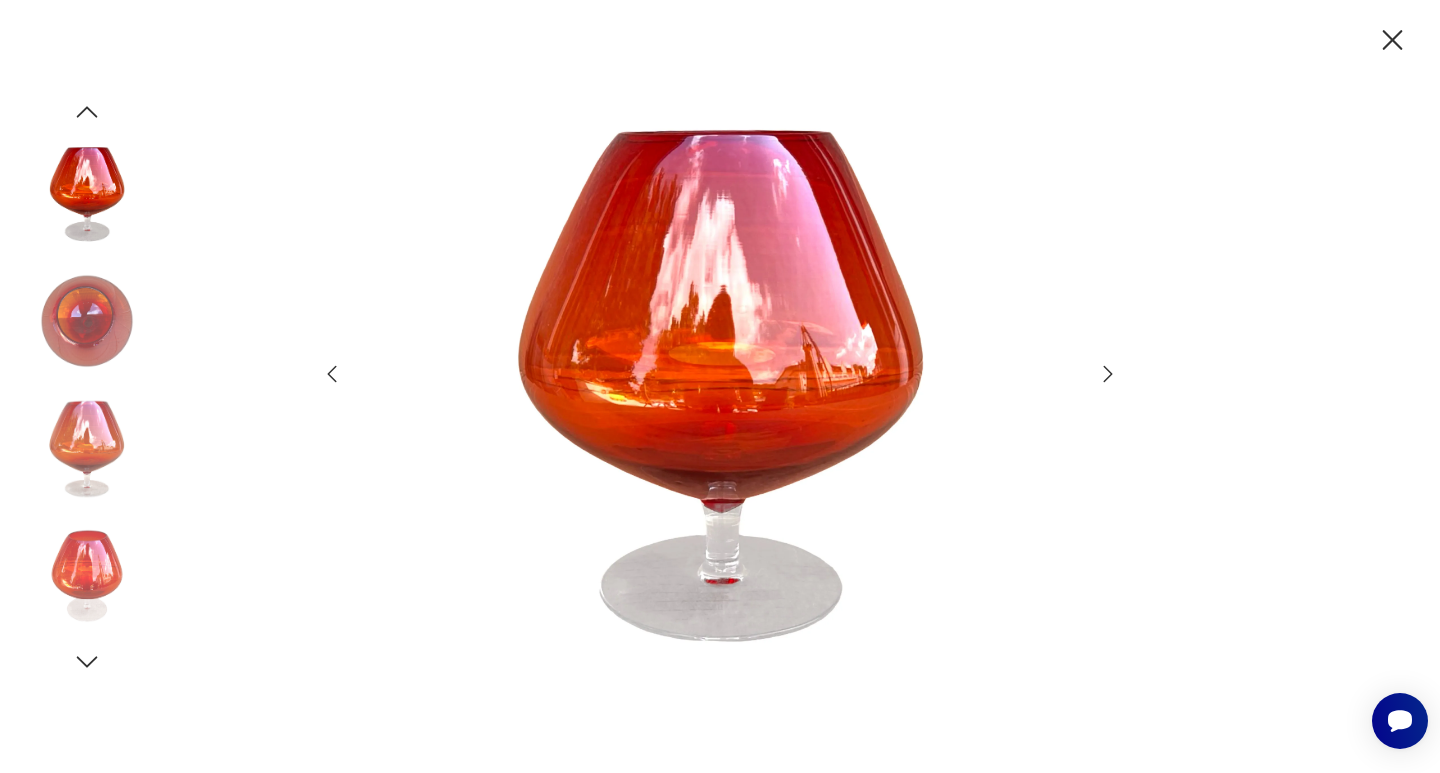 click 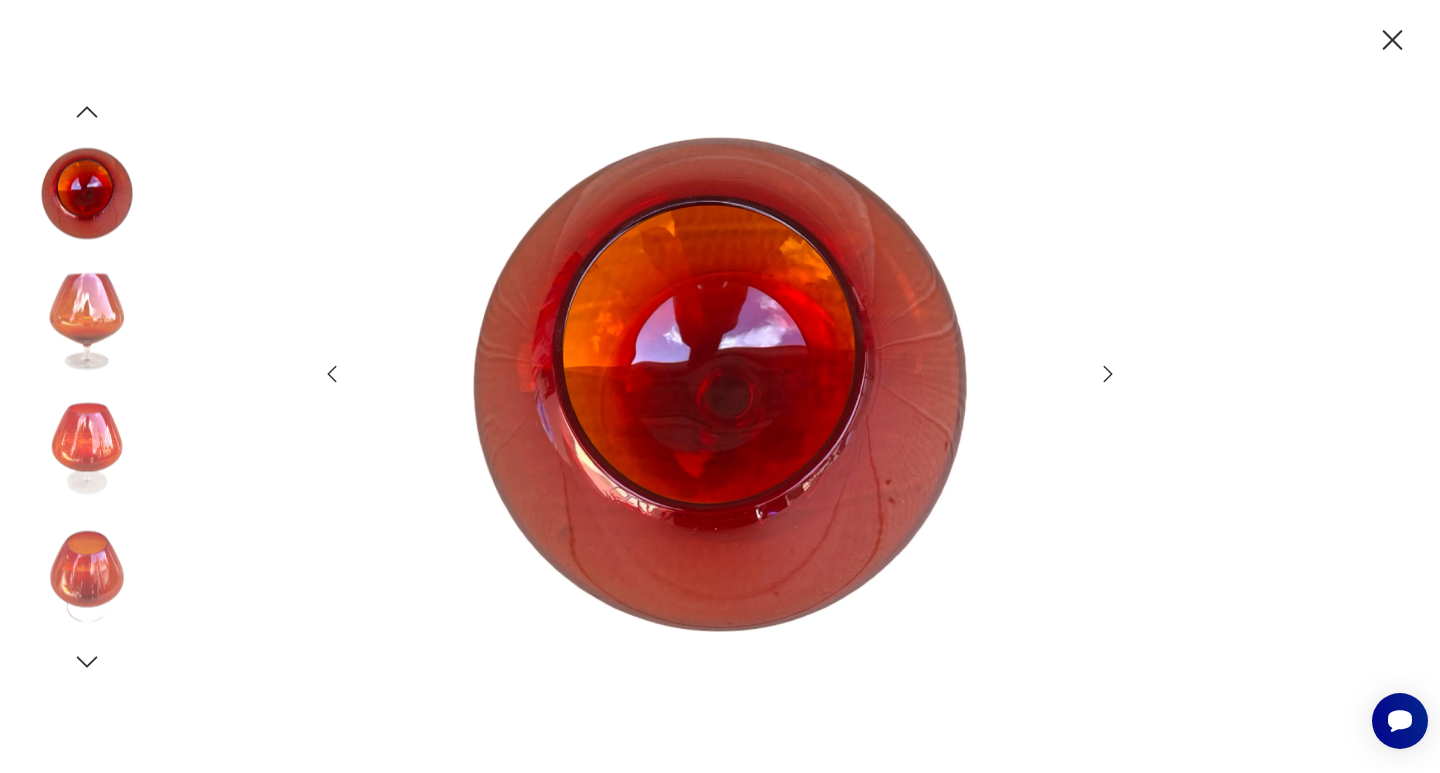 click 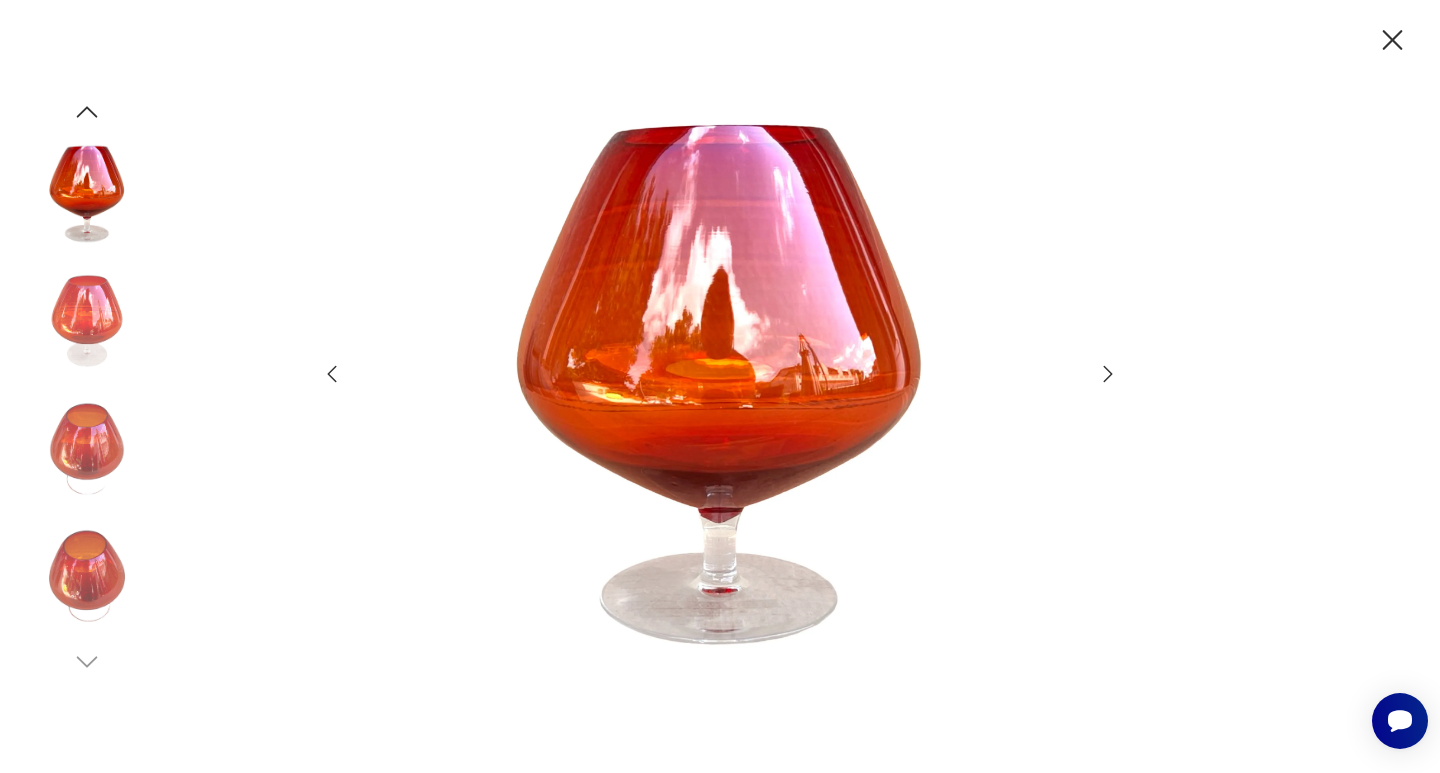 click 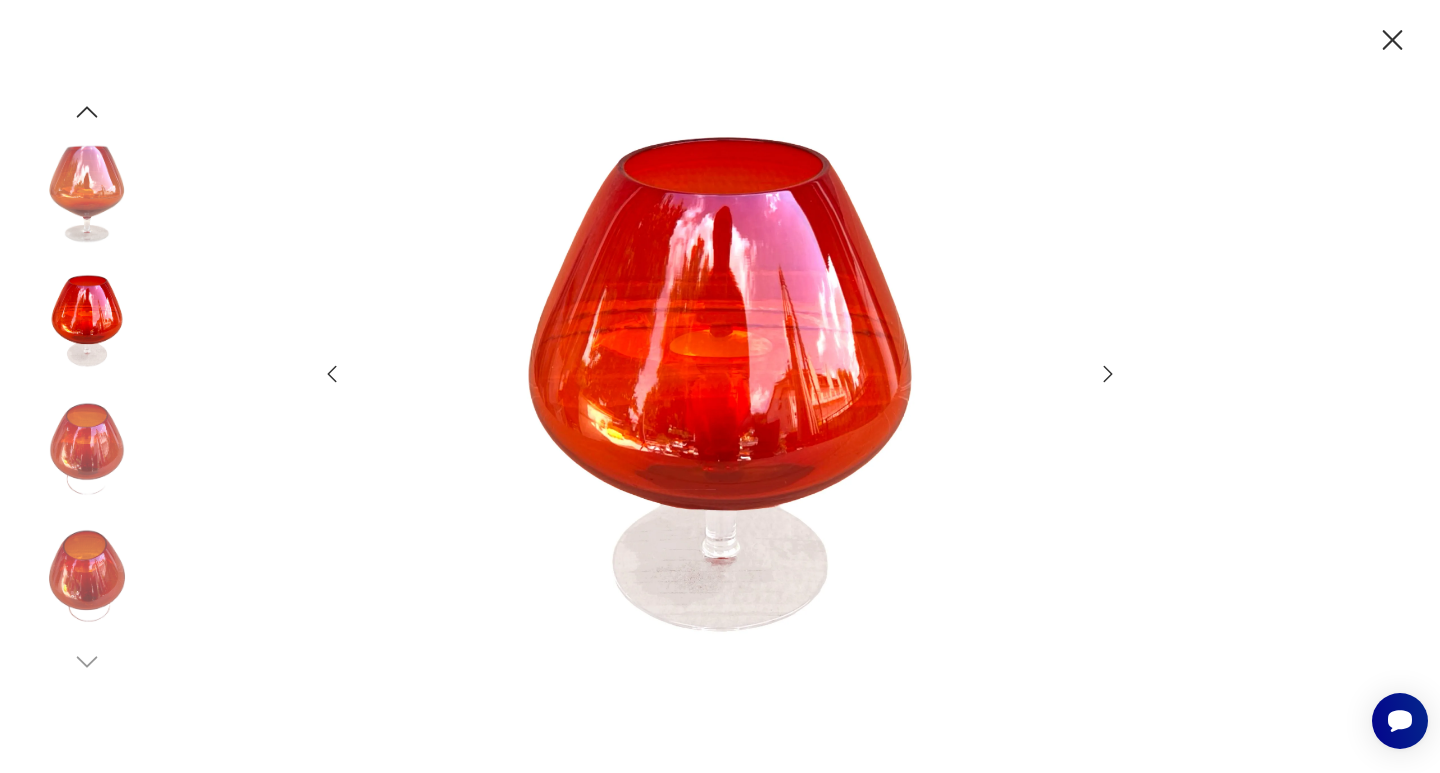 click 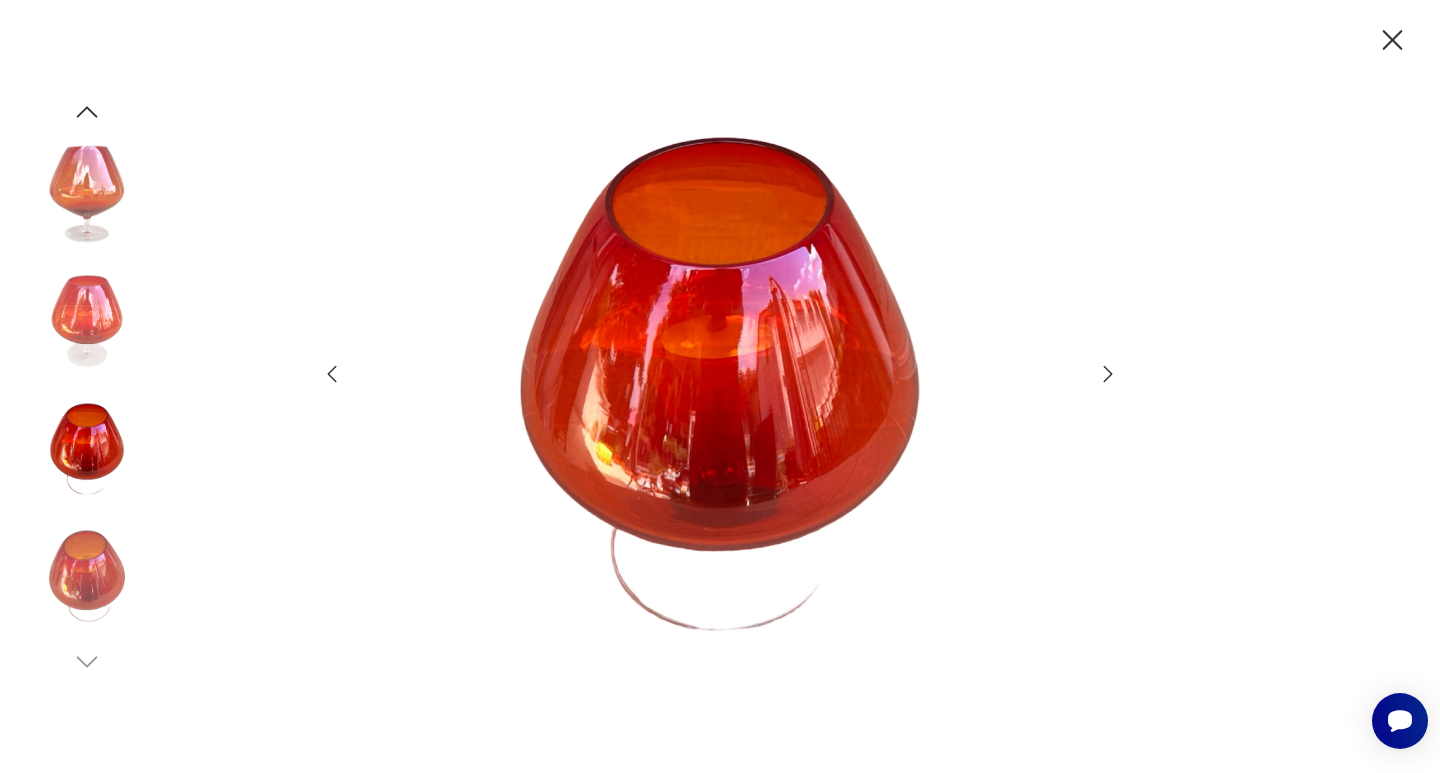 click 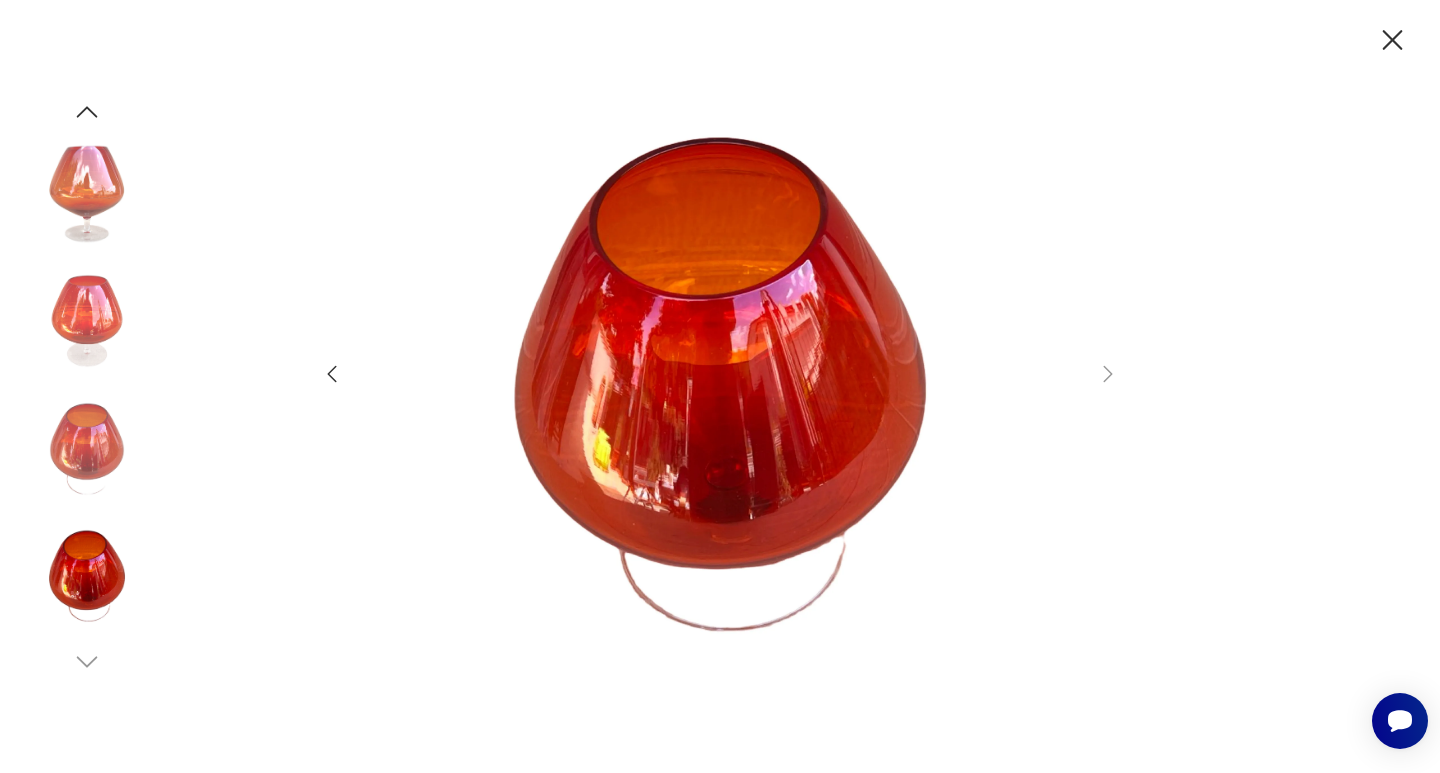 click 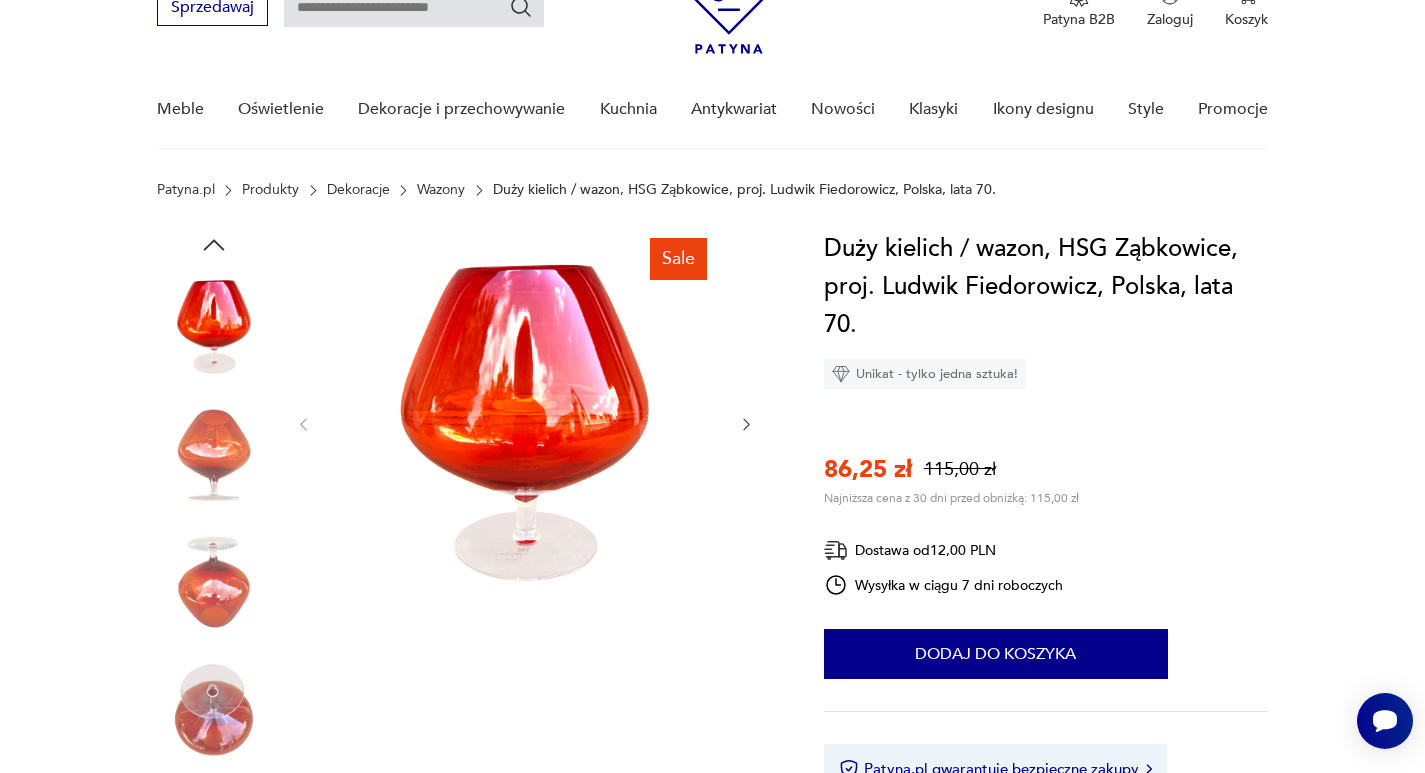 type on "*********" 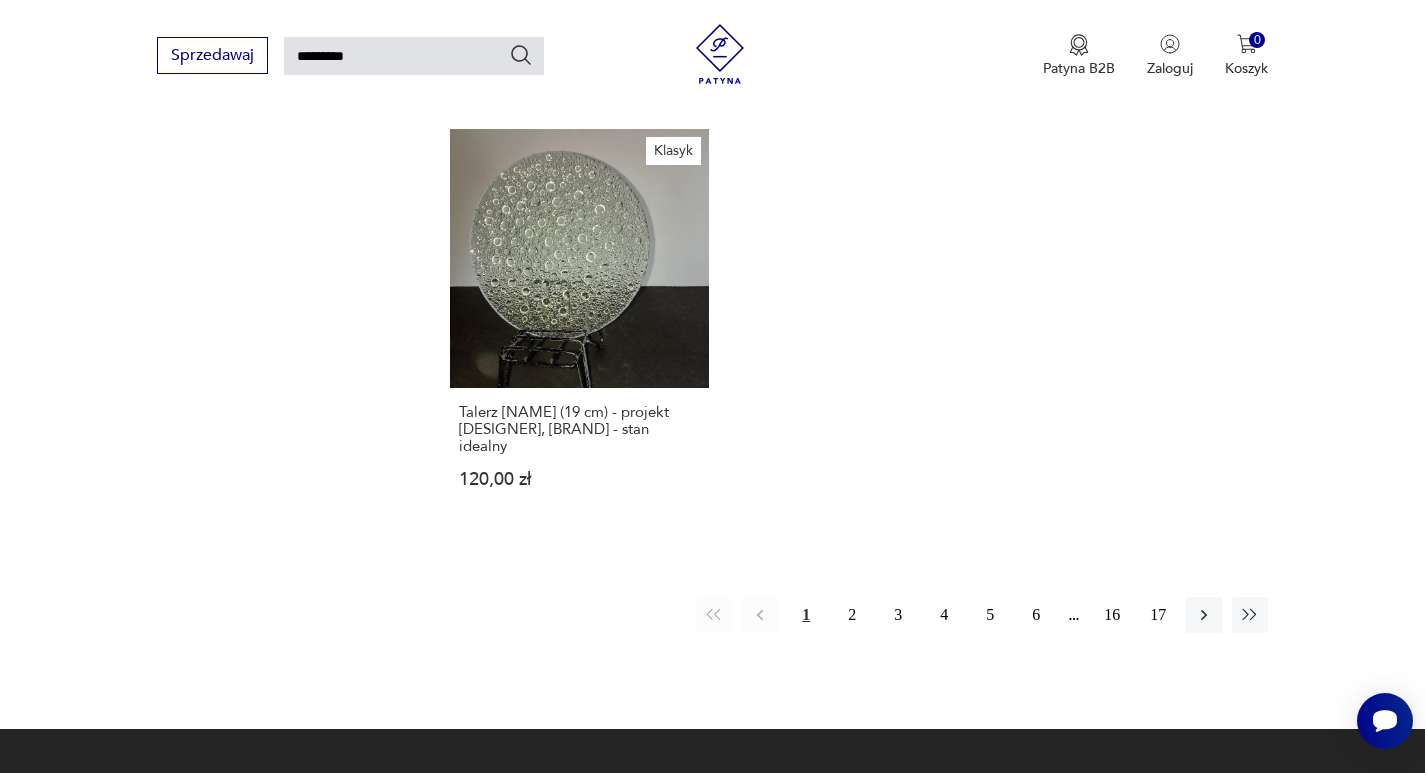 scroll, scrollTop: 2474, scrollLeft: 0, axis: vertical 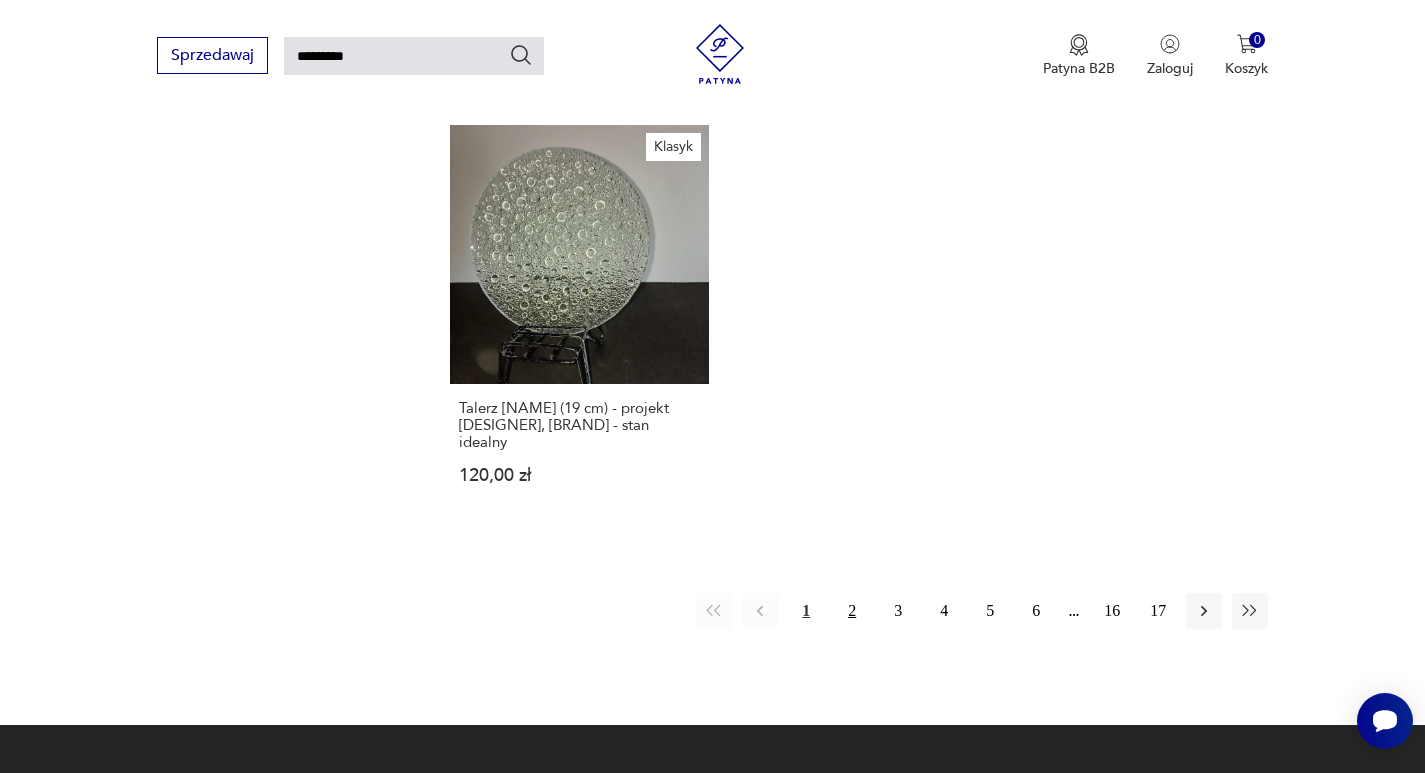 click on "2" at bounding box center (852, 611) 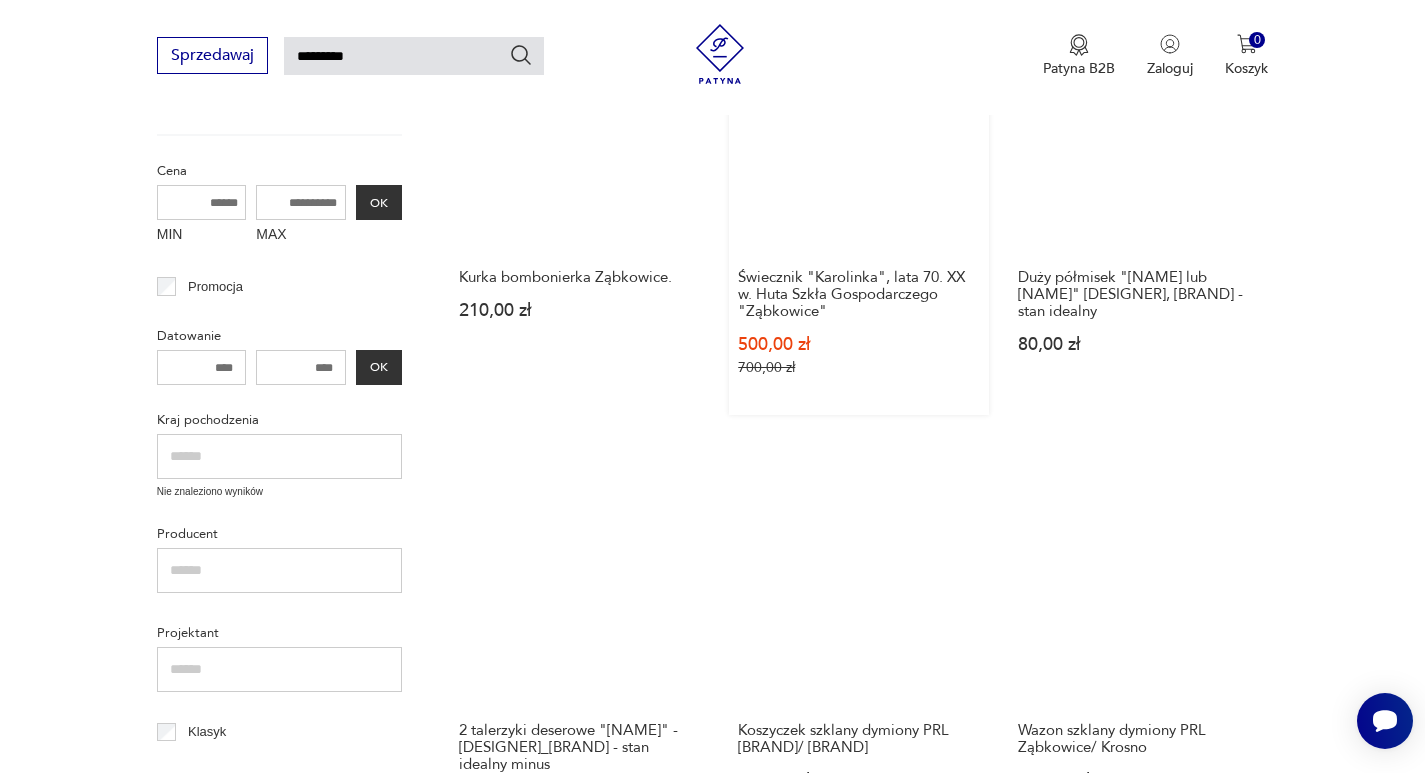scroll, scrollTop: 271, scrollLeft: 0, axis: vertical 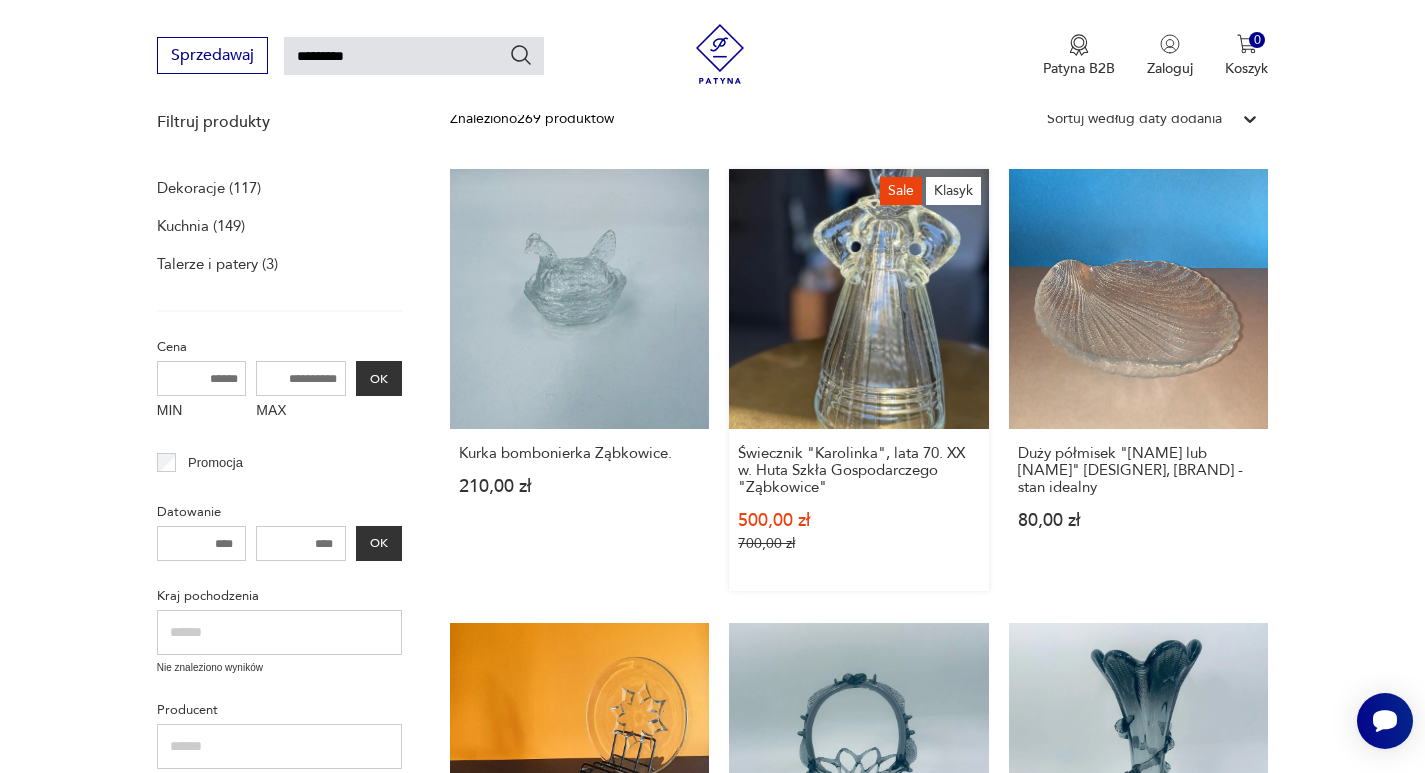 click on "Sale Klasyk Świecznik "[NAME]", lata [DECADE] XX w. Huta Szkła Gospodarczego "[BRAND]" [PRICE] [PRICE]" at bounding box center [859, 380] 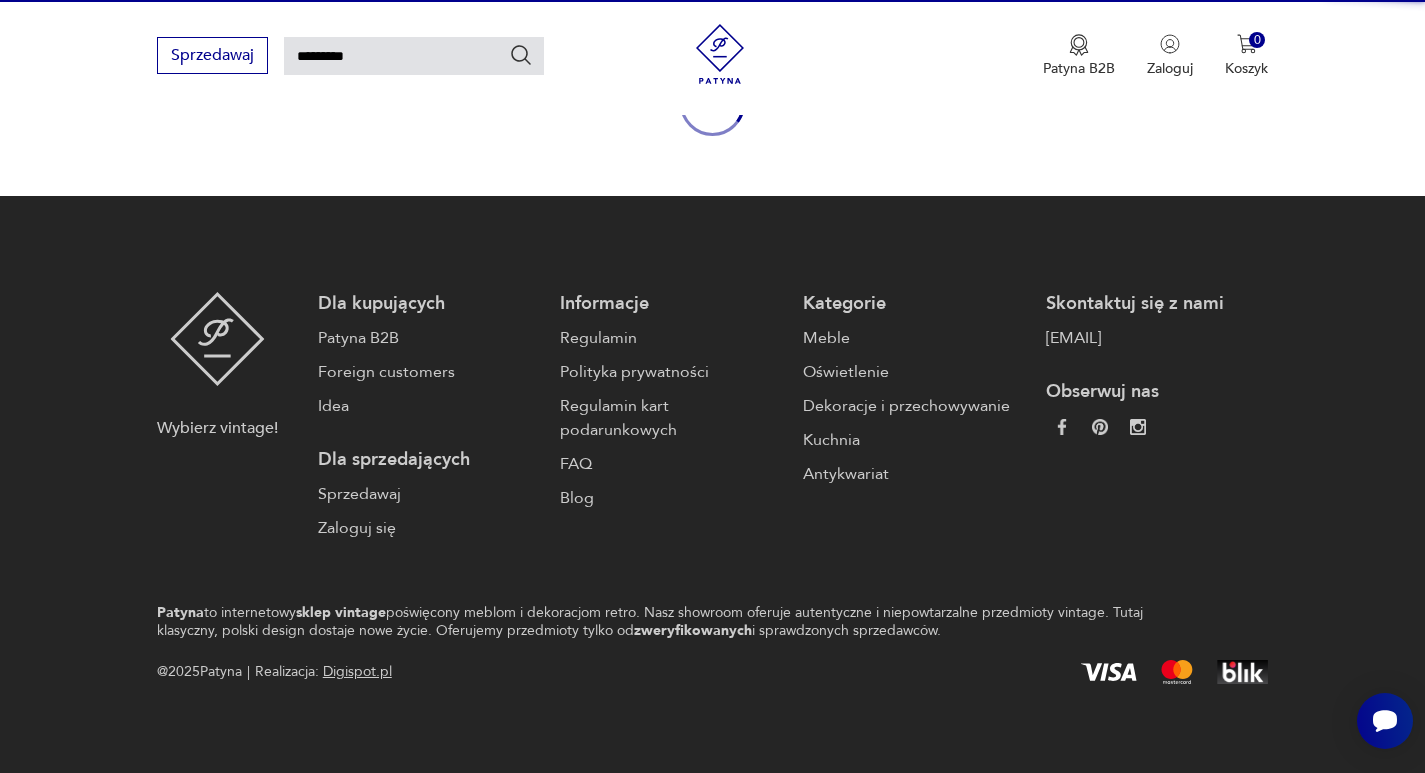 type 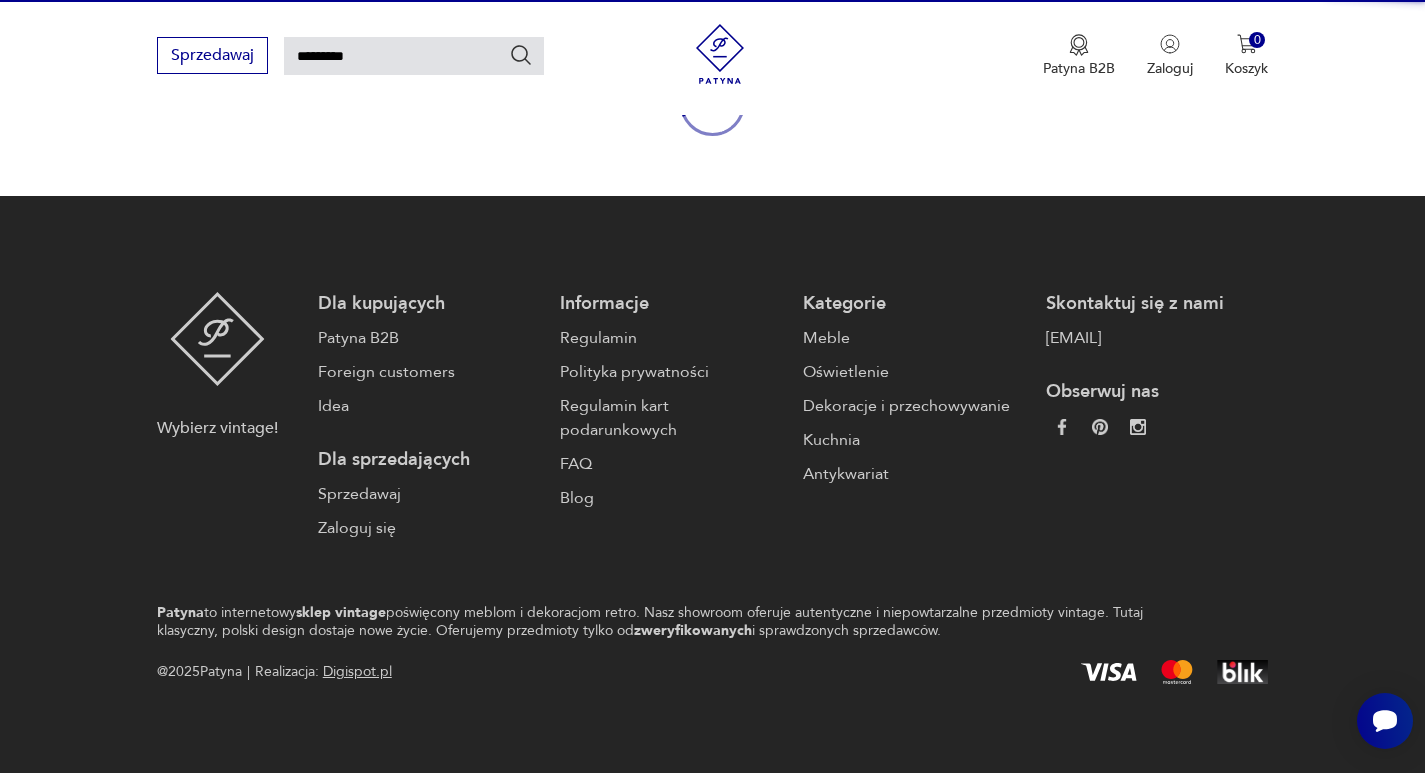 type 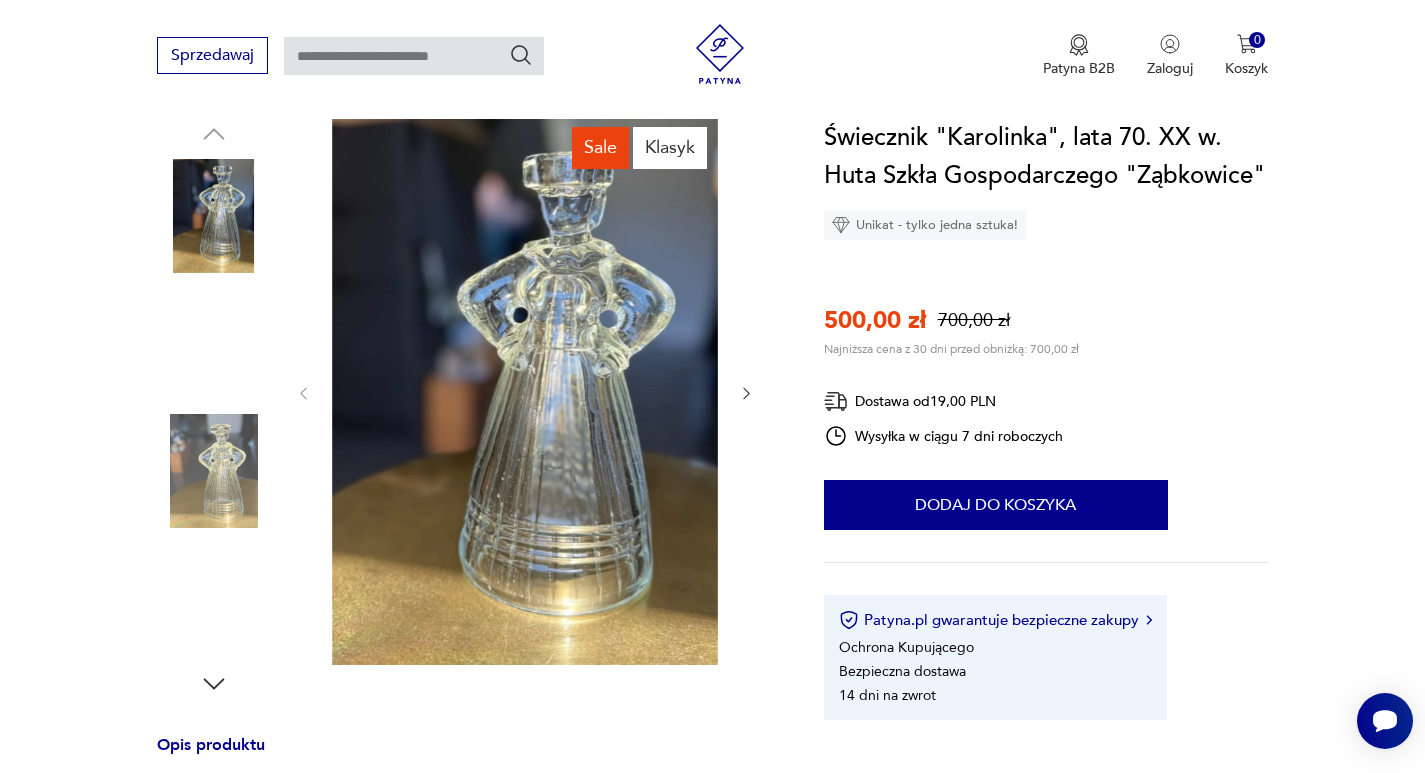 scroll, scrollTop: 200, scrollLeft: 0, axis: vertical 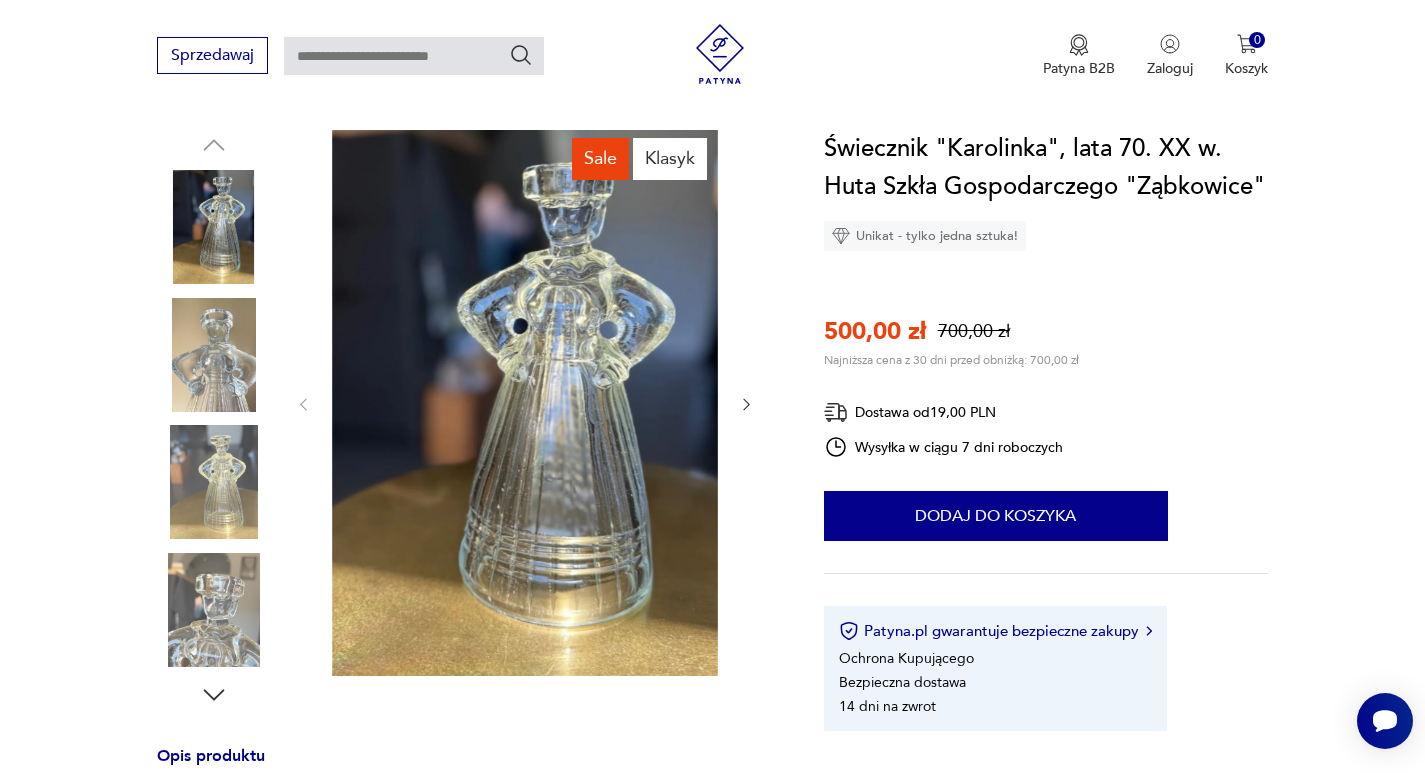 click at bounding box center (525, 403) 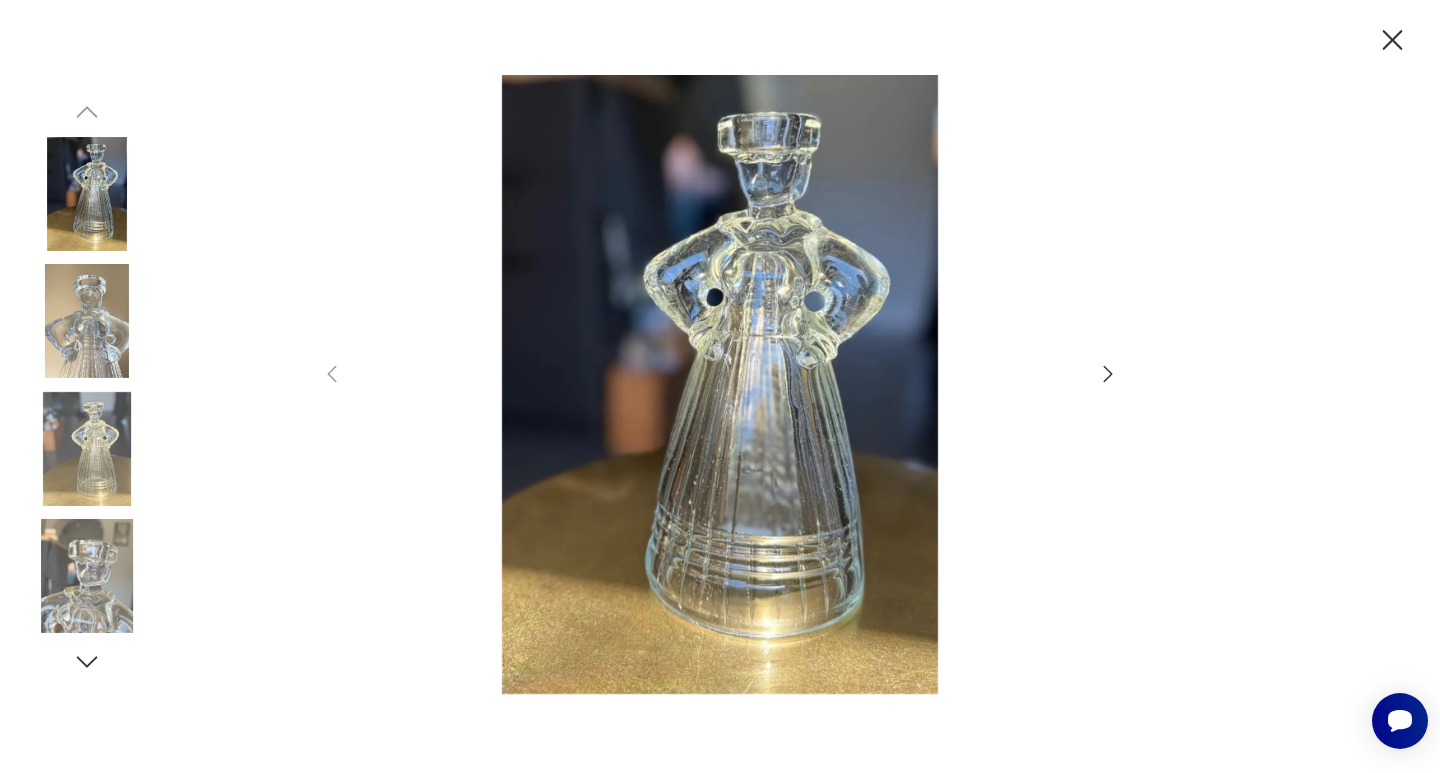 click 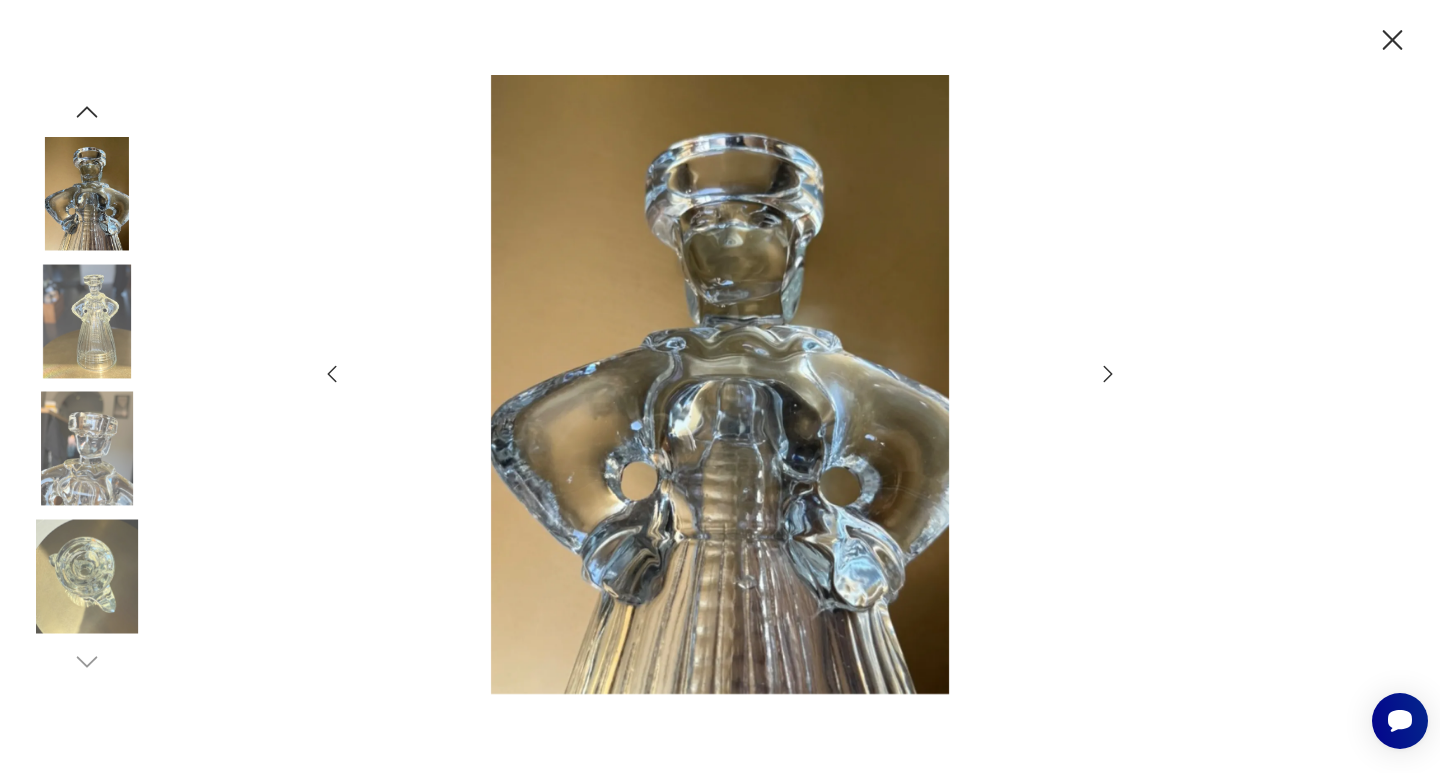 click 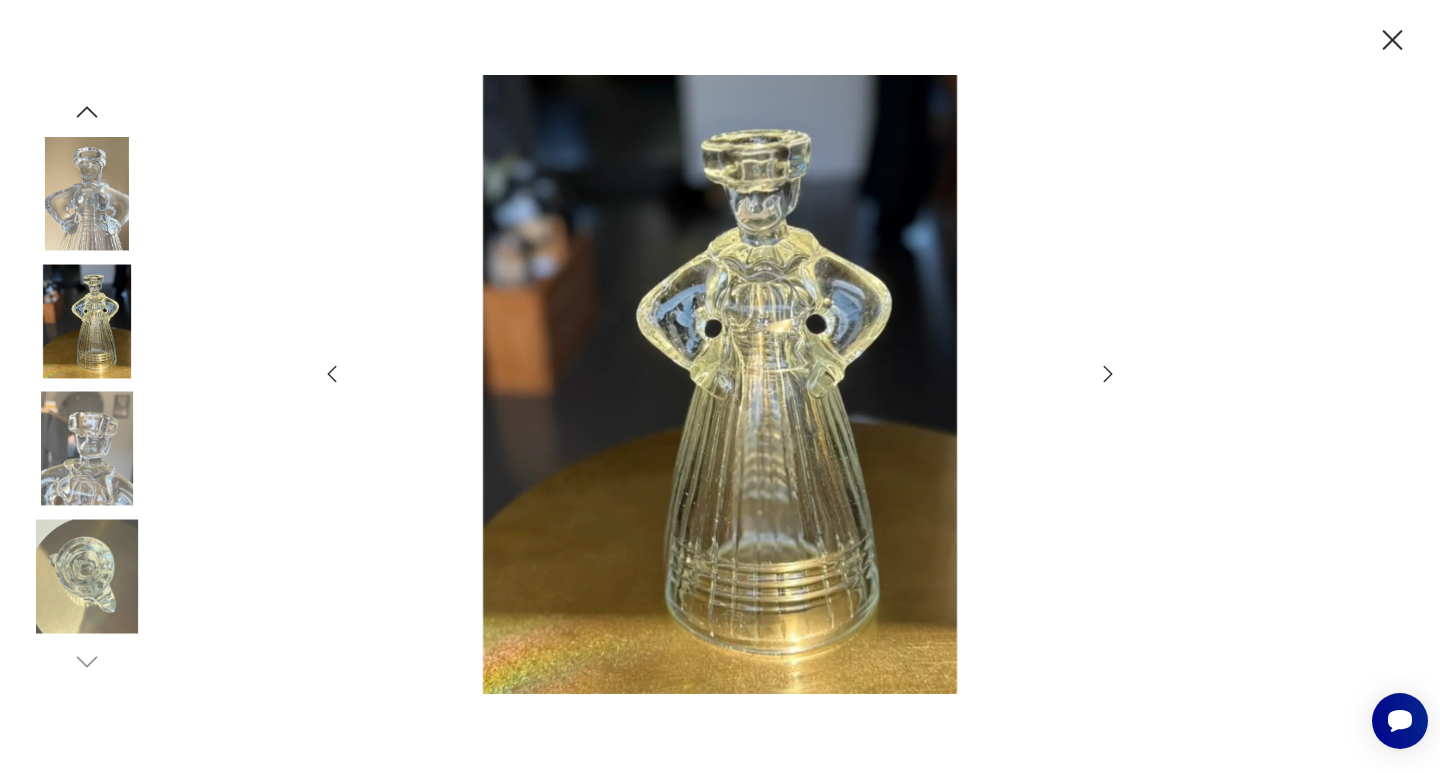 click 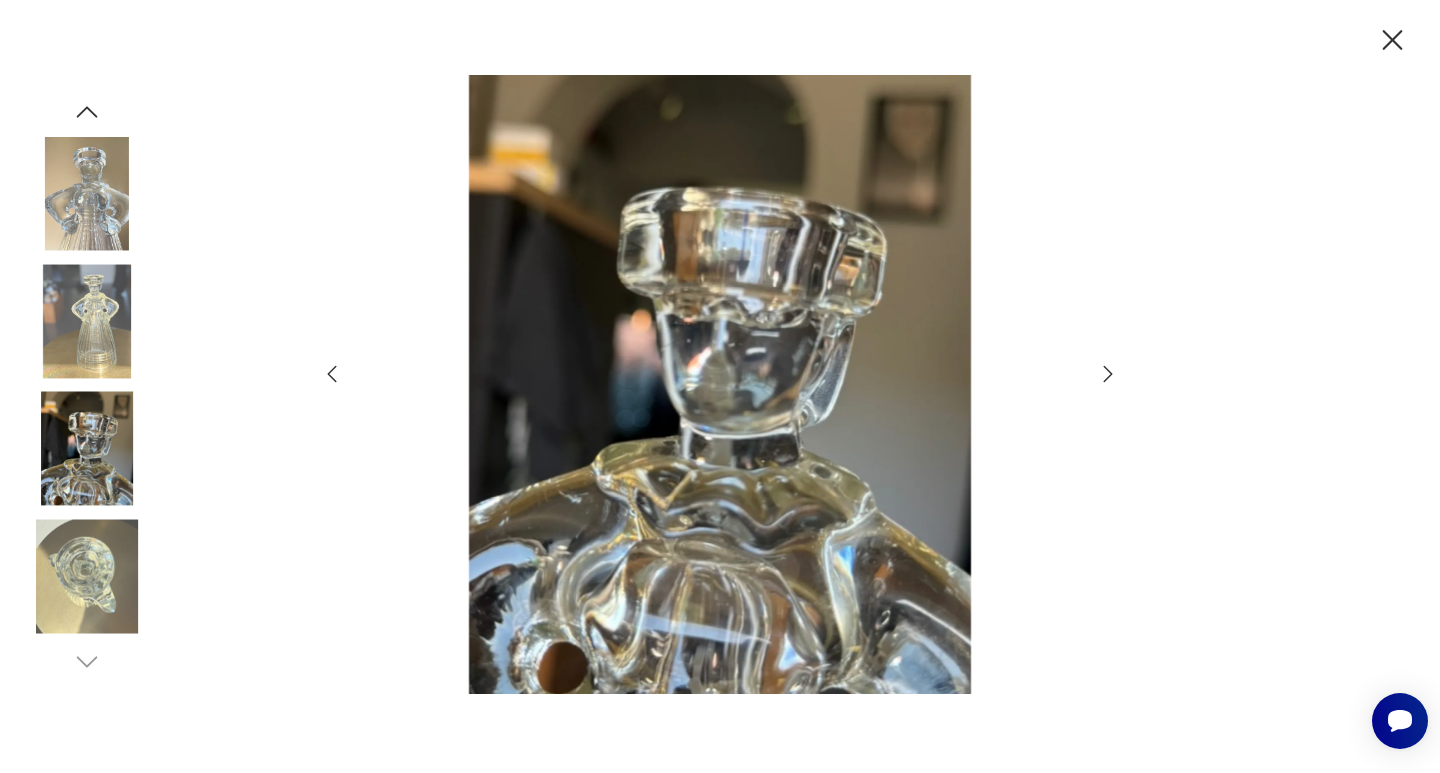 click 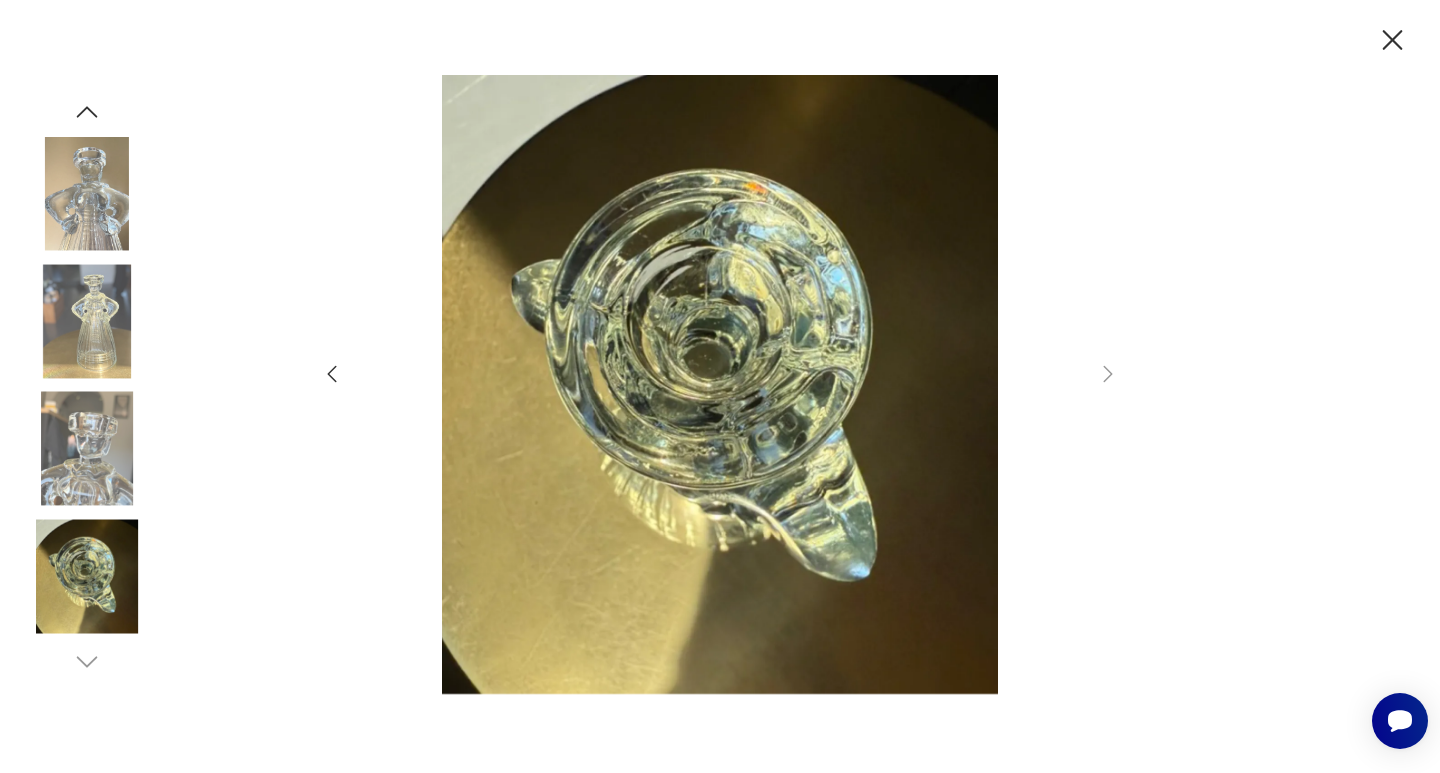 click 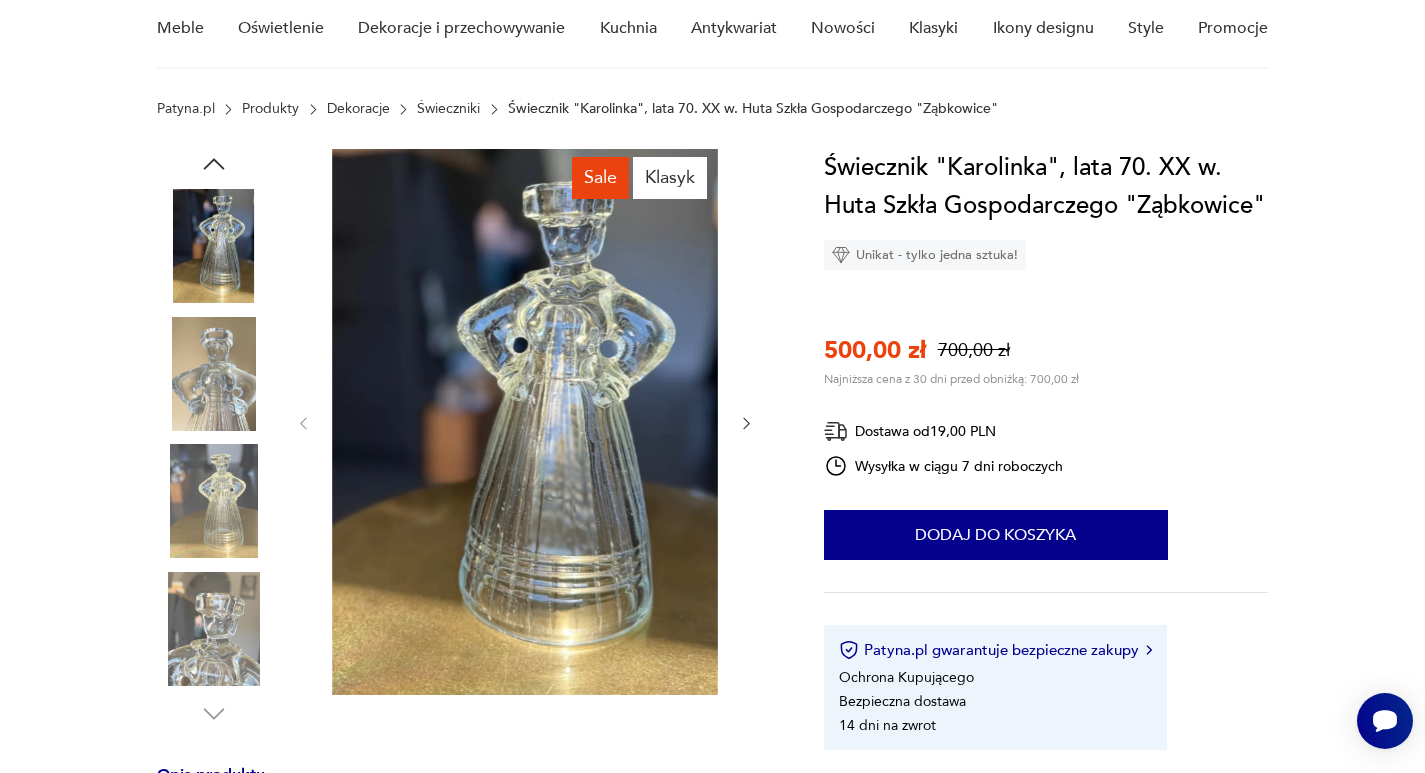 scroll, scrollTop: 0, scrollLeft: 0, axis: both 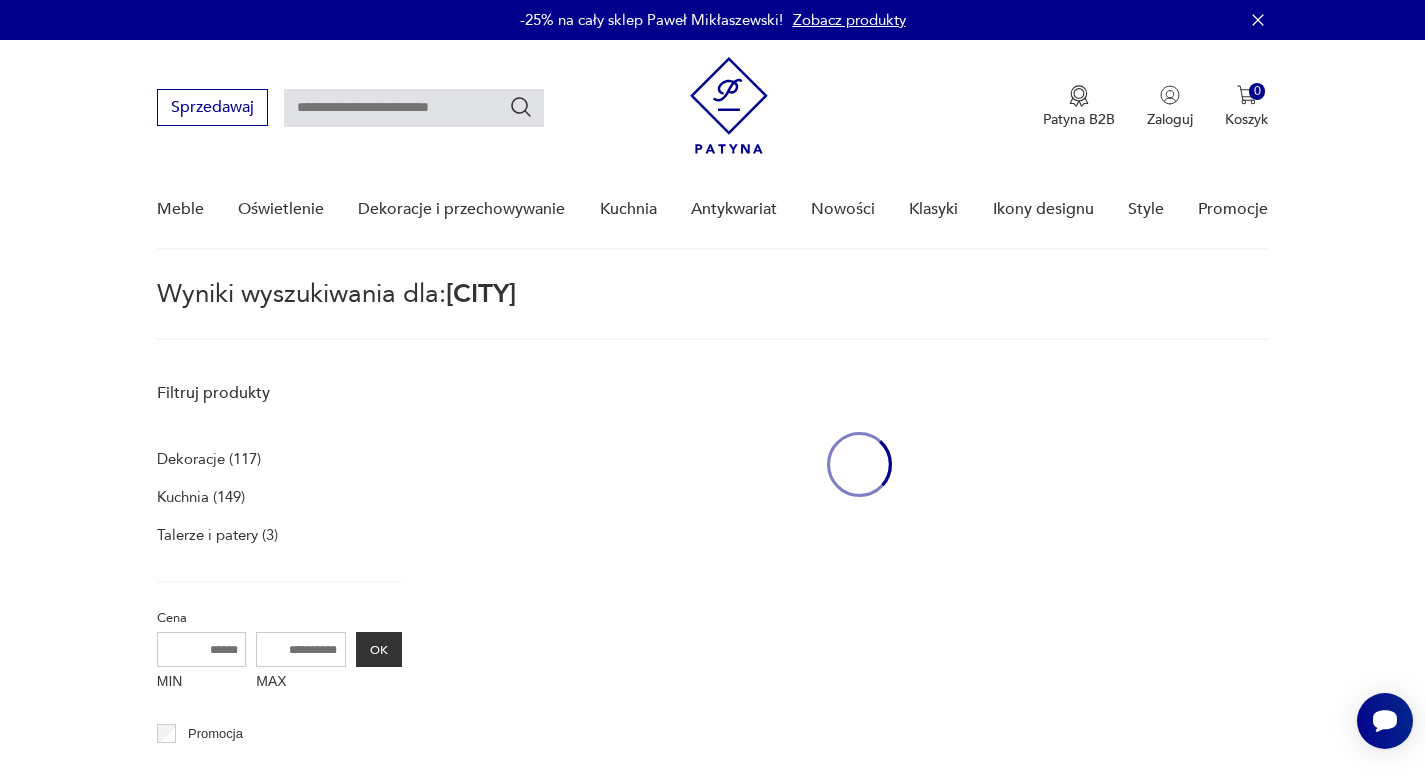 type on "*********" 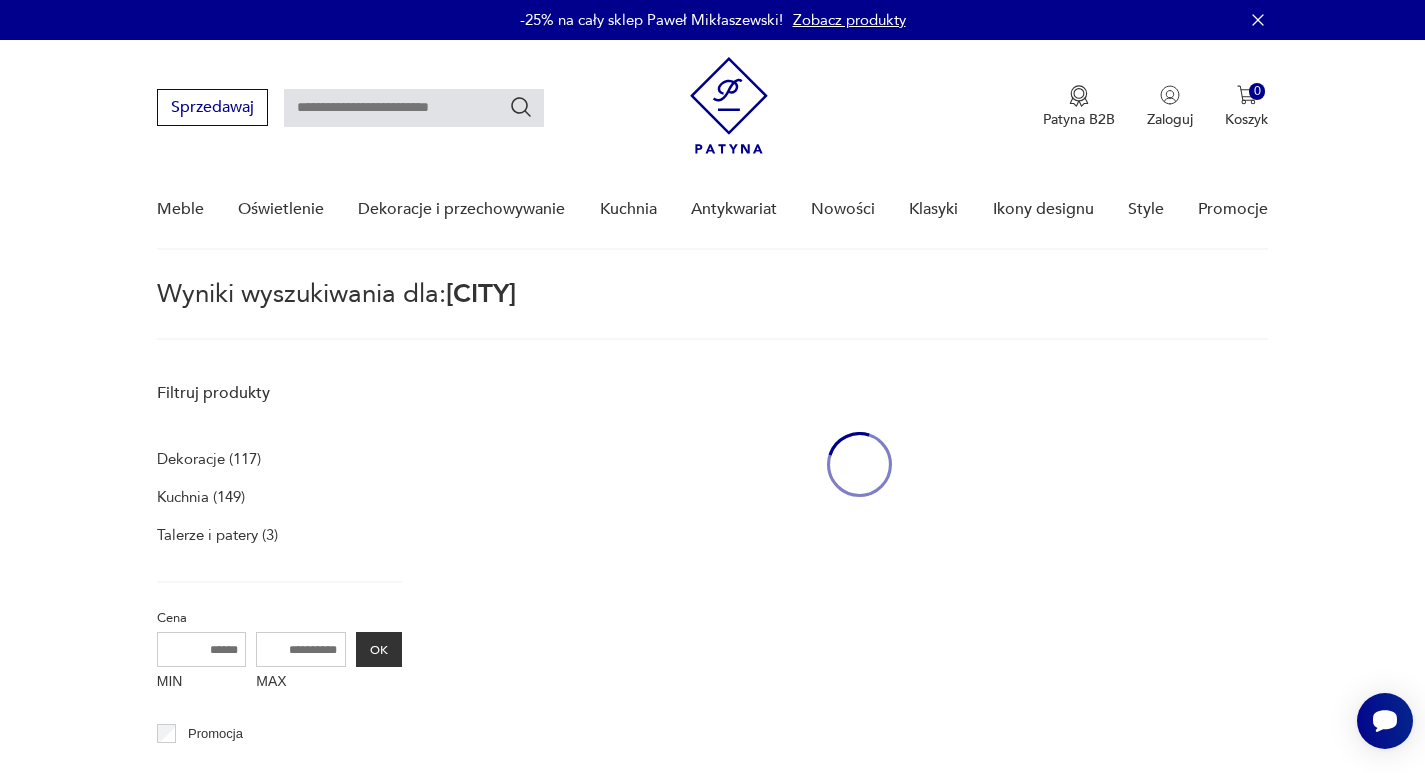 type on "*********" 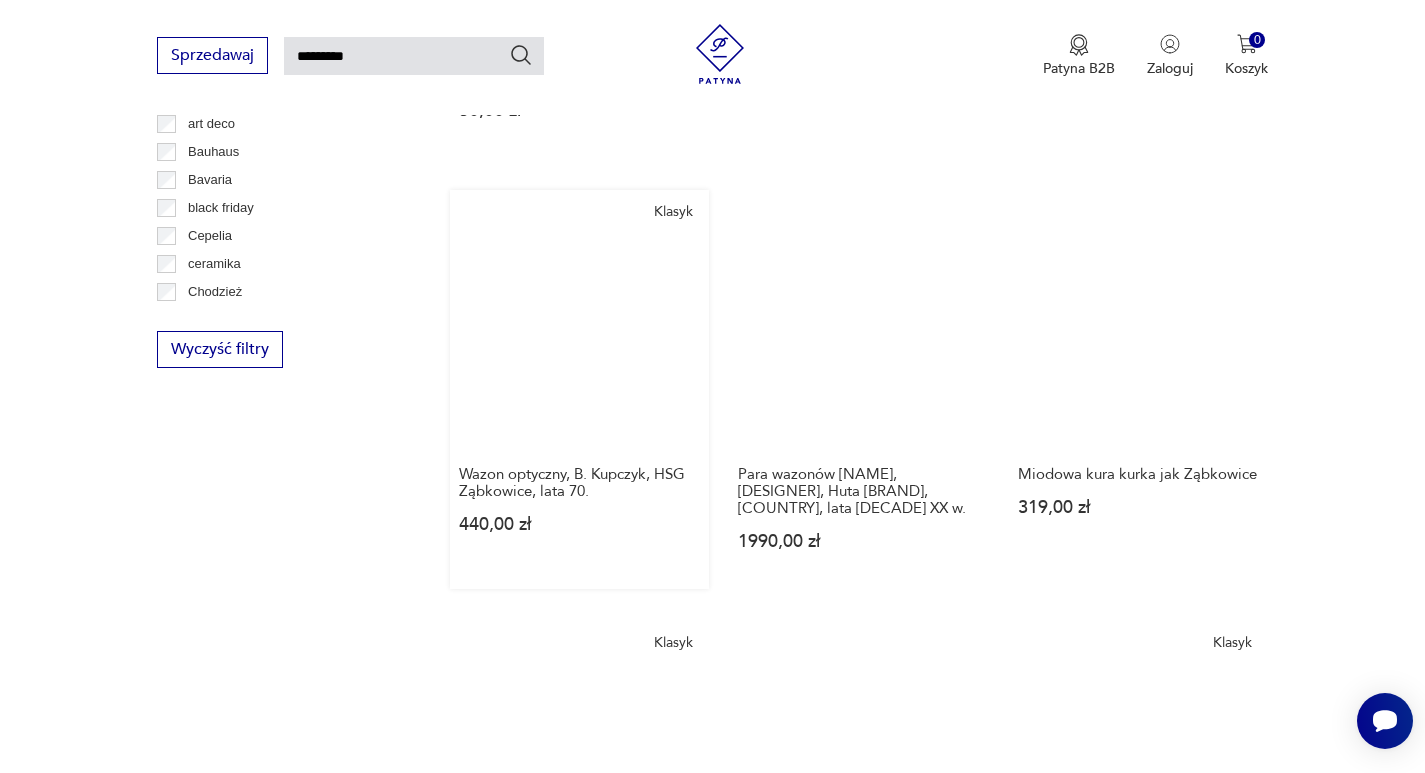 scroll, scrollTop: 1105, scrollLeft: 0, axis: vertical 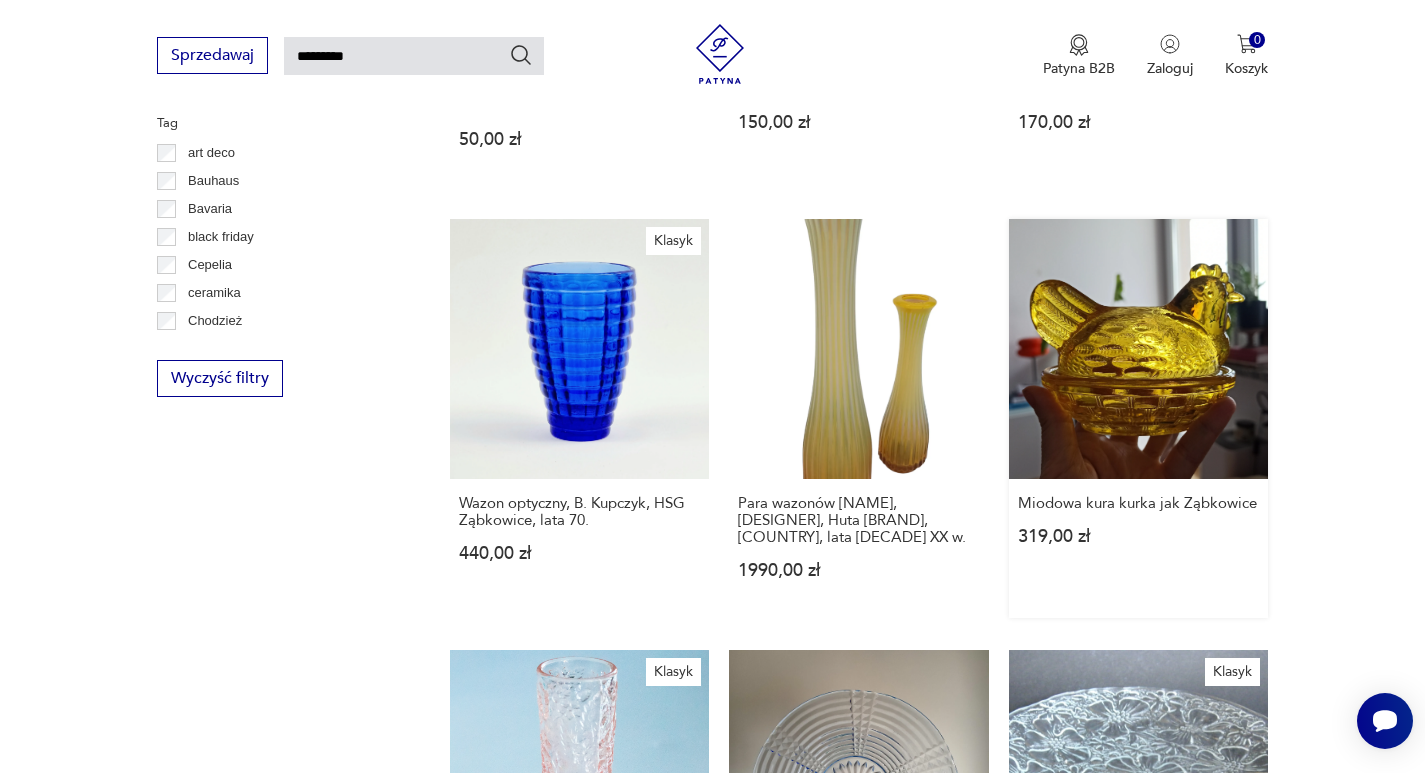 click on "Miodowa kura kurka jak [CITY] 319,00 zł" at bounding box center [1139, 418] 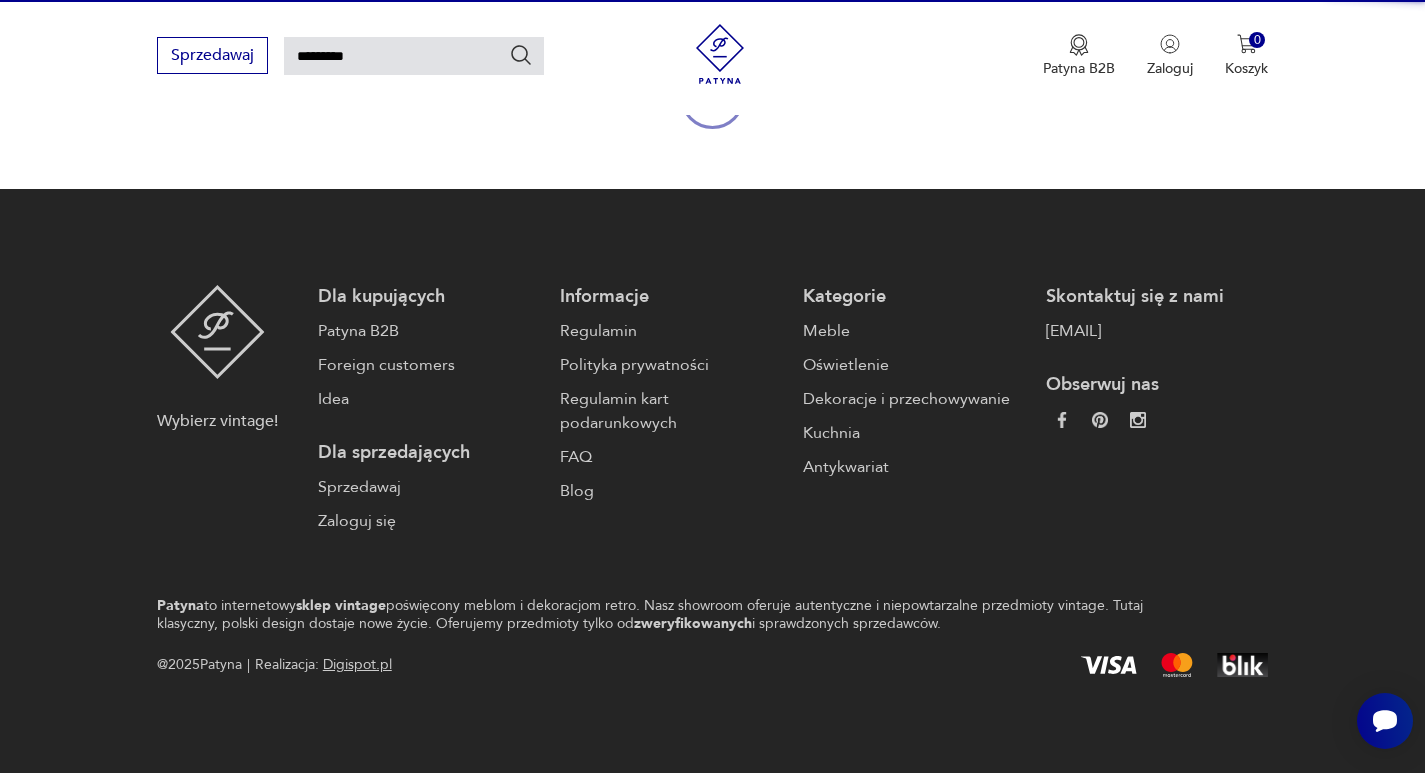 type 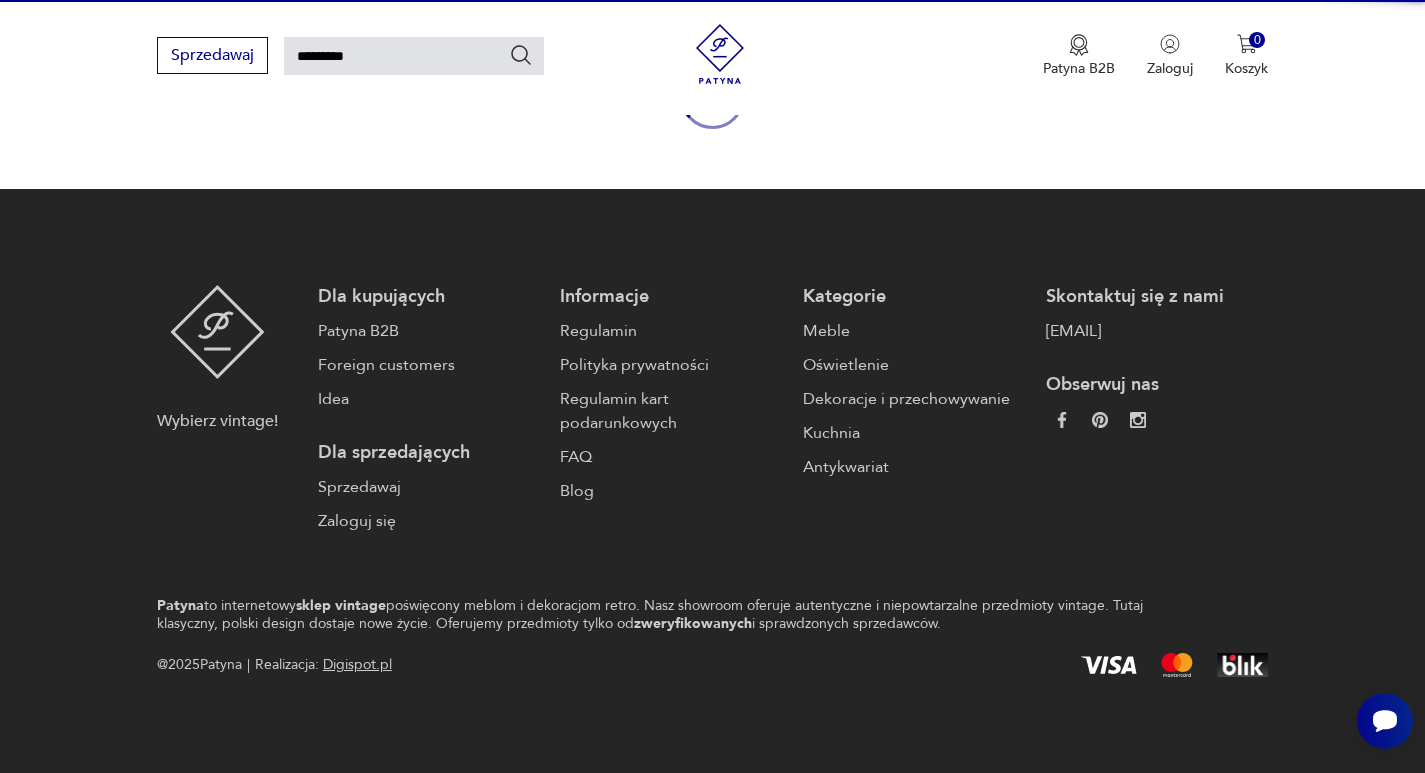 type 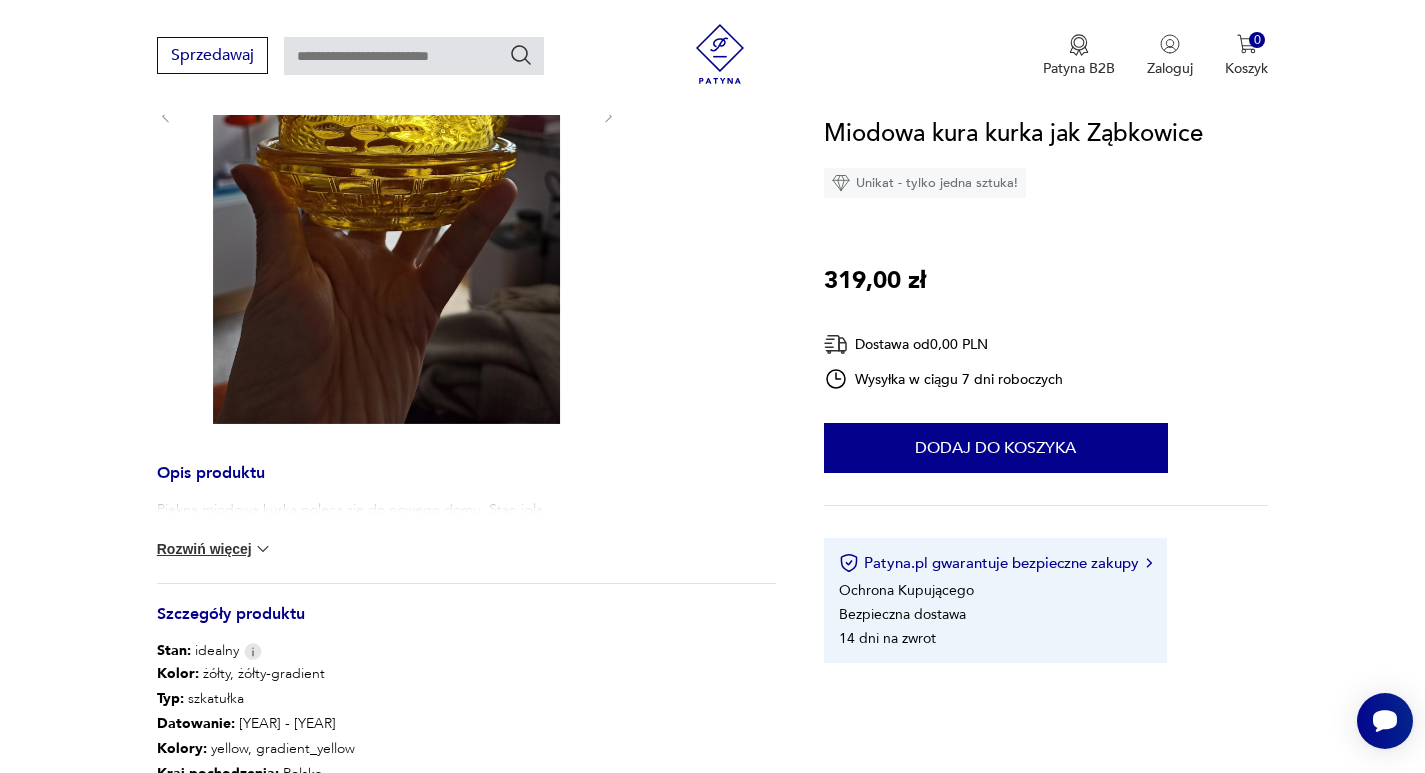 scroll, scrollTop: 600, scrollLeft: 0, axis: vertical 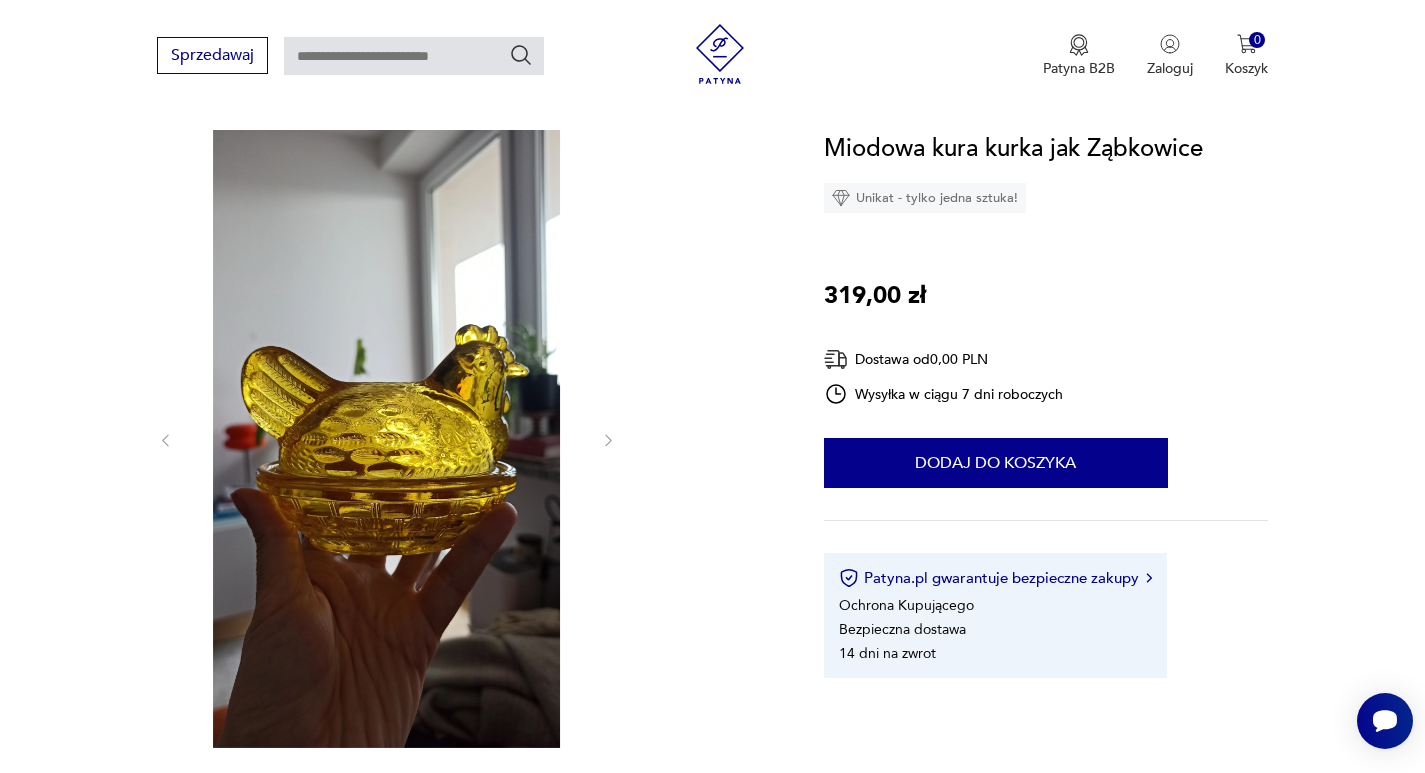 type on "*********" 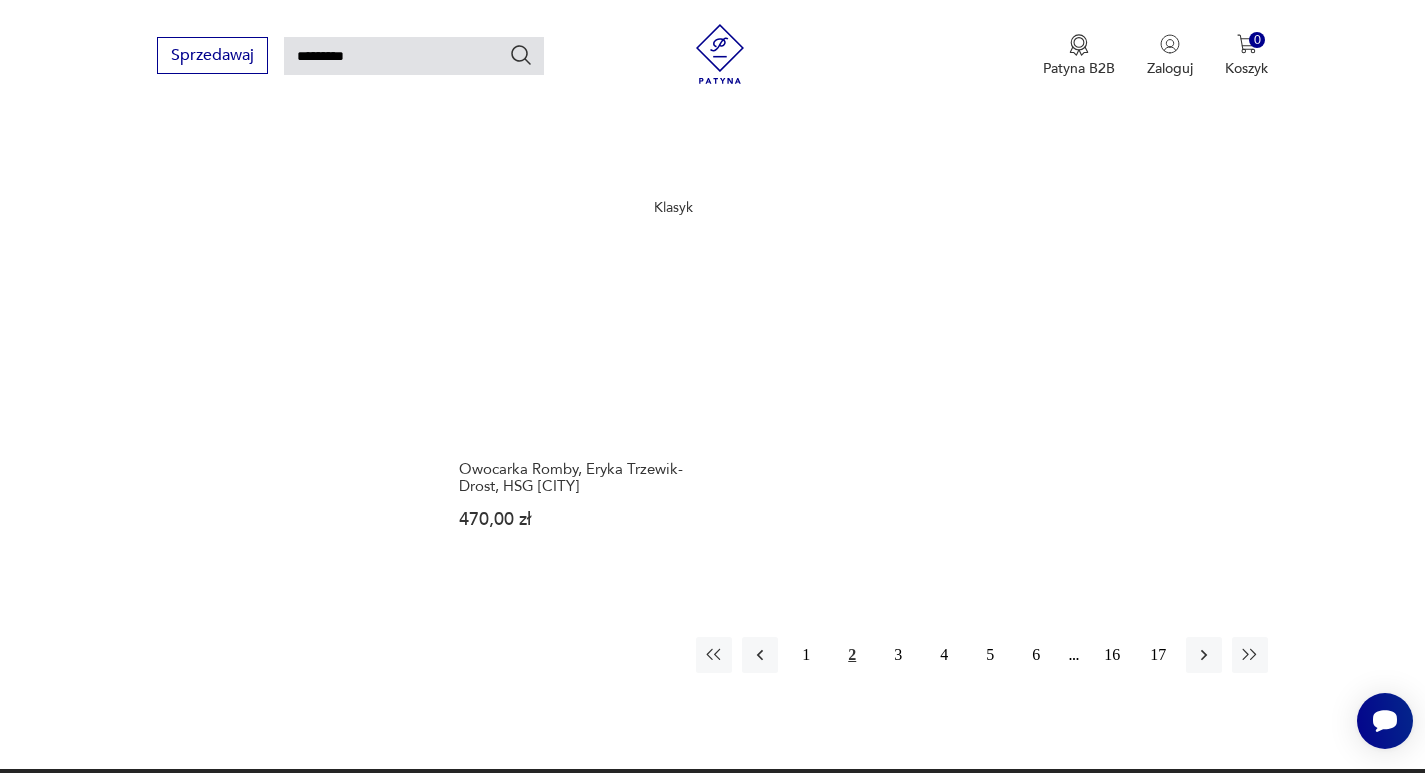scroll, scrollTop: 2481, scrollLeft: 0, axis: vertical 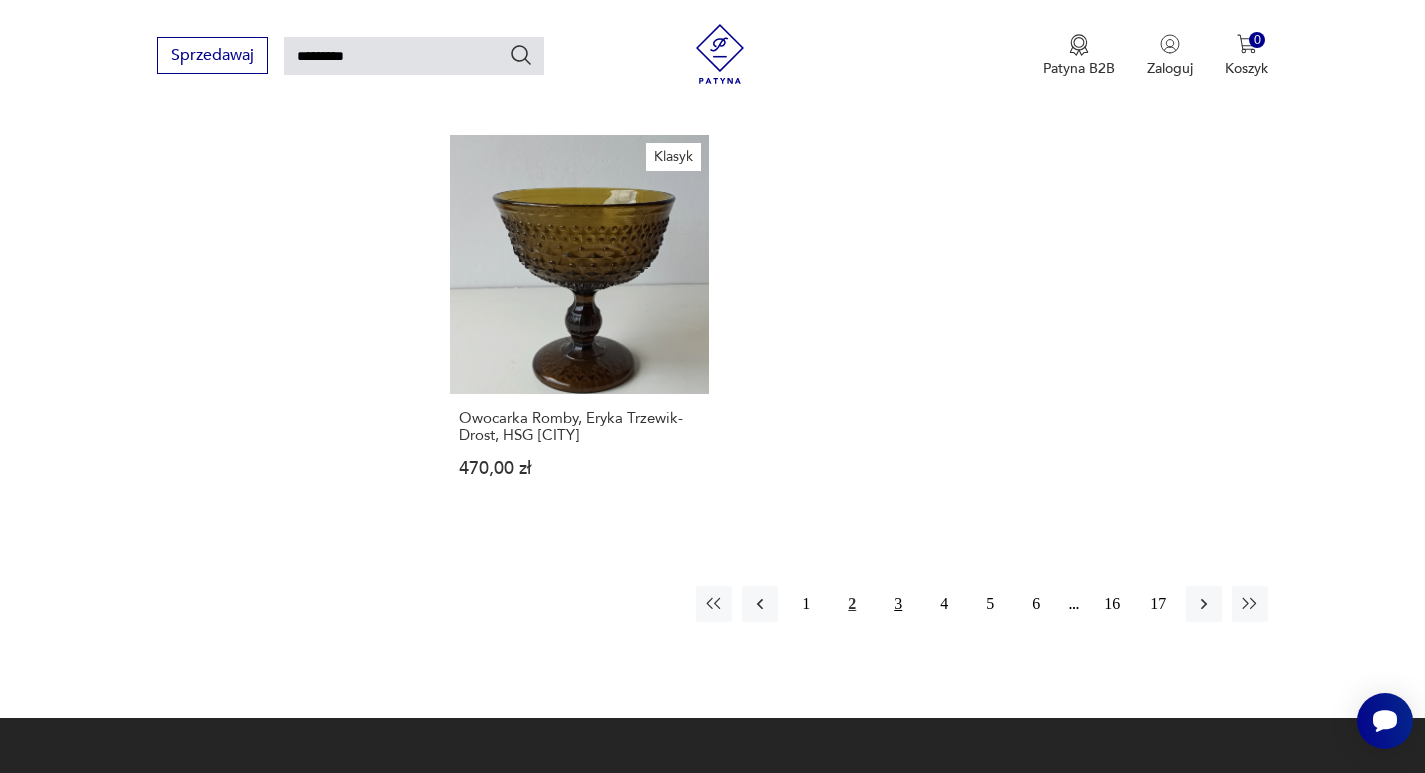 click on "3" at bounding box center [898, 604] 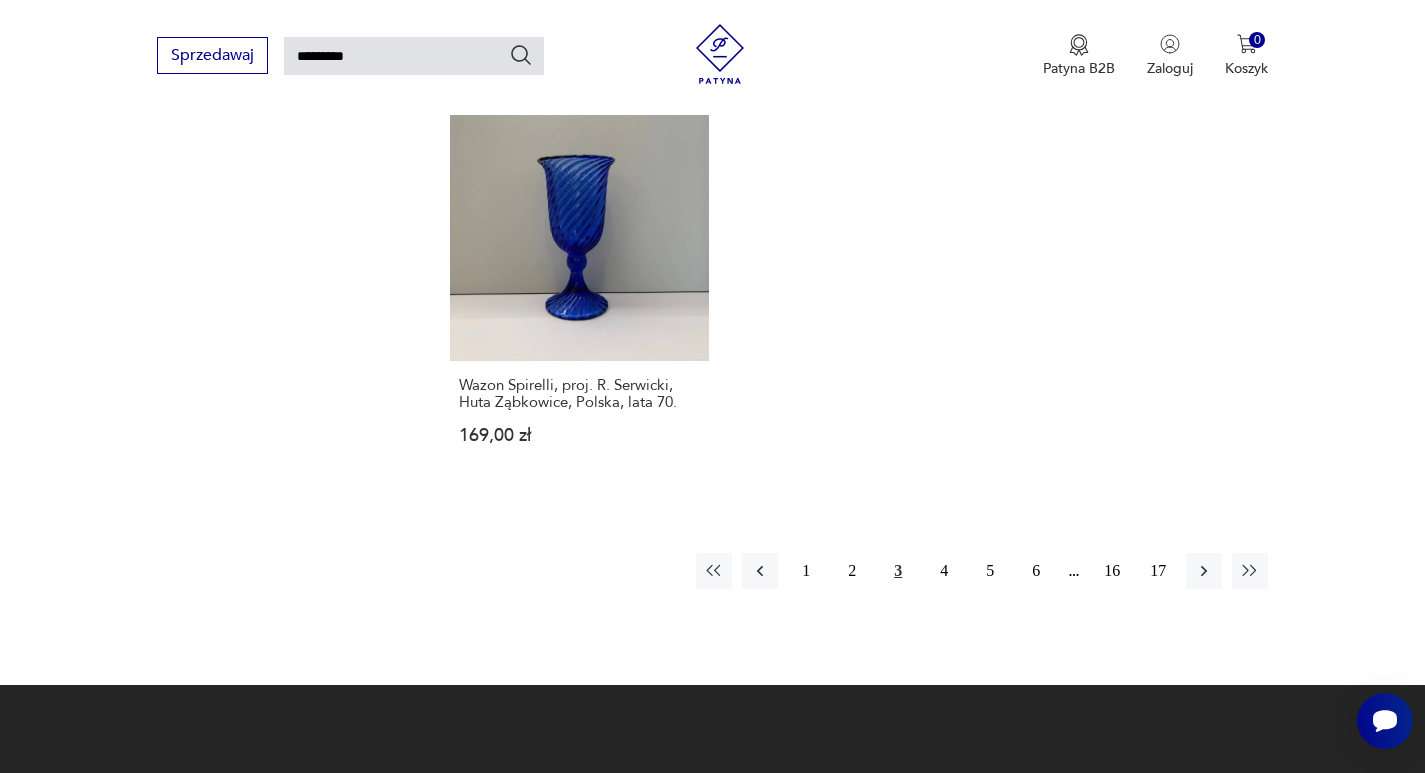 scroll, scrollTop: 2471, scrollLeft: 0, axis: vertical 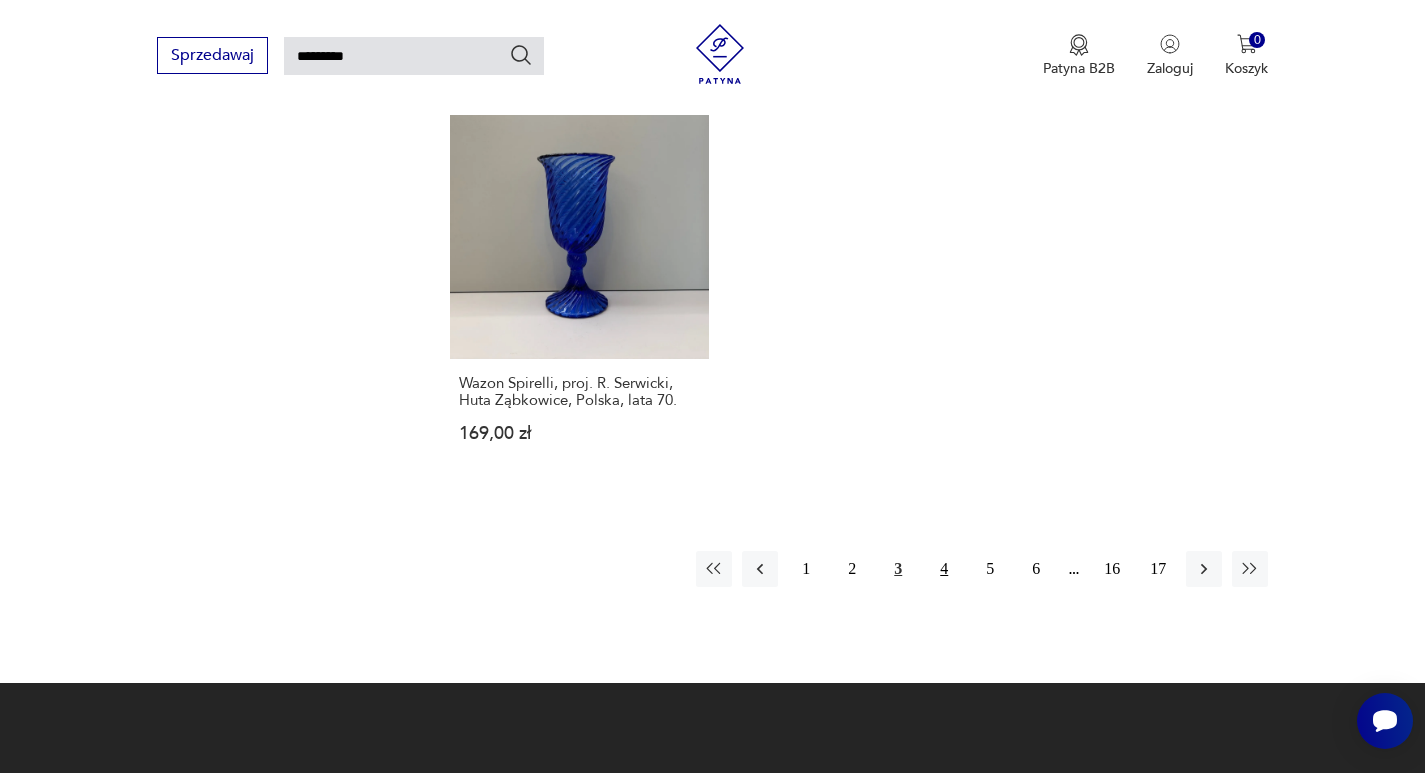 click on "4" at bounding box center (944, 569) 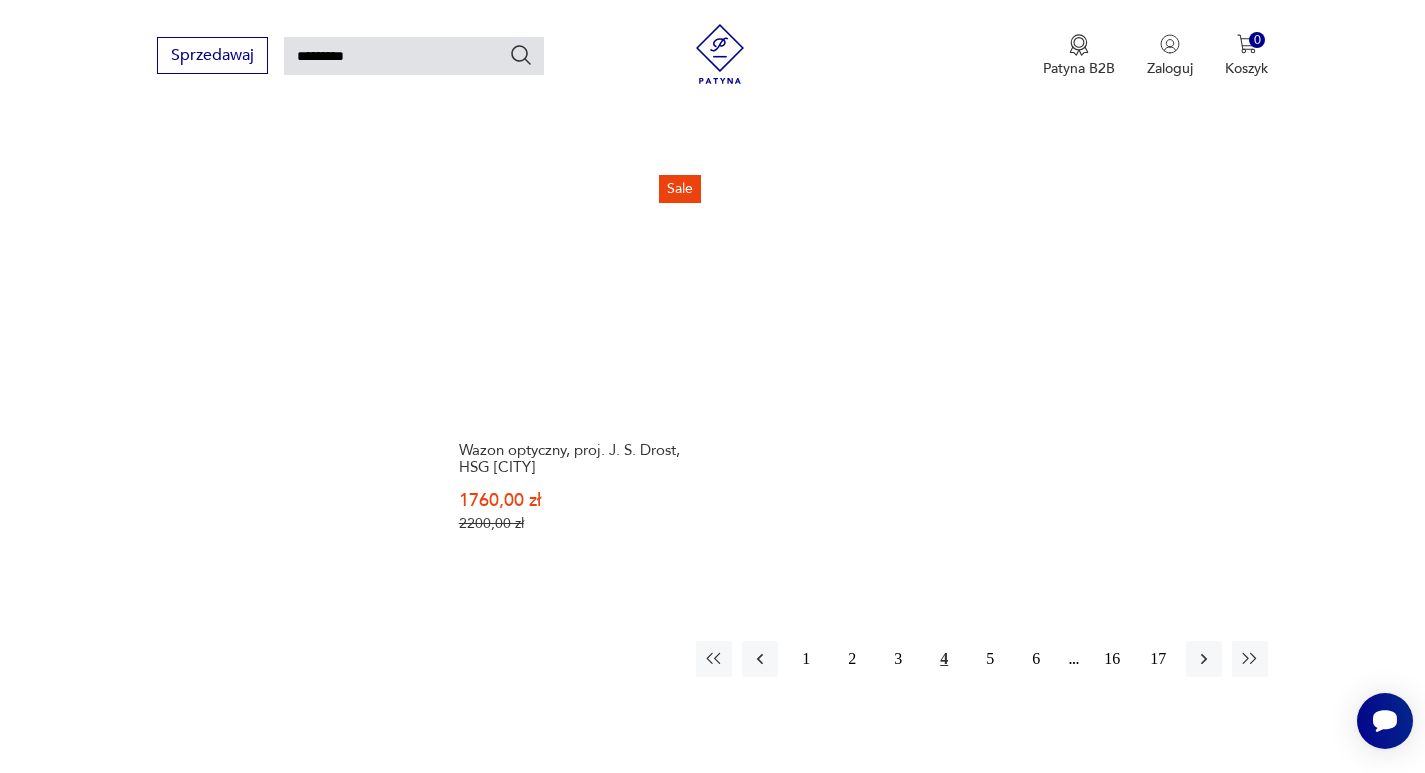scroll, scrollTop: 2471, scrollLeft: 0, axis: vertical 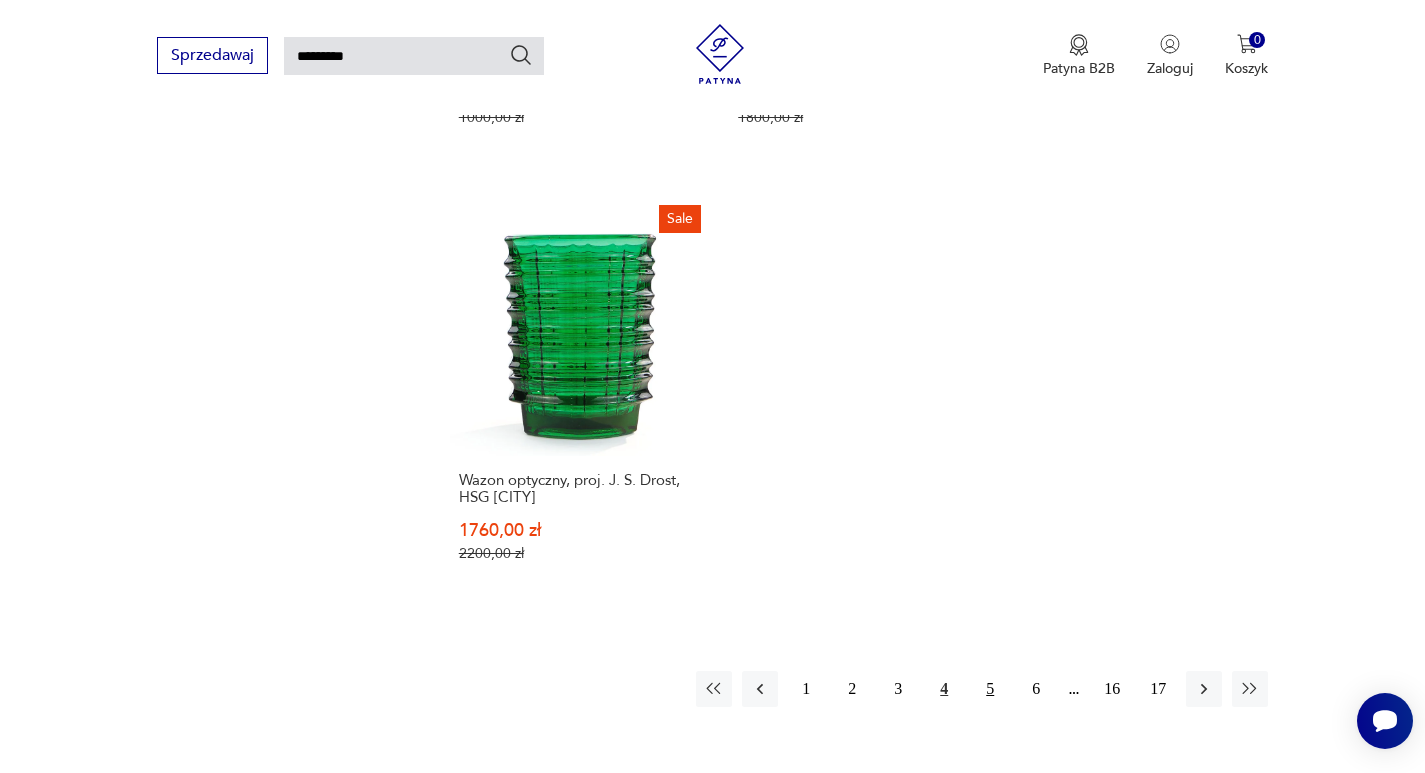 click on "5" at bounding box center [990, 689] 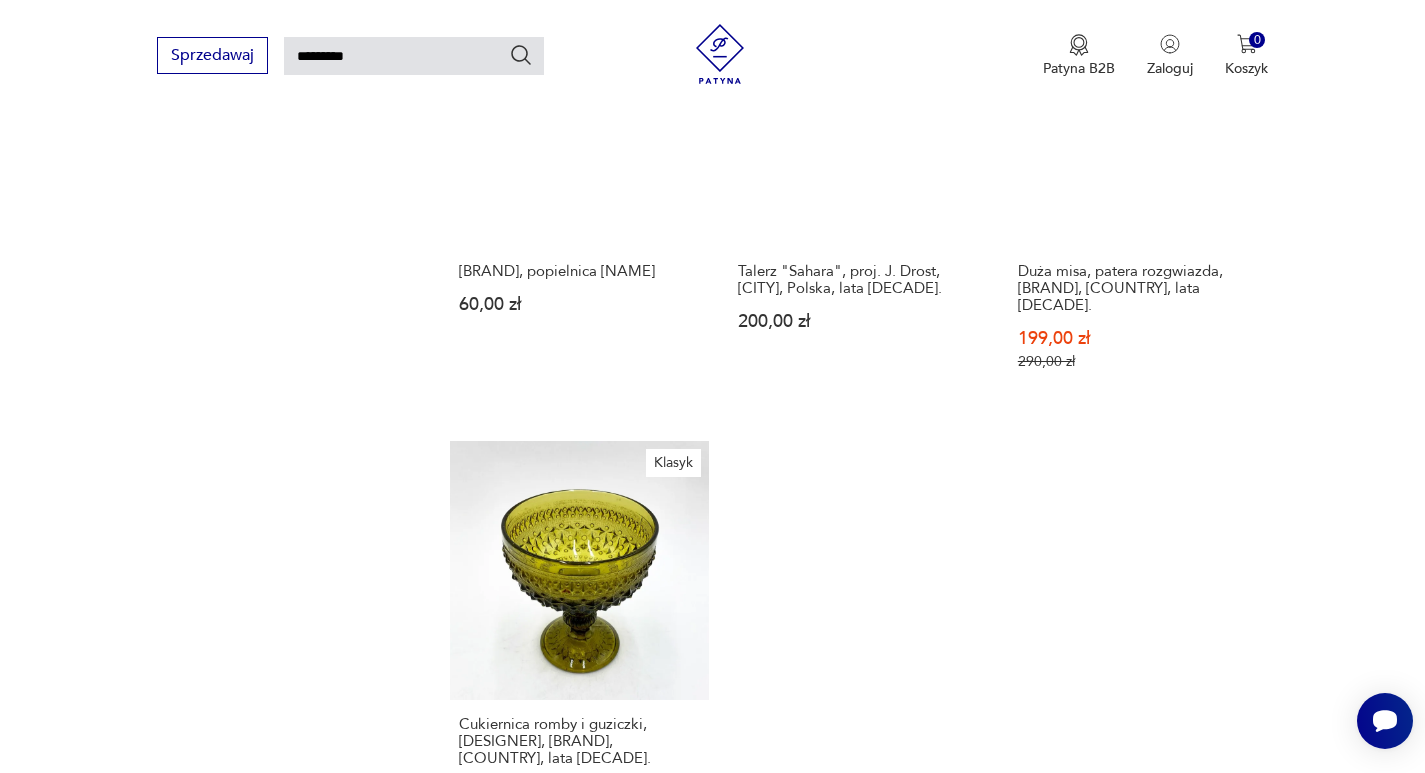 scroll, scrollTop: 2400, scrollLeft: 0, axis: vertical 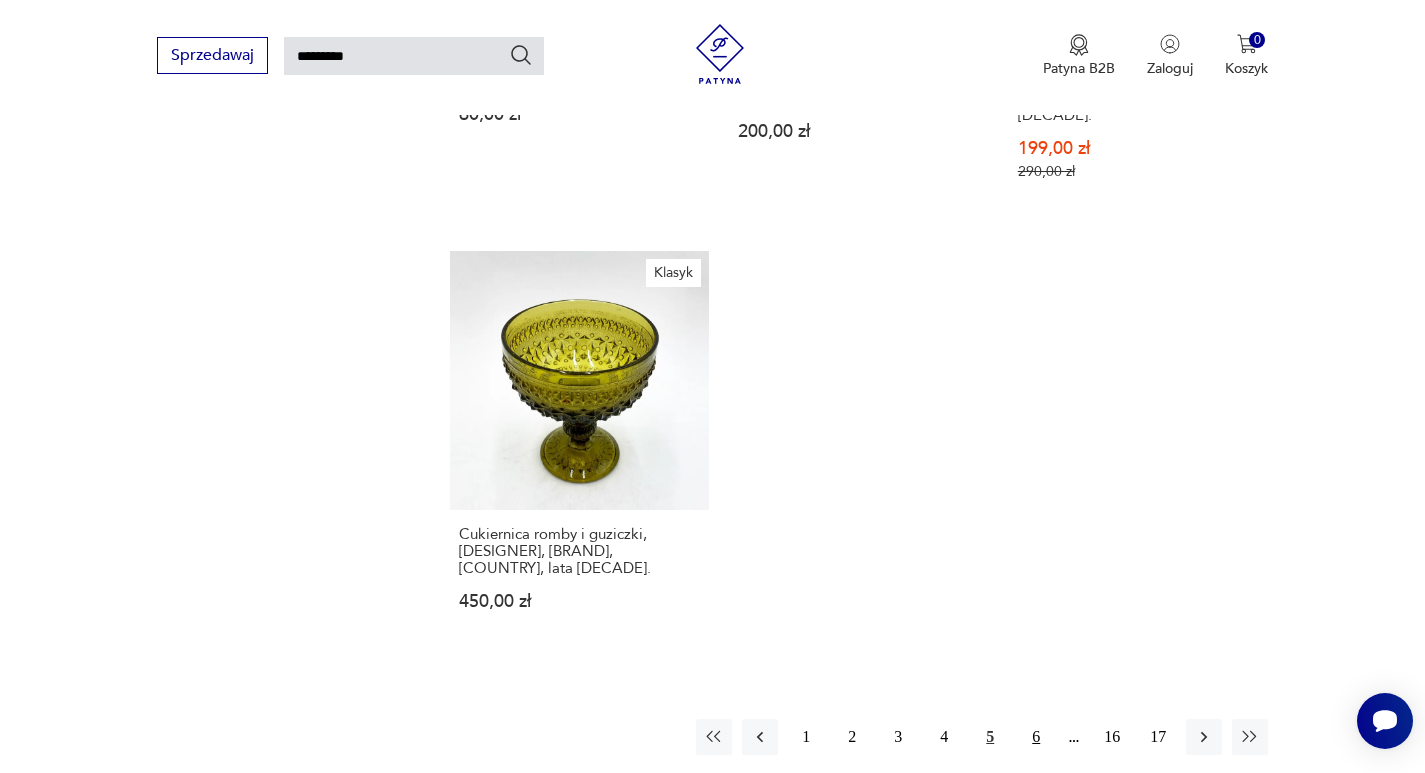 click on "6" at bounding box center [1036, 737] 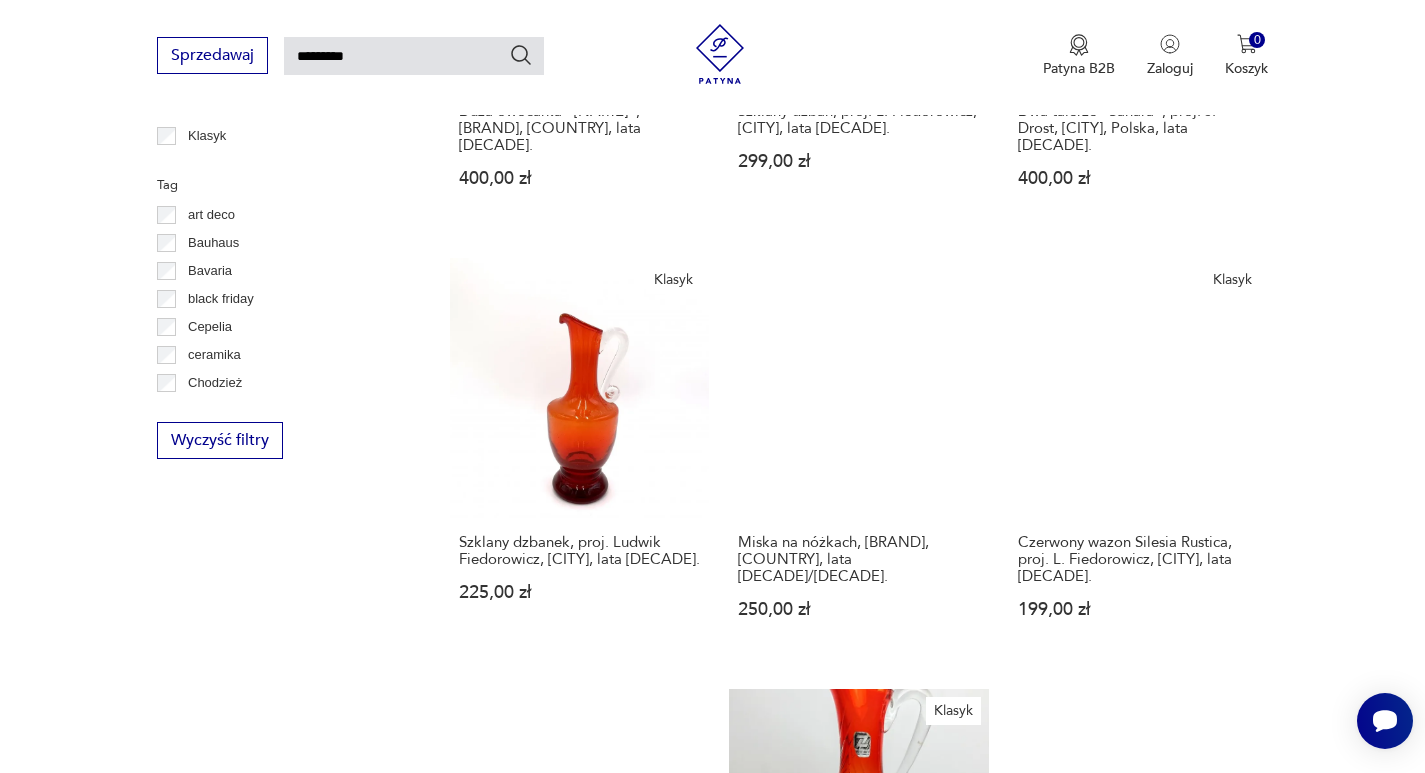 scroll, scrollTop: 571, scrollLeft: 0, axis: vertical 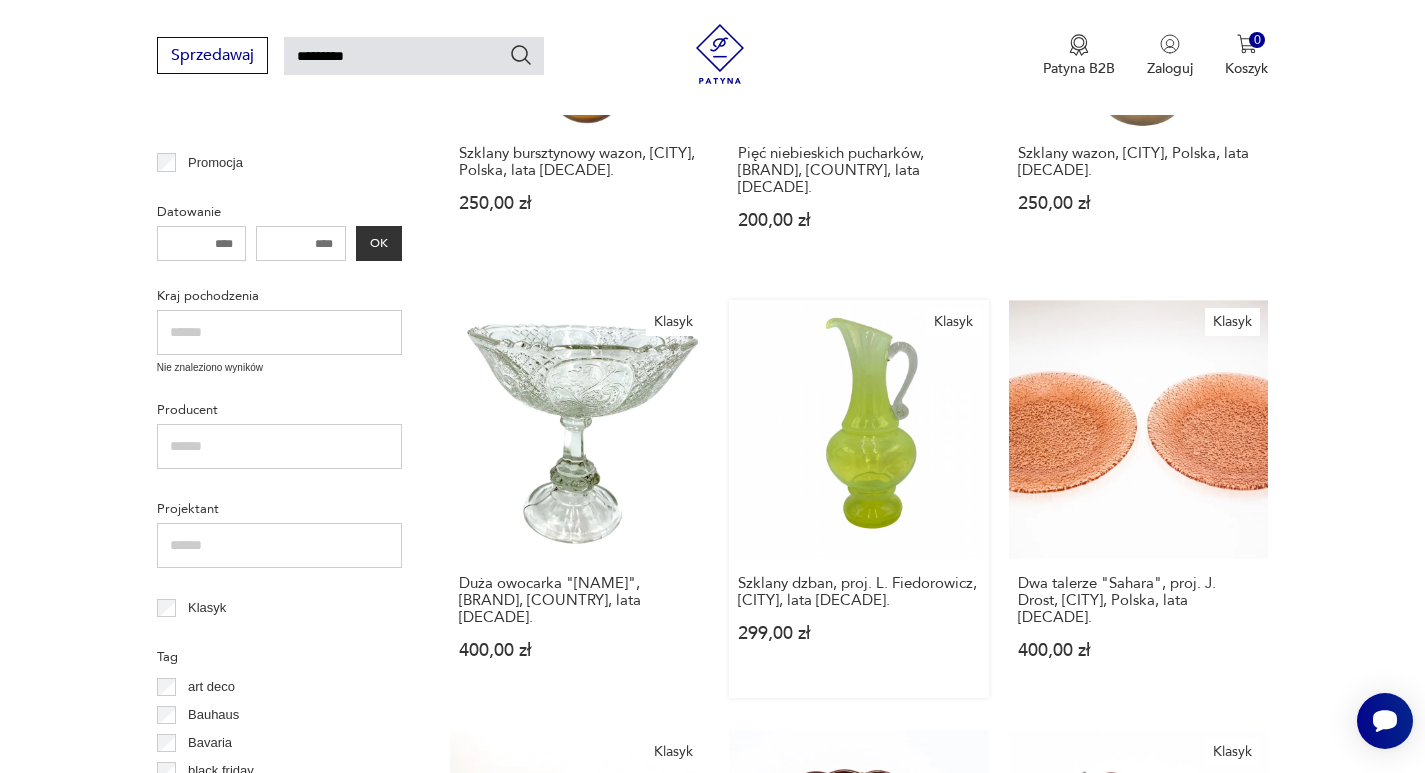 click on "Klasyk Szklany dzban, proj. [DESIGNER], [BRAND], lata [DECADE]. [PRICE]" at bounding box center (859, 499) 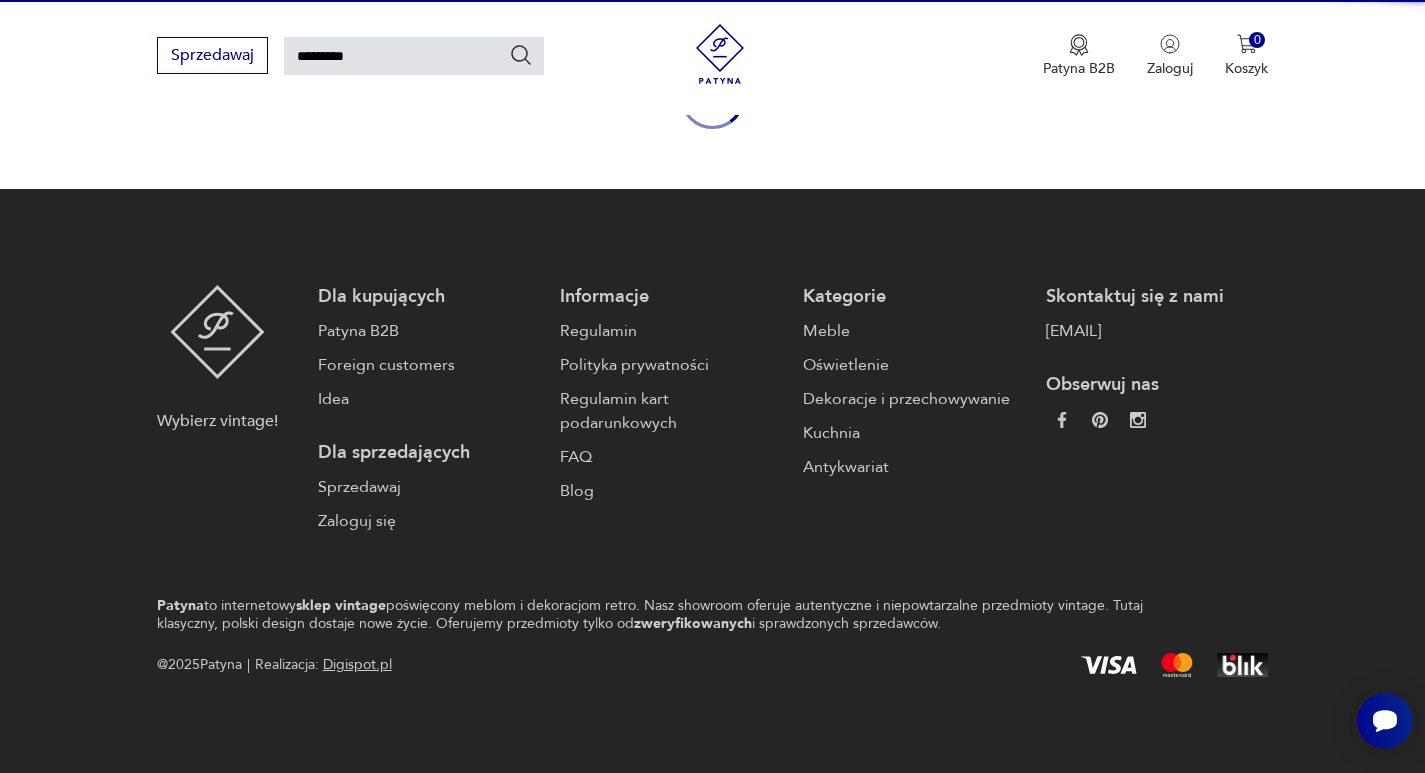 type 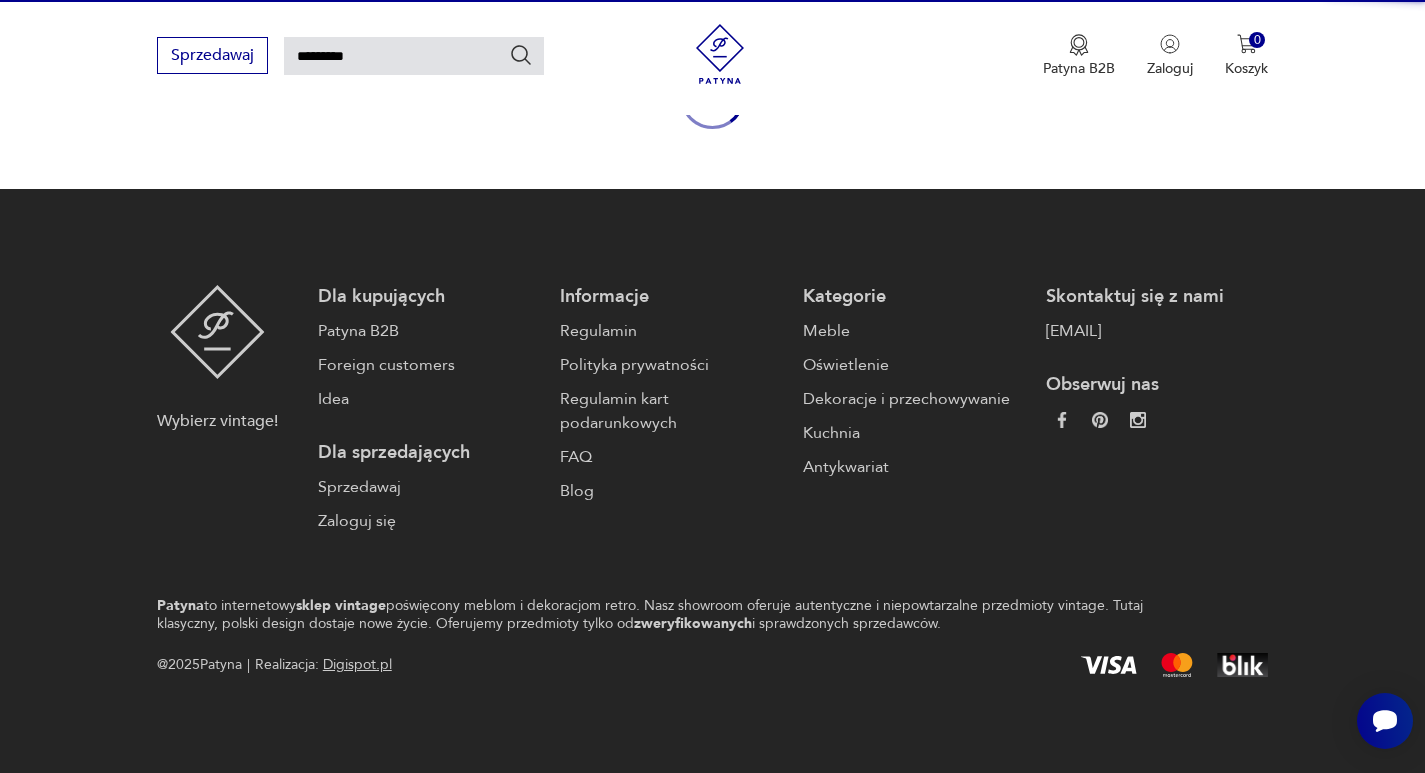 type 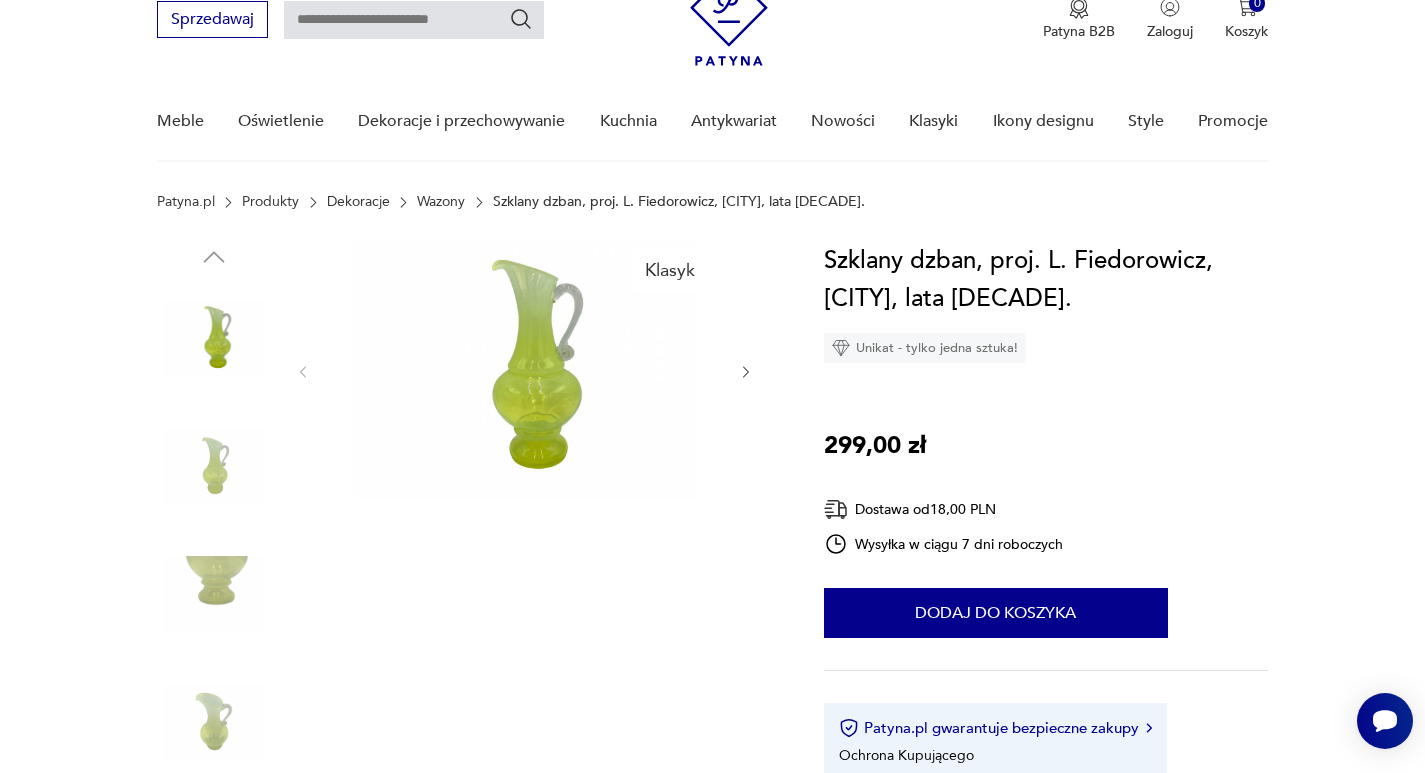 scroll, scrollTop: 800, scrollLeft: 0, axis: vertical 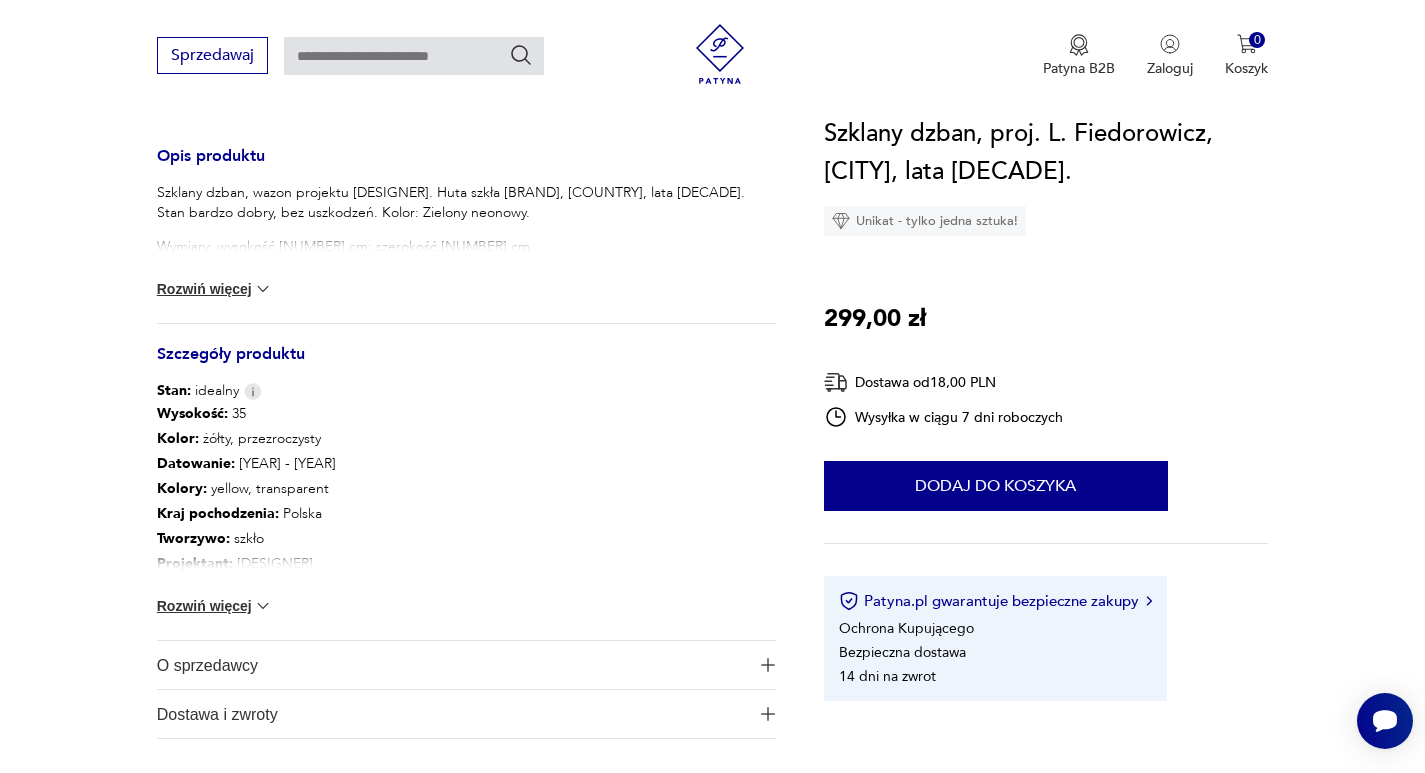 click on "Rozwiń więcej" at bounding box center (215, 289) 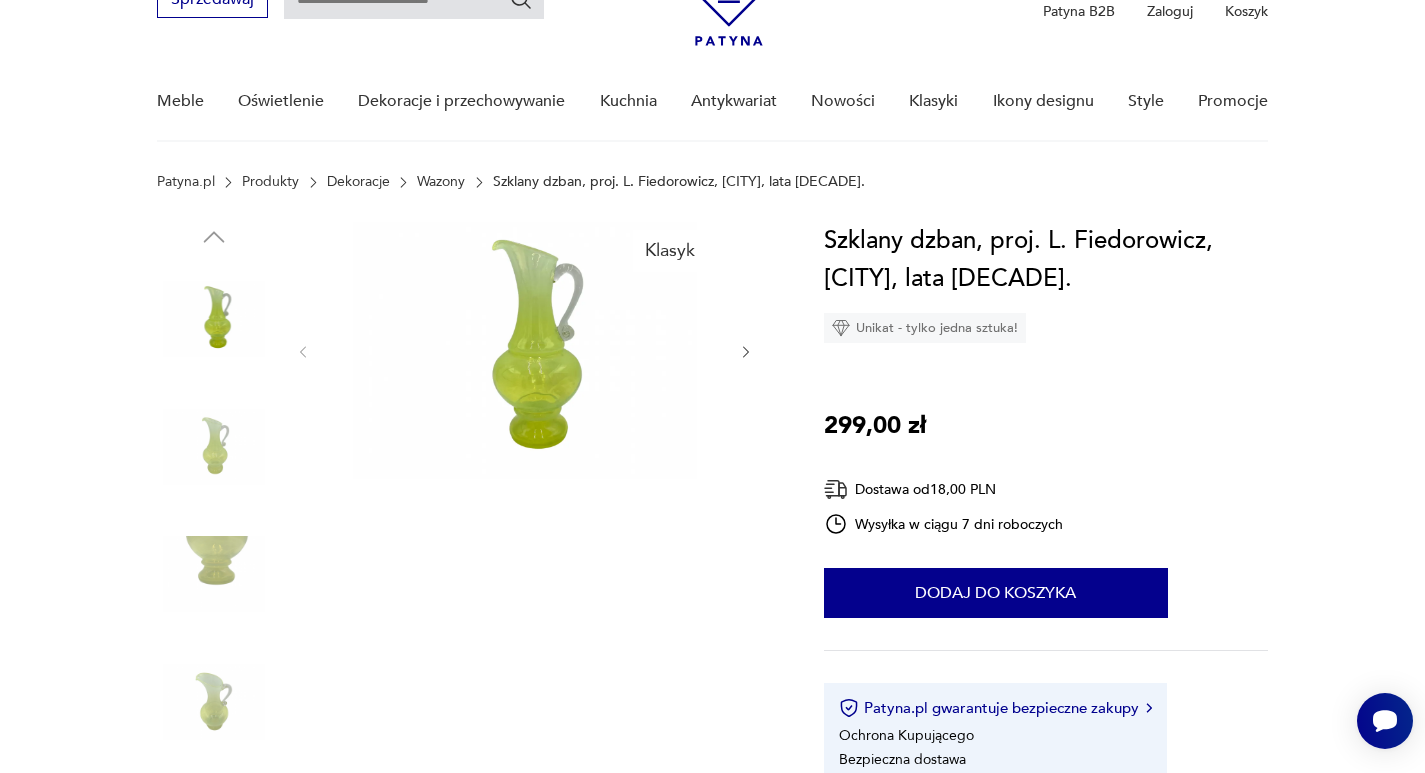 scroll, scrollTop: 0, scrollLeft: 0, axis: both 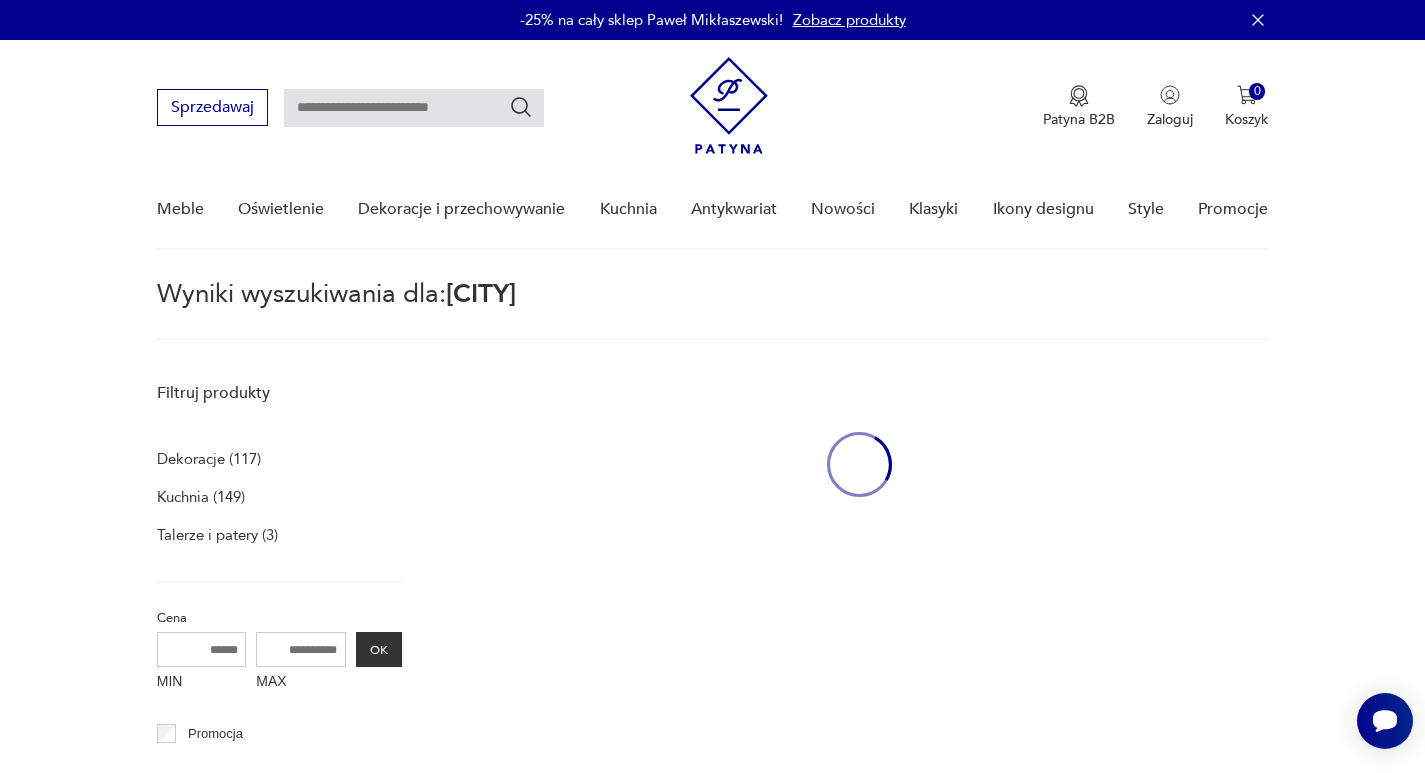 type on "*********" 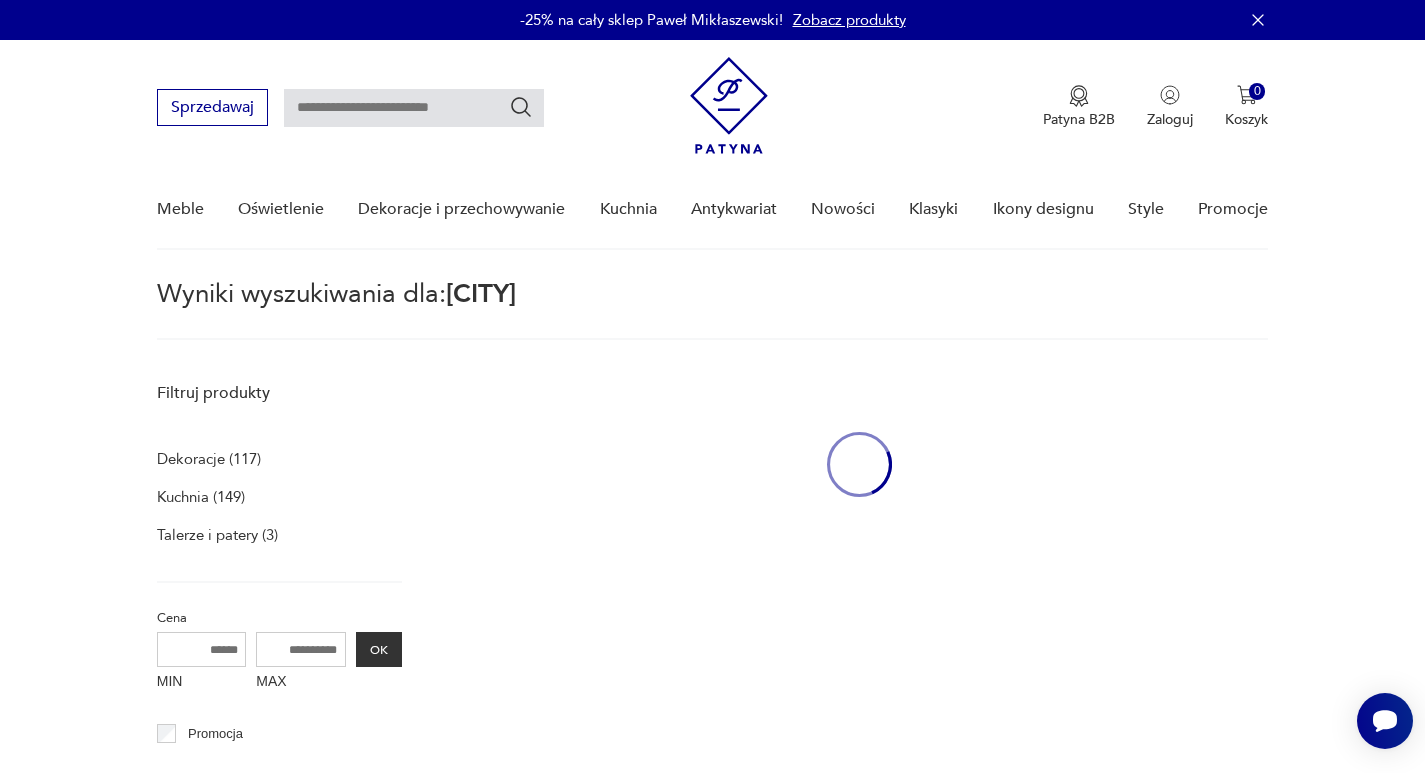 type on "*********" 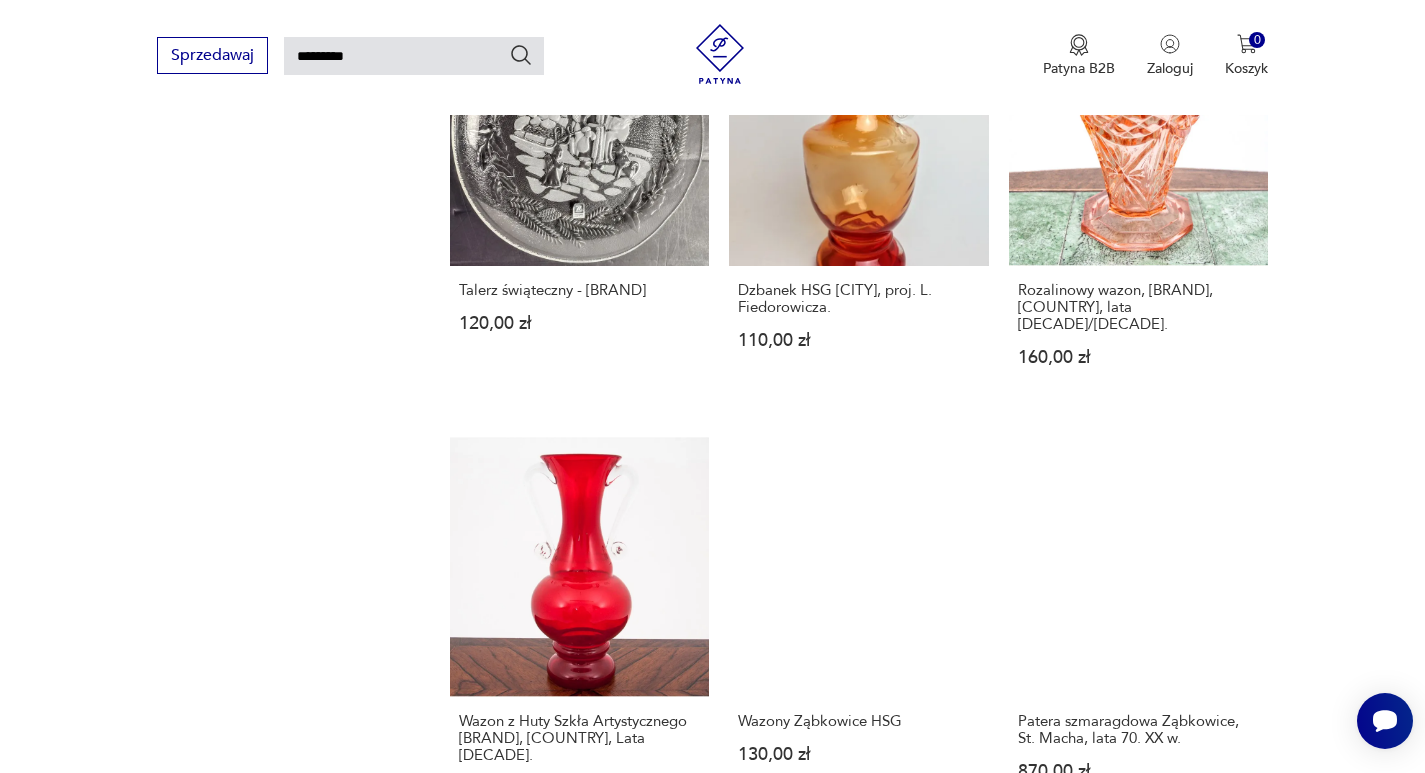 scroll, scrollTop: 1538, scrollLeft: 0, axis: vertical 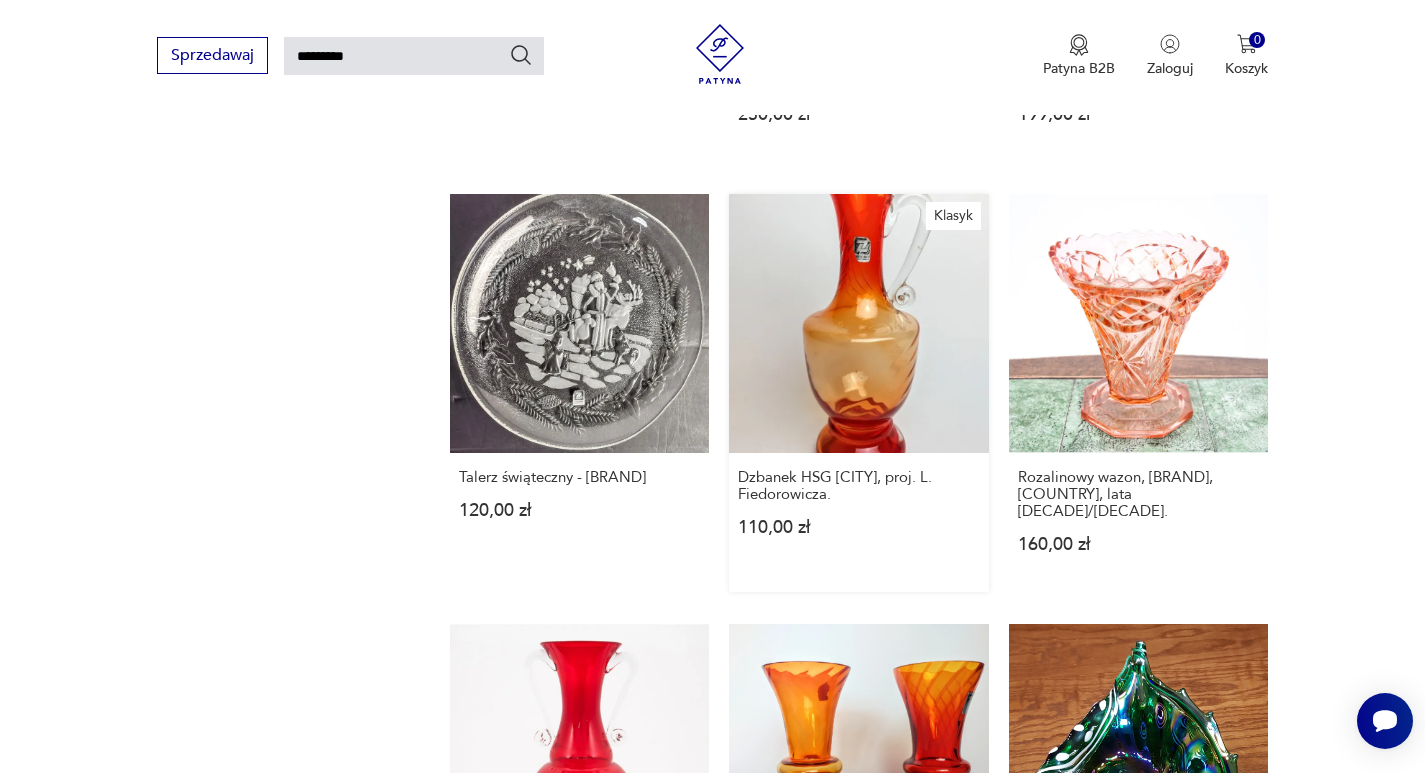 click on "Klasyk Dzbanek [BRAND], proj. [DESIGNER]. [PRICE]" at bounding box center (859, 393) 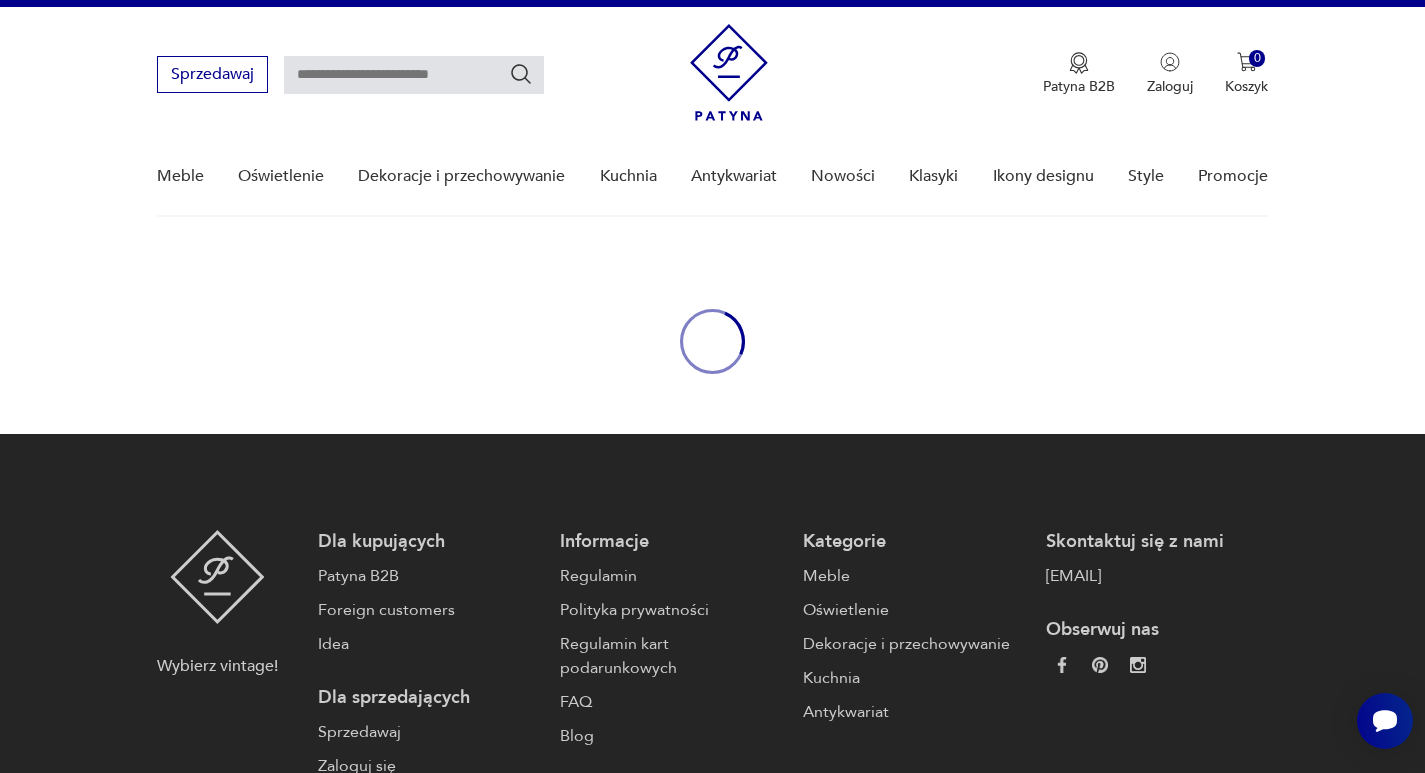 scroll, scrollTop: 0, scrollLeft: 0, axis: both 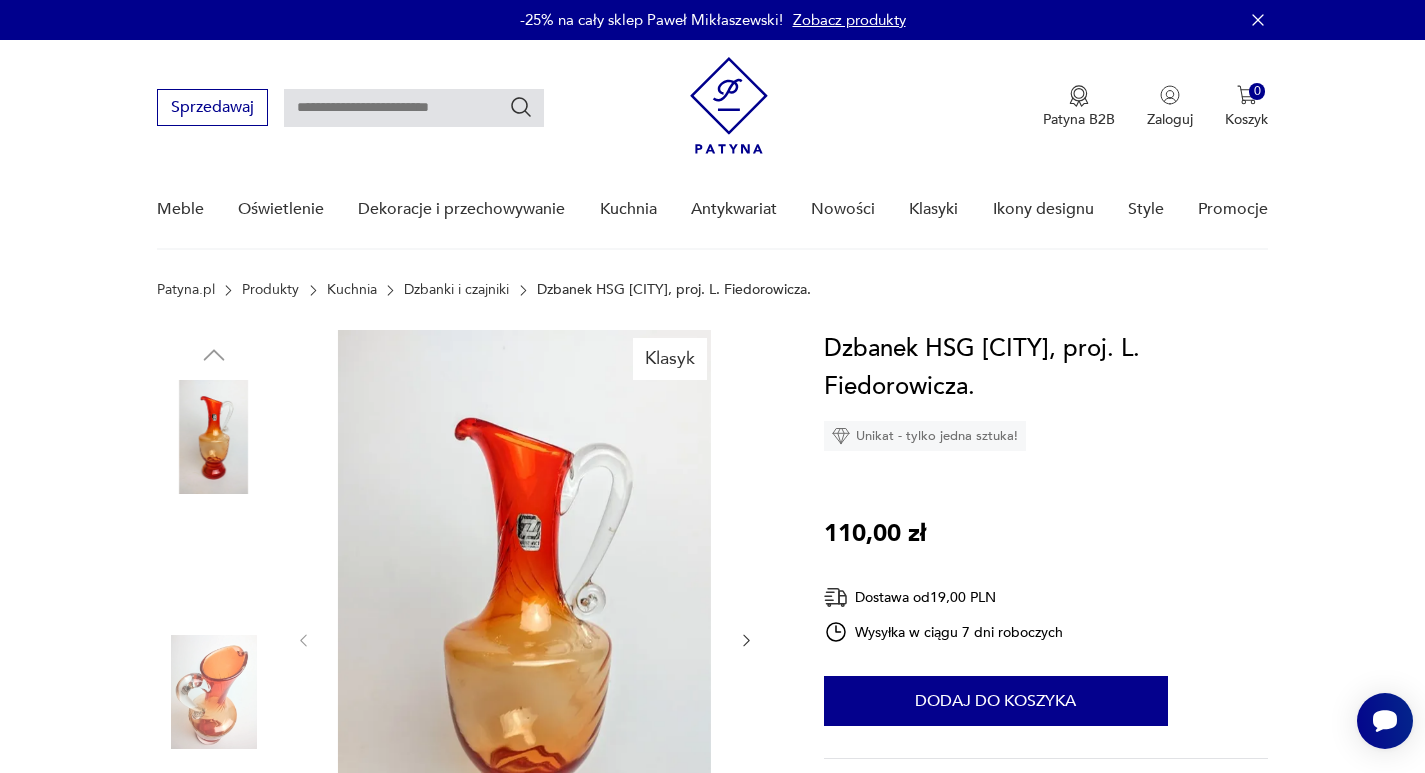 click at bounding box center [525, 639] 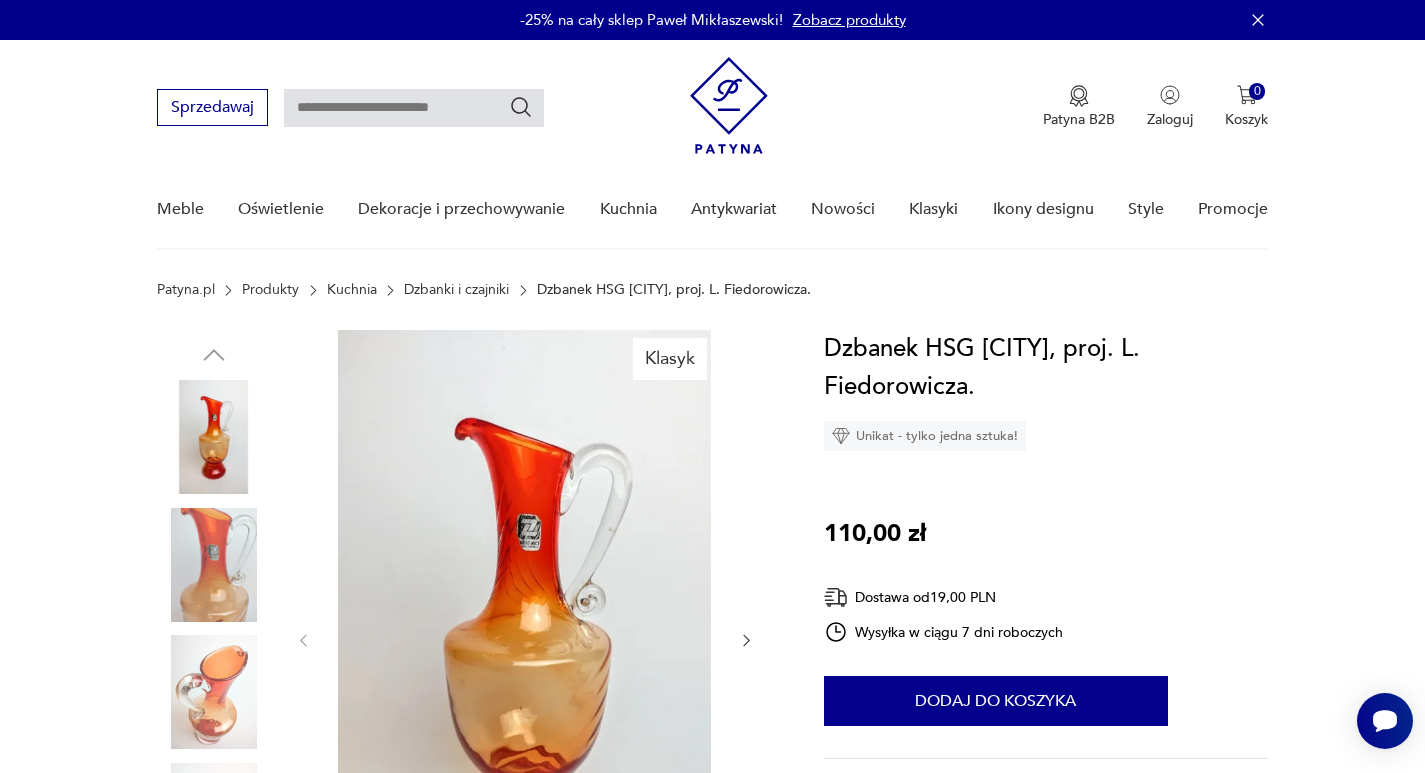 click at bounding box center (0, 0) 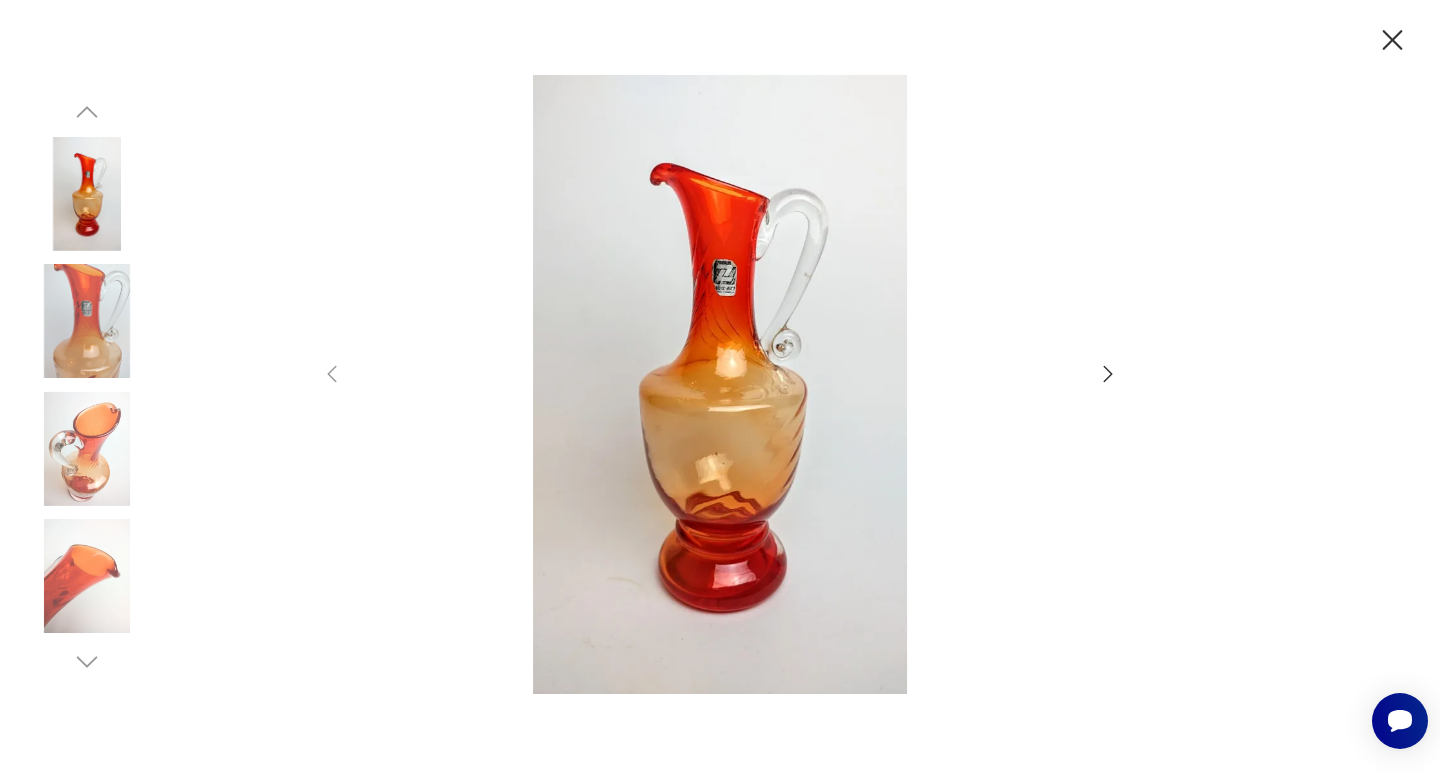 click at bounding box center [720, 384] 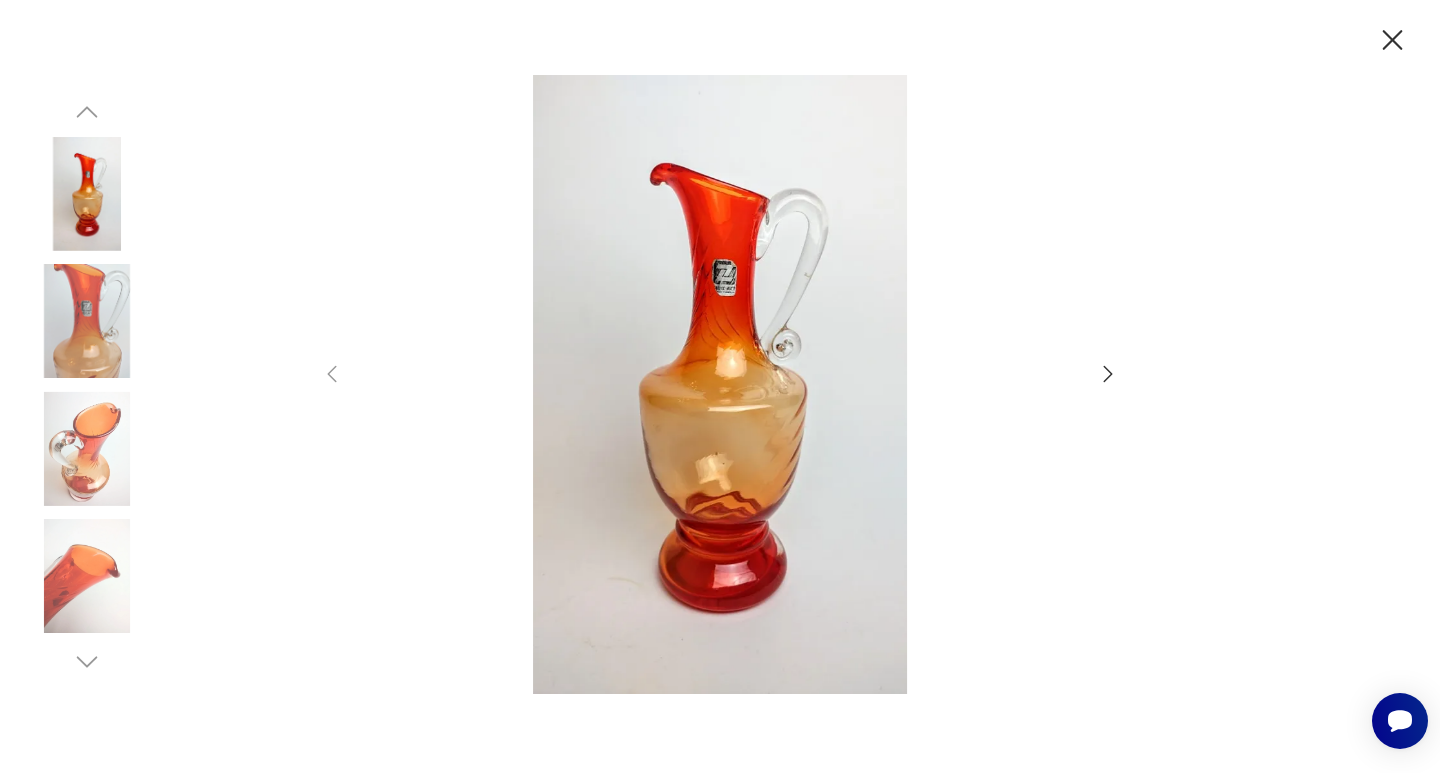 click 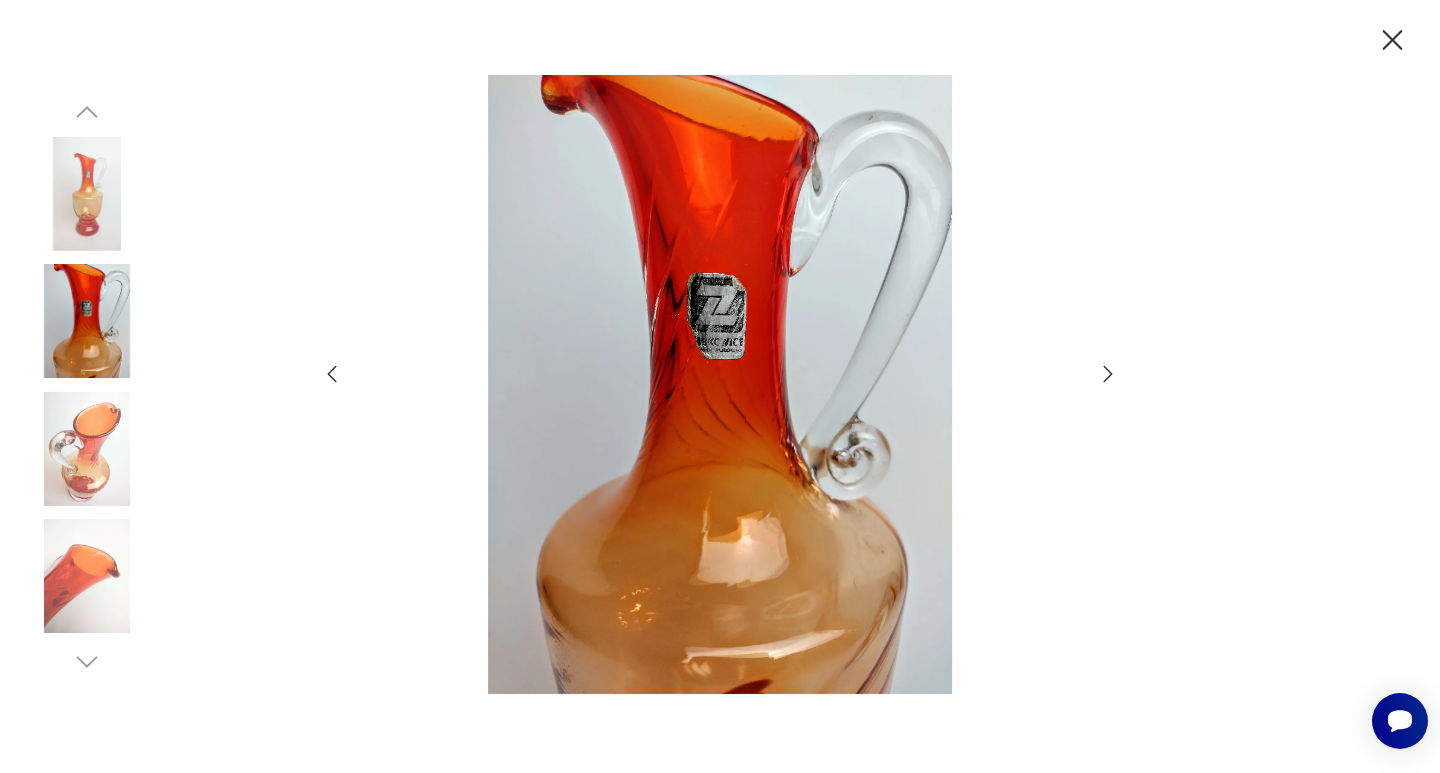 click 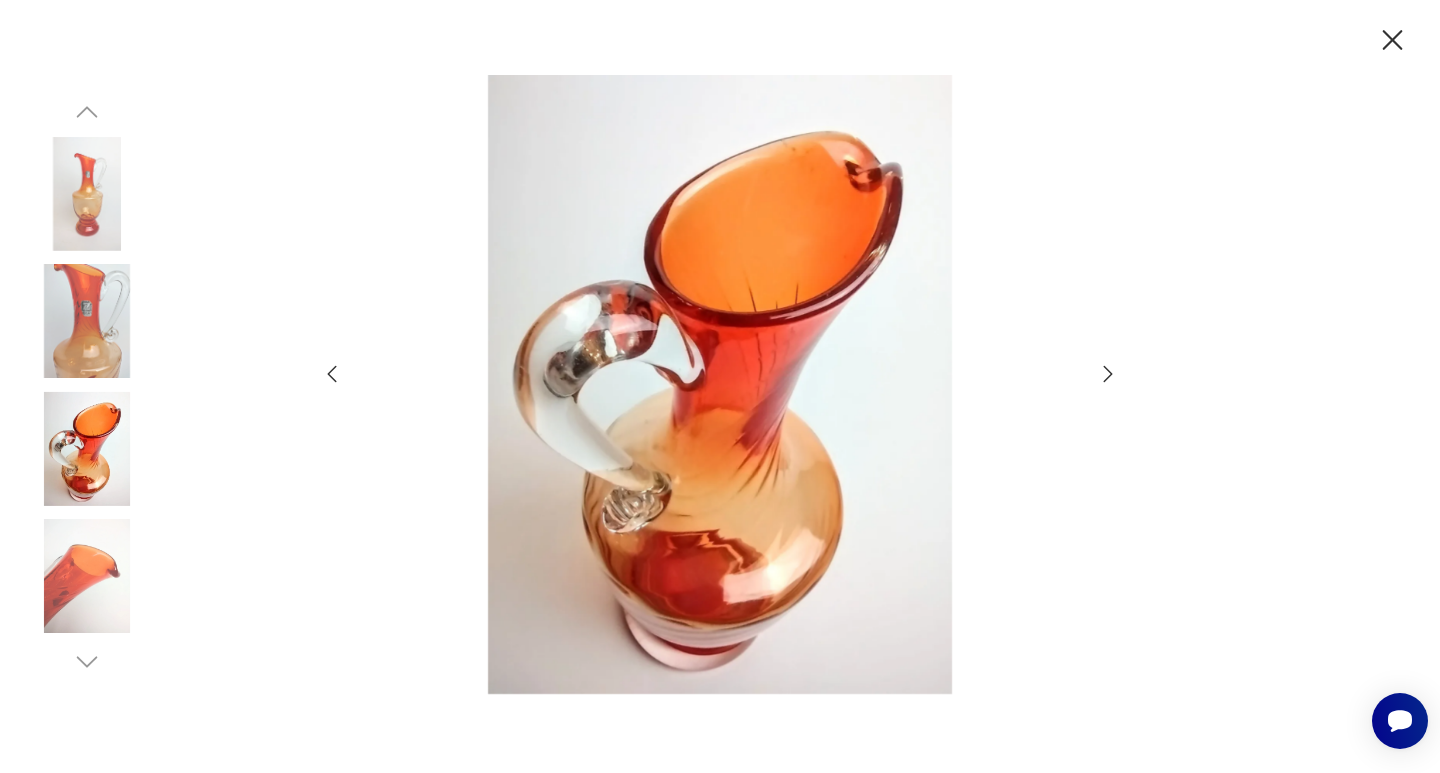 click 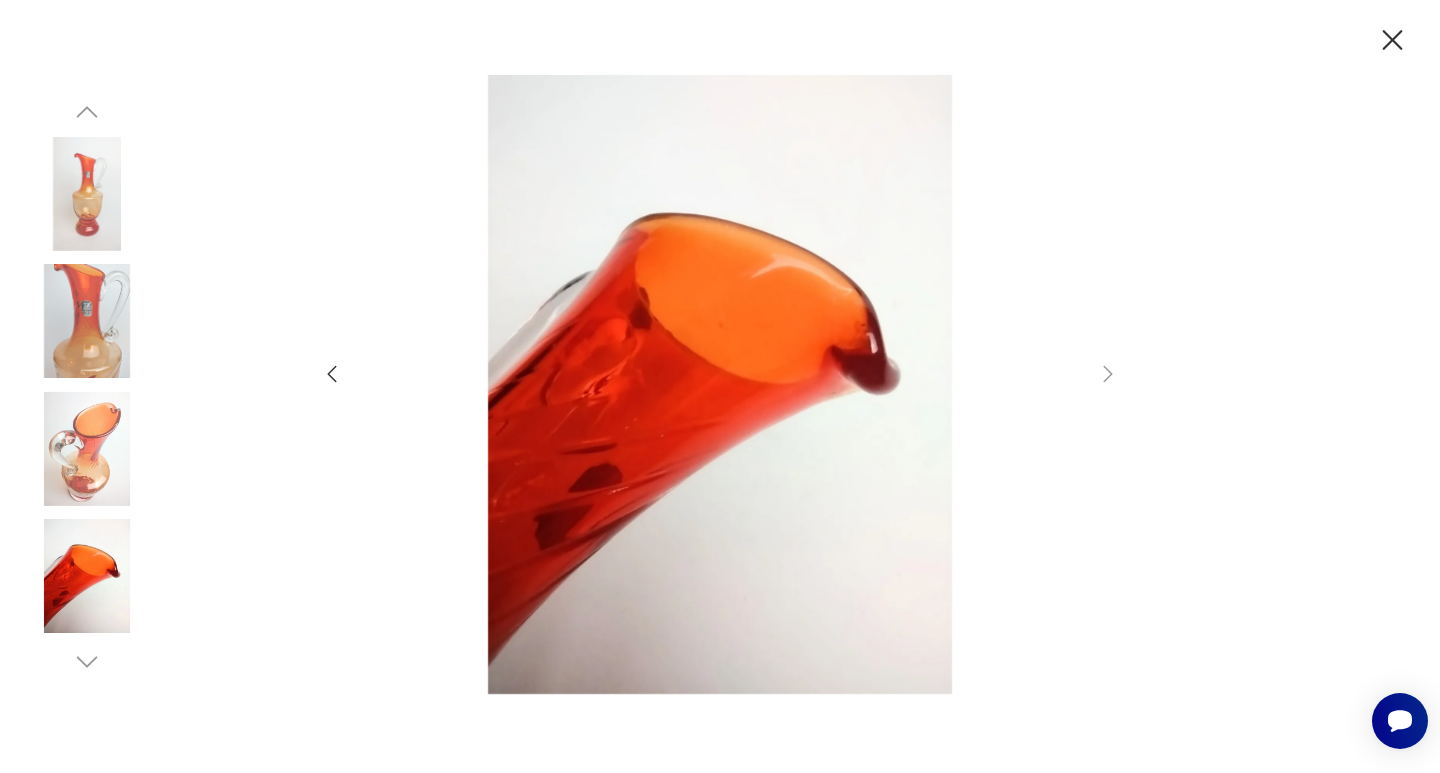 click 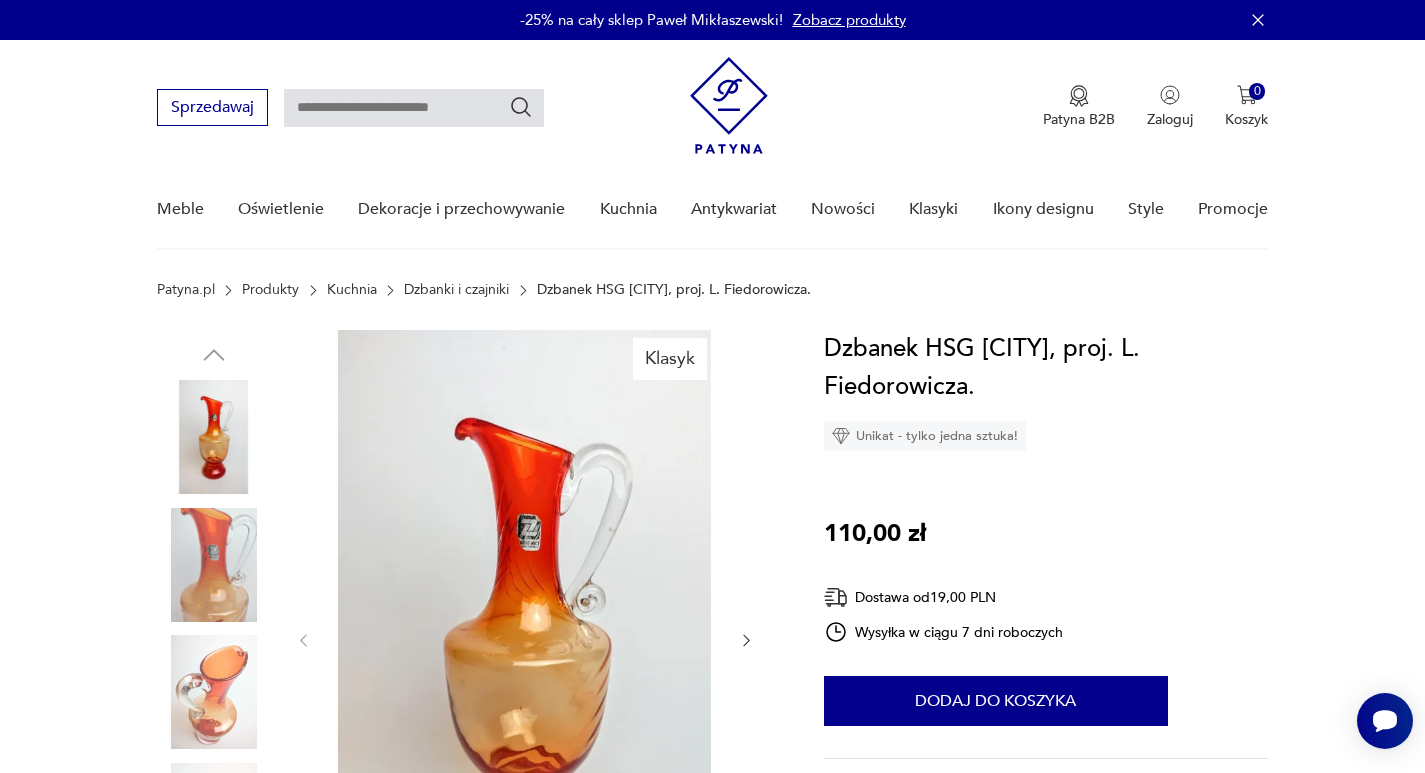 type on "*********" 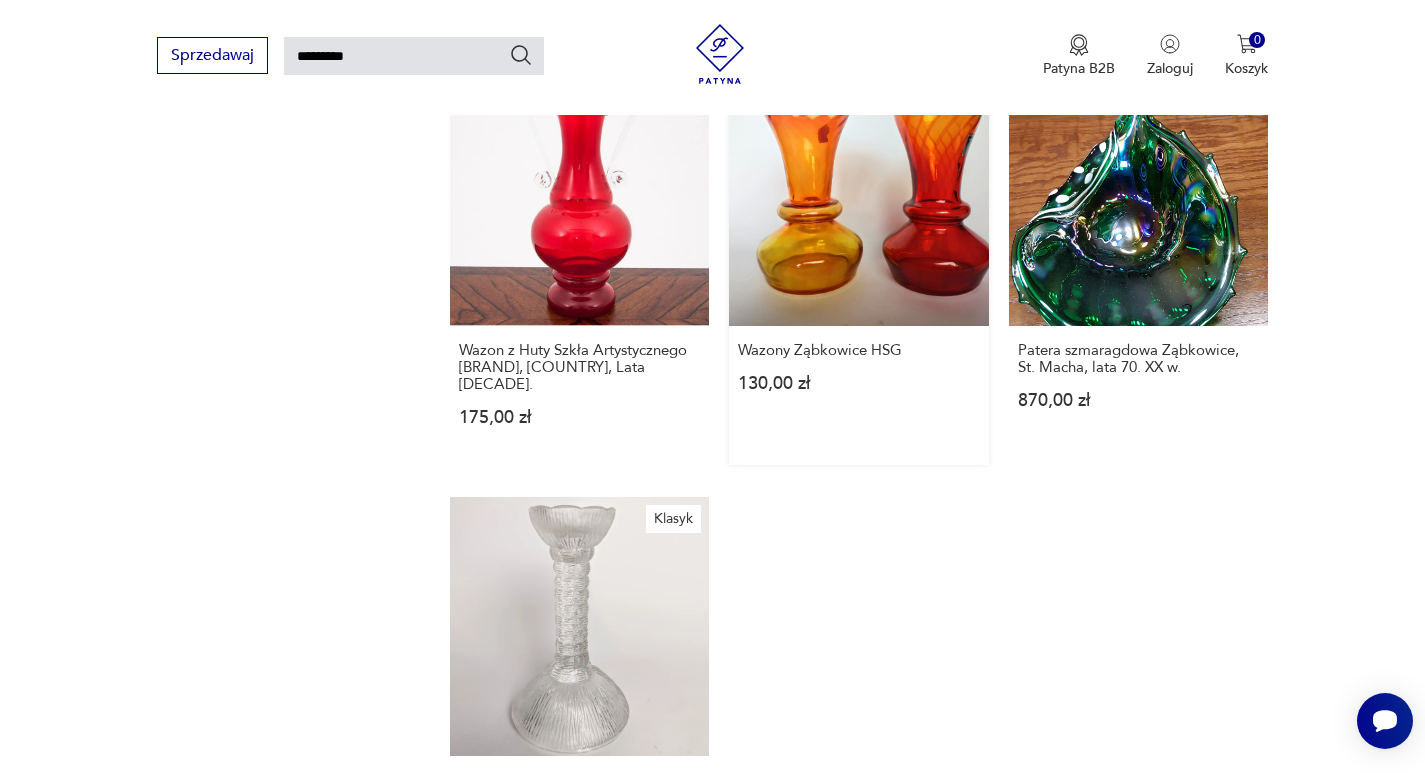 scroll, scrollTop: 2408, scrollLeft: 0, axis: vertical 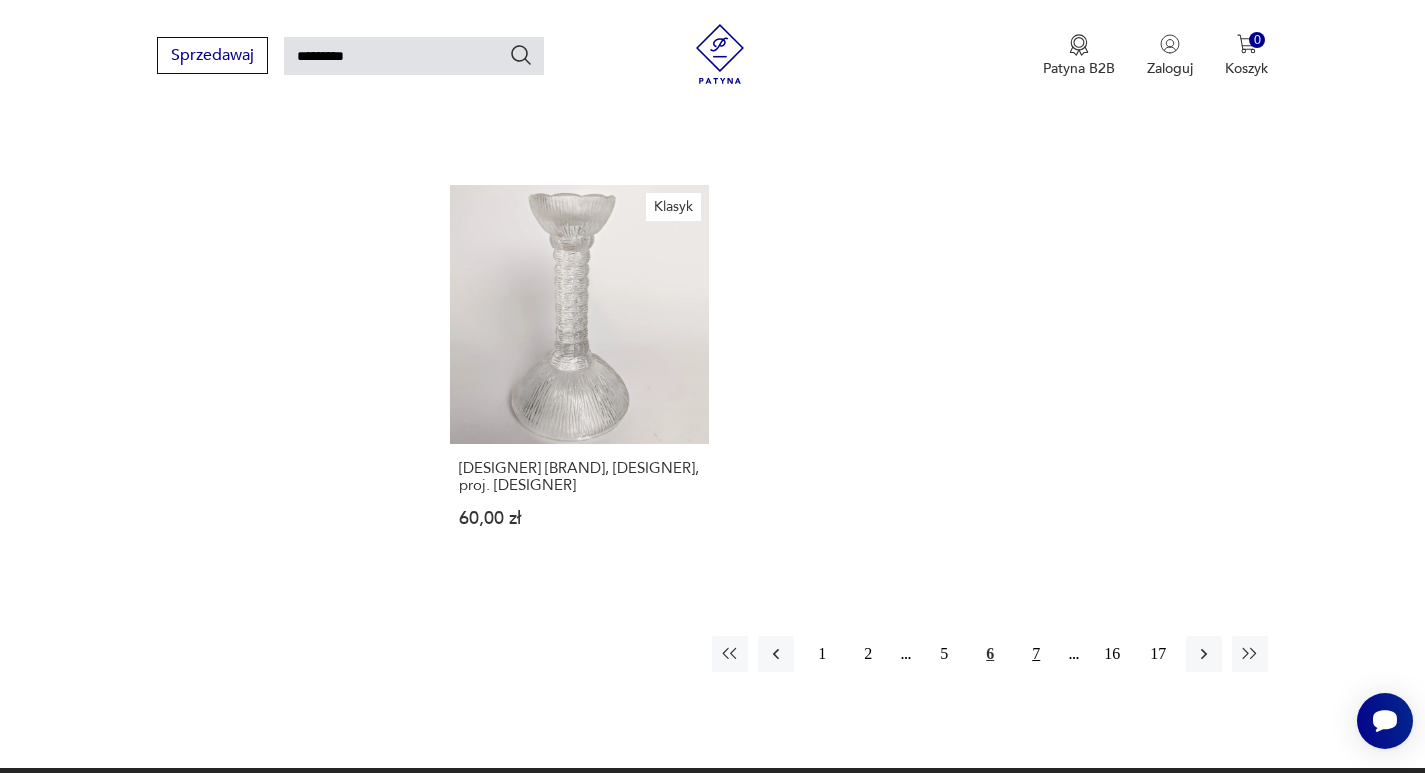 click on "7" at bounding box center (1036, 654) 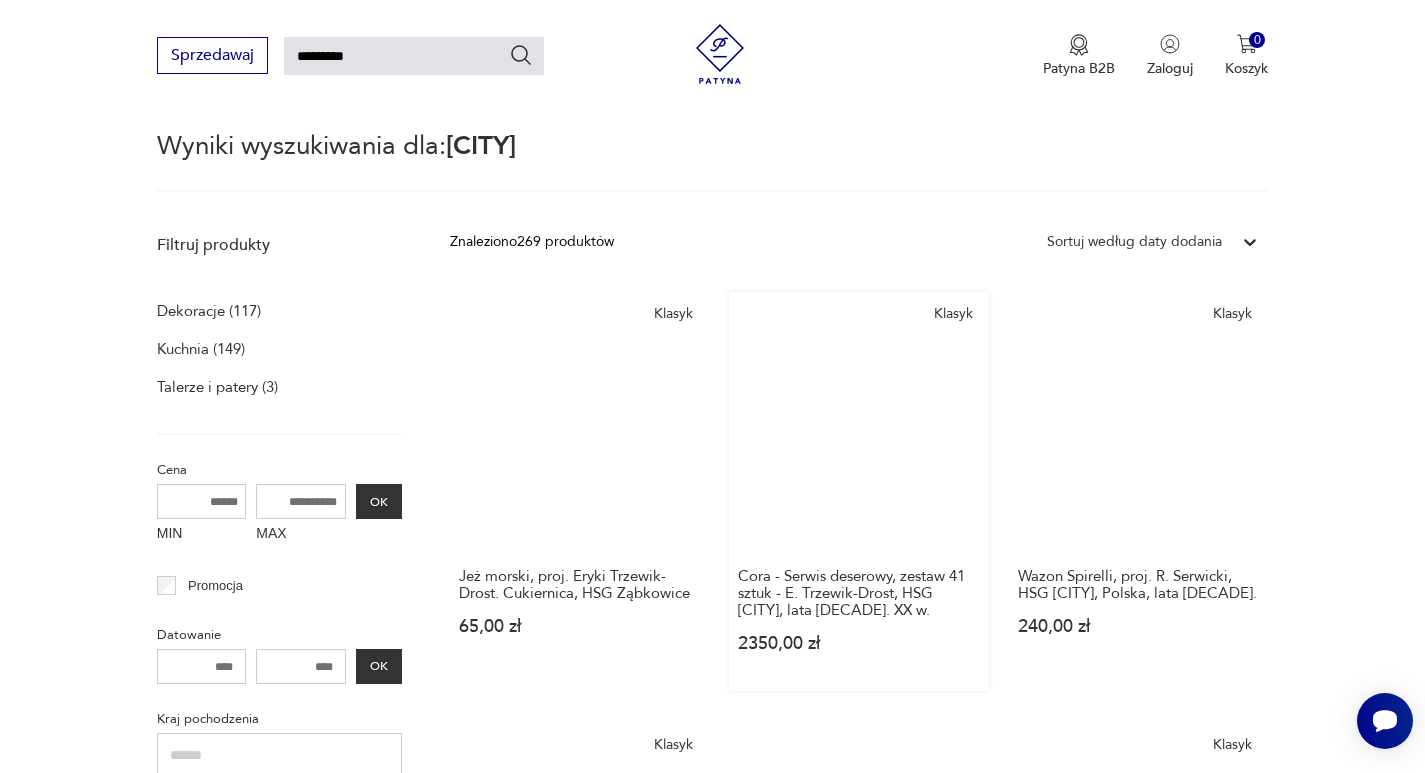 scroll, scrollTop: 371, scrollLeft: 0, axis: vertical 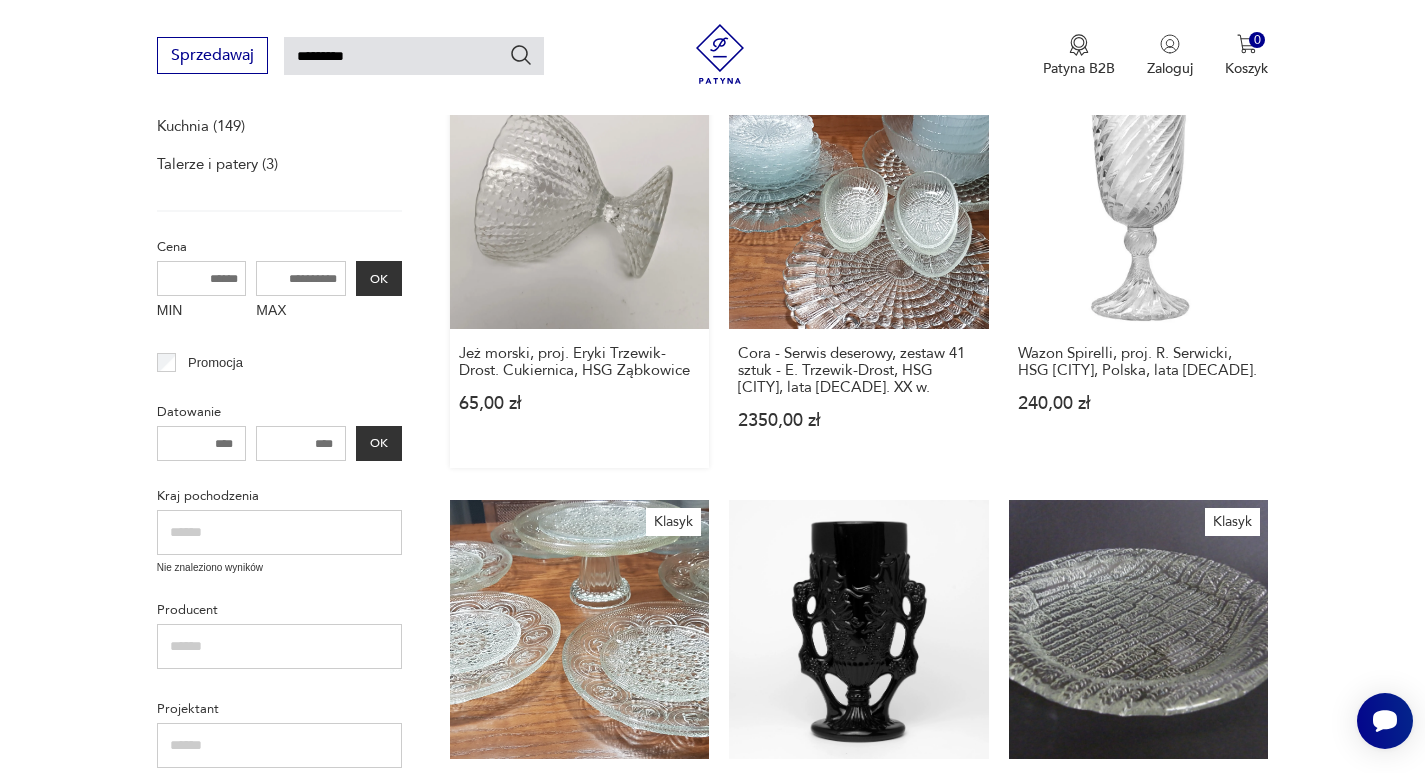 click on "Klasyk Jeż morski, proj. Eryki Trzewik-Drost. Cukiernica, HSG [CITY] 65,00 zł" at bounding box center (580, 268) 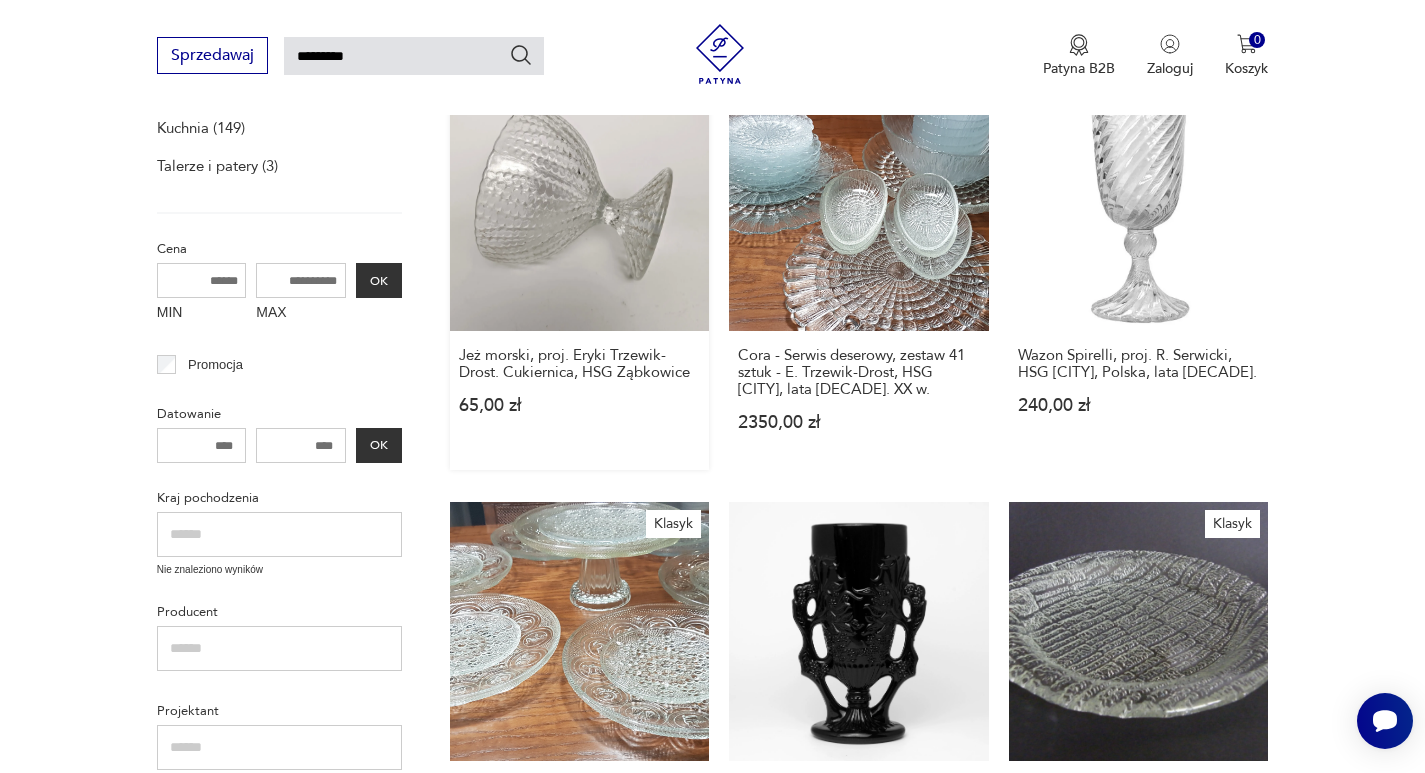 type 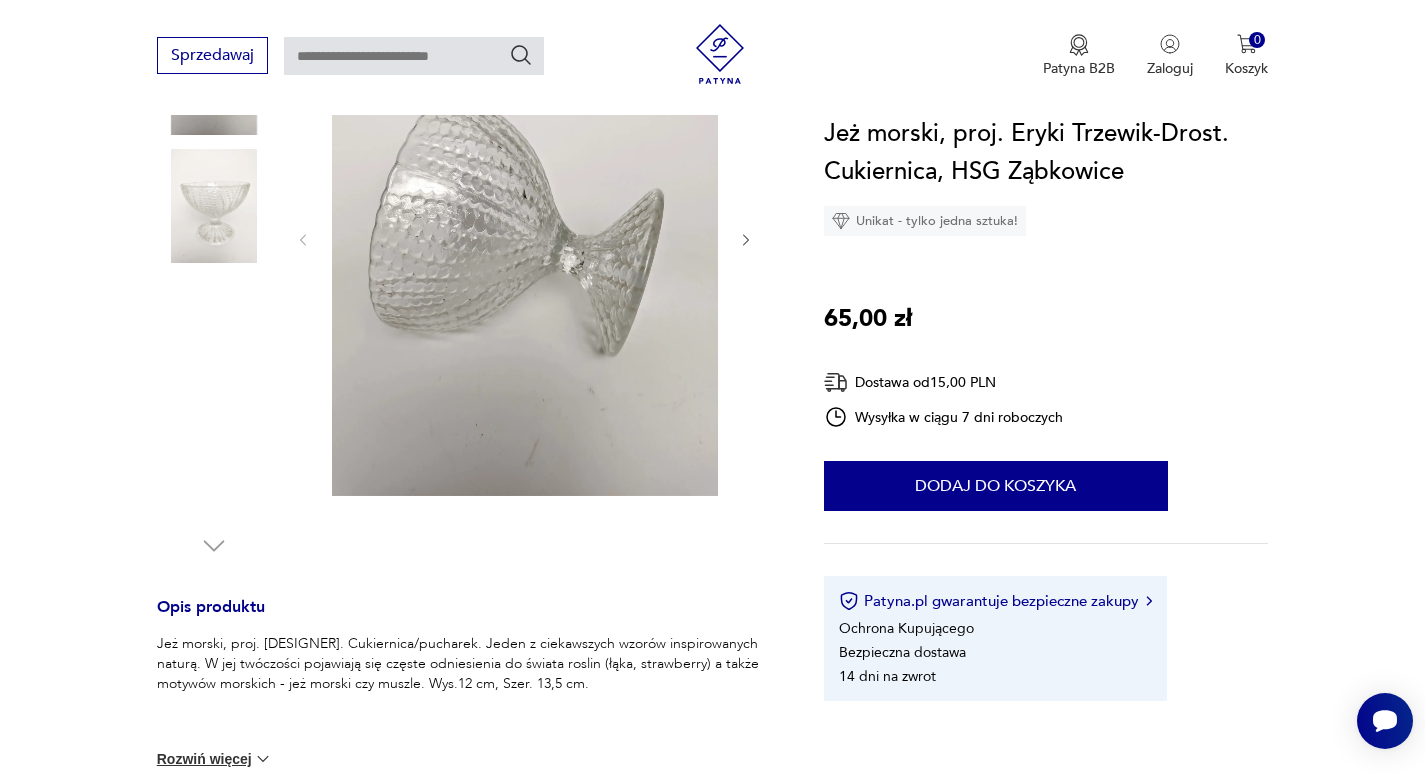 scroll, scrollTop: 200, scrollLeft: 0, axis: vertical 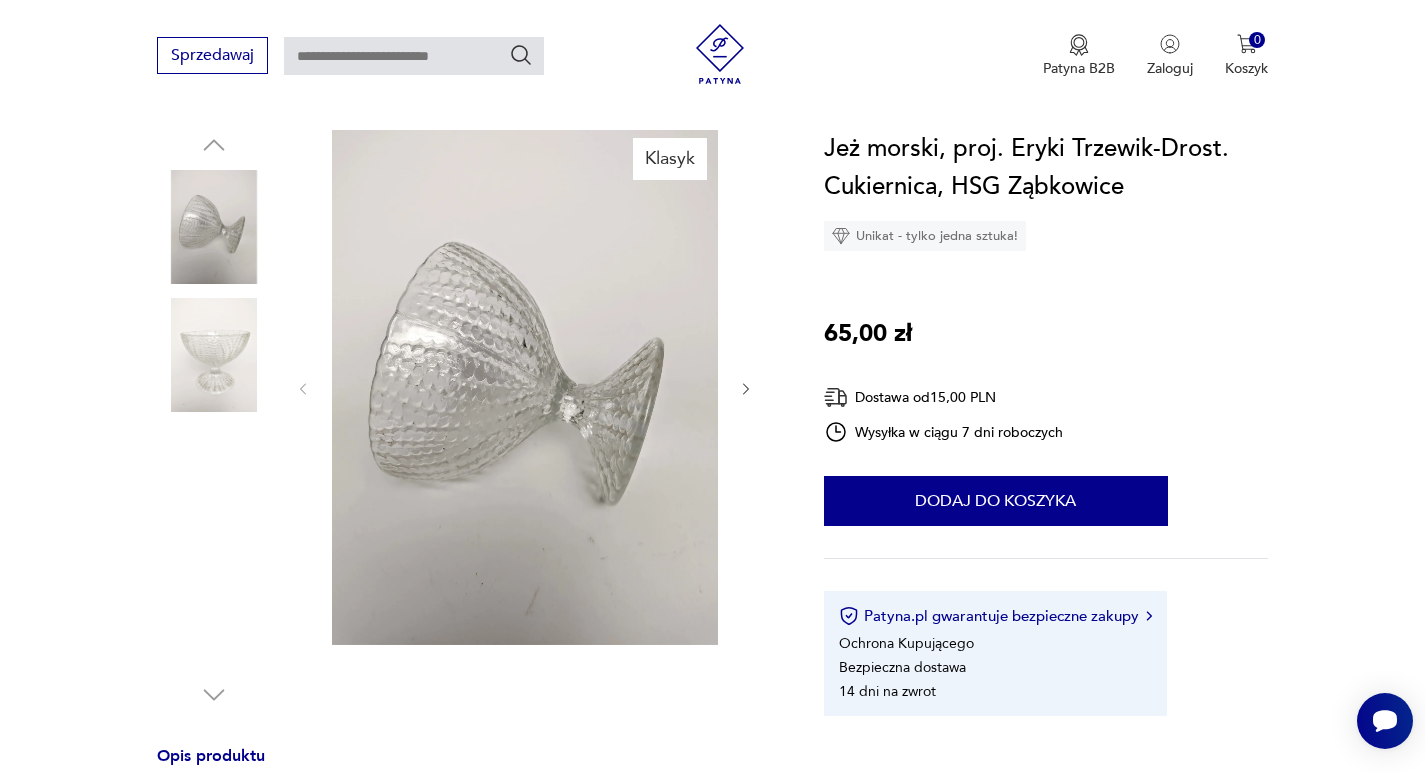 click at bounding box center [214, 355] 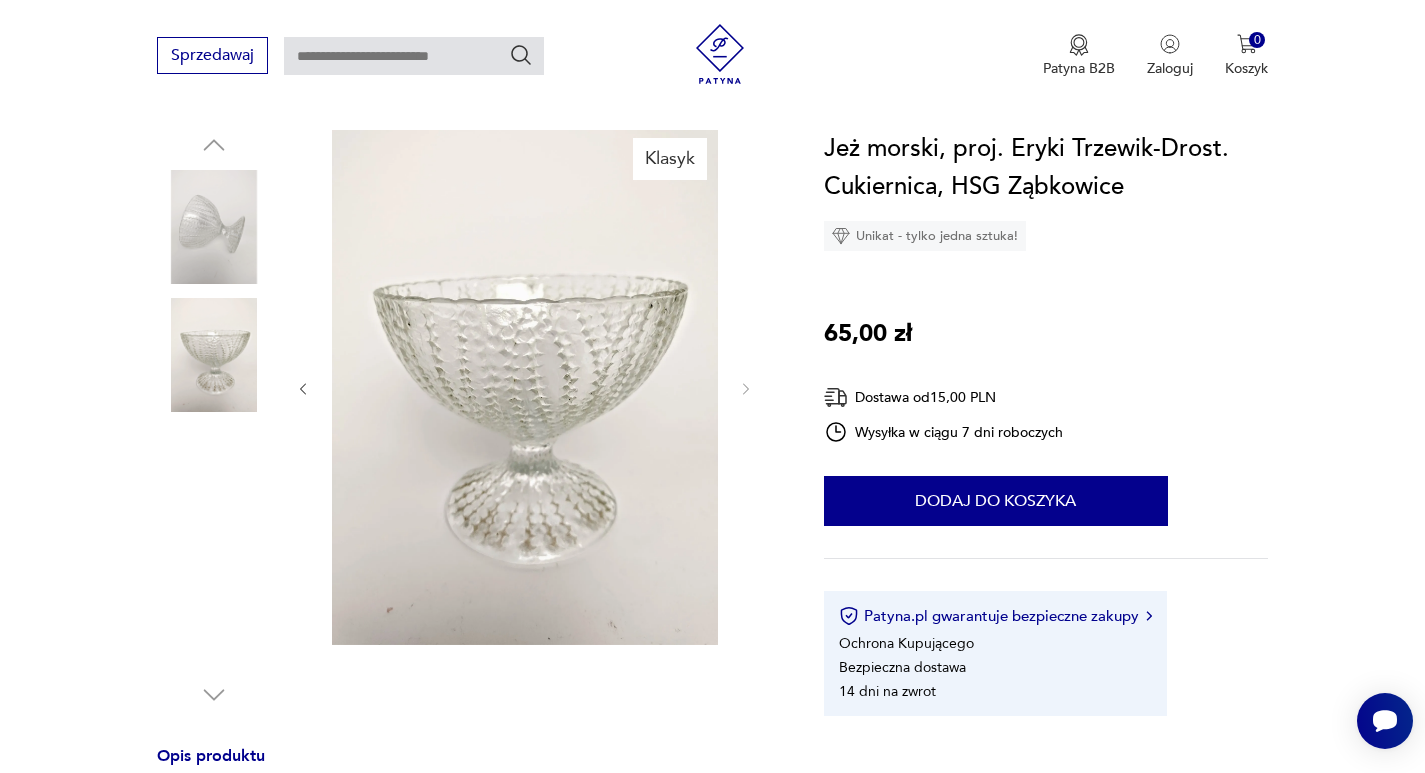 type on "*********" 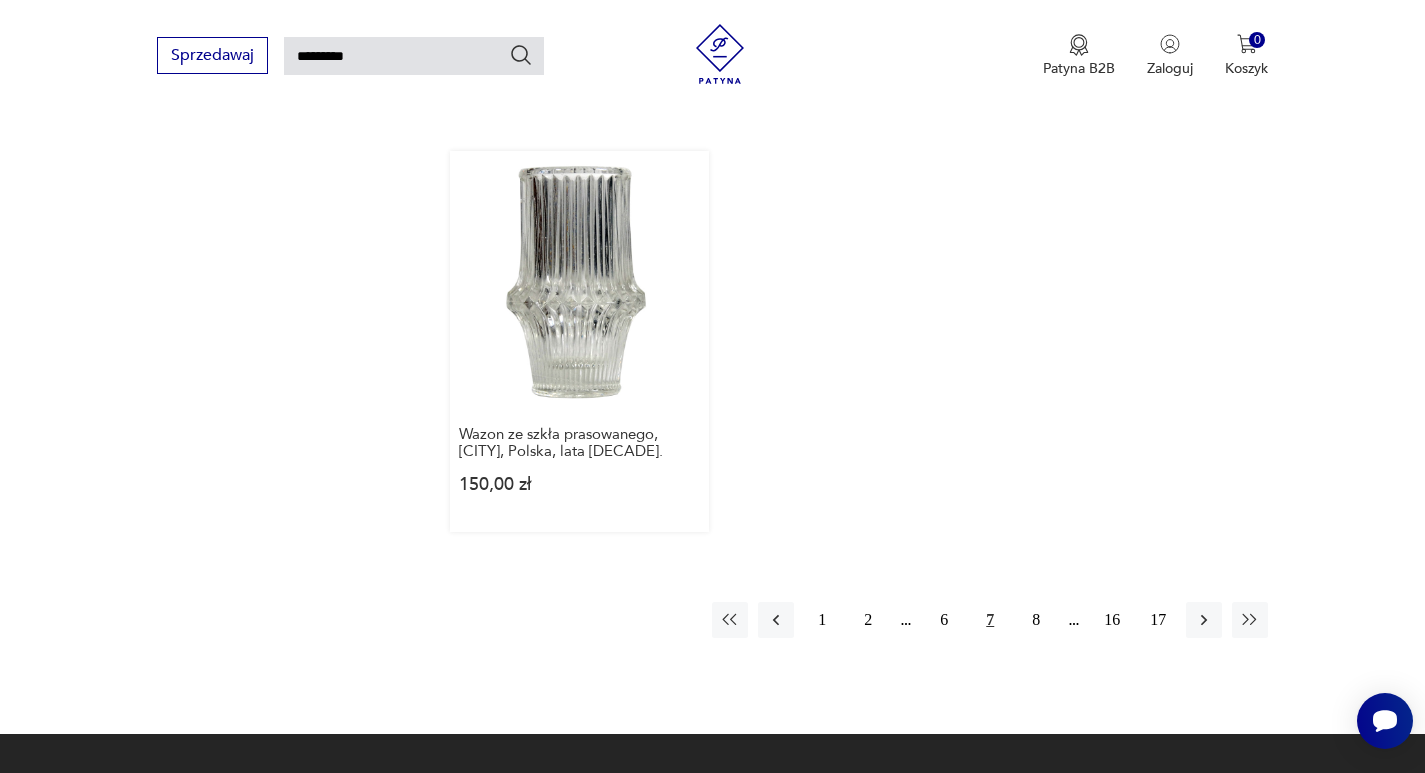scroll, scrollTop: 2442, scrollLeft: 0, axis: vertical 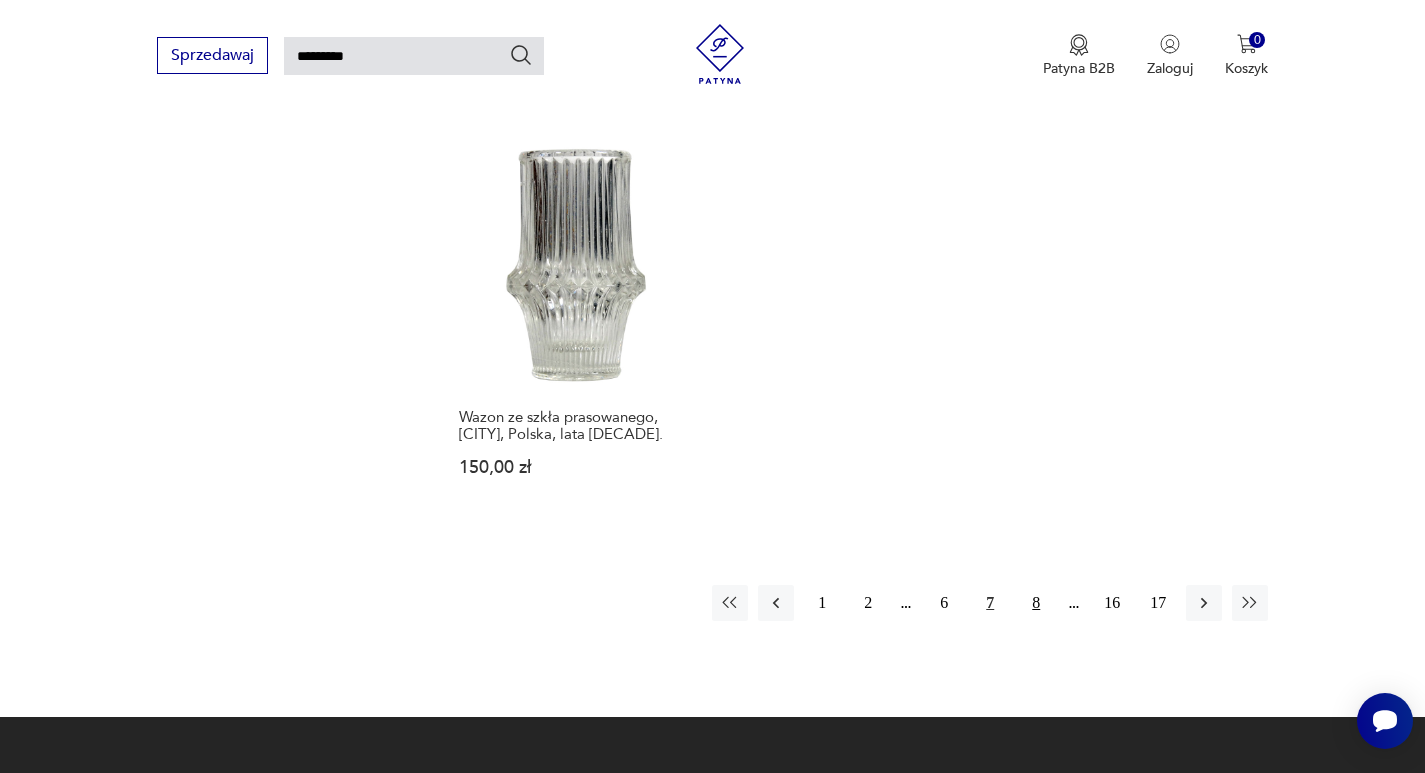 click on "8" at bounding box center [1036, 603] 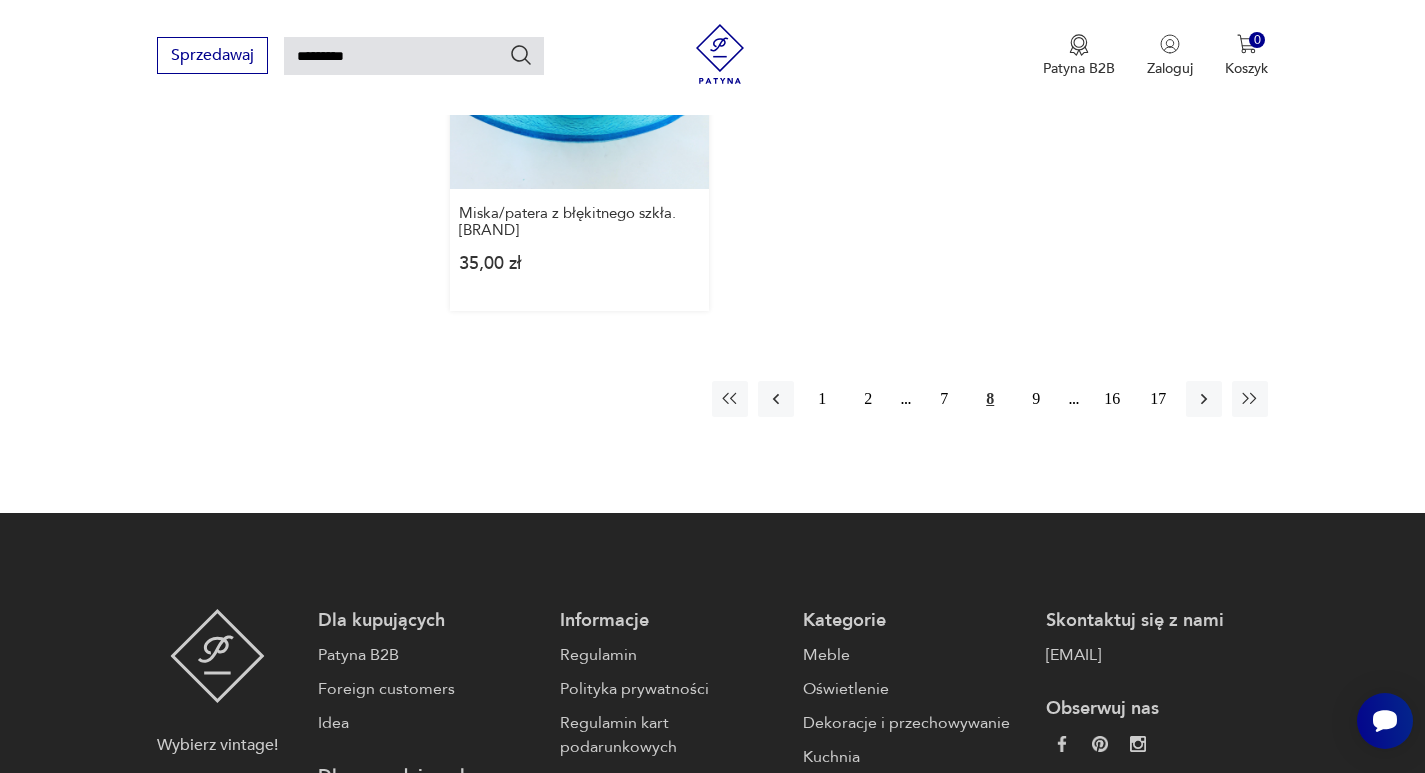 scroll, scrollTop: 2671, scrollLeft: 0, axis: vertical 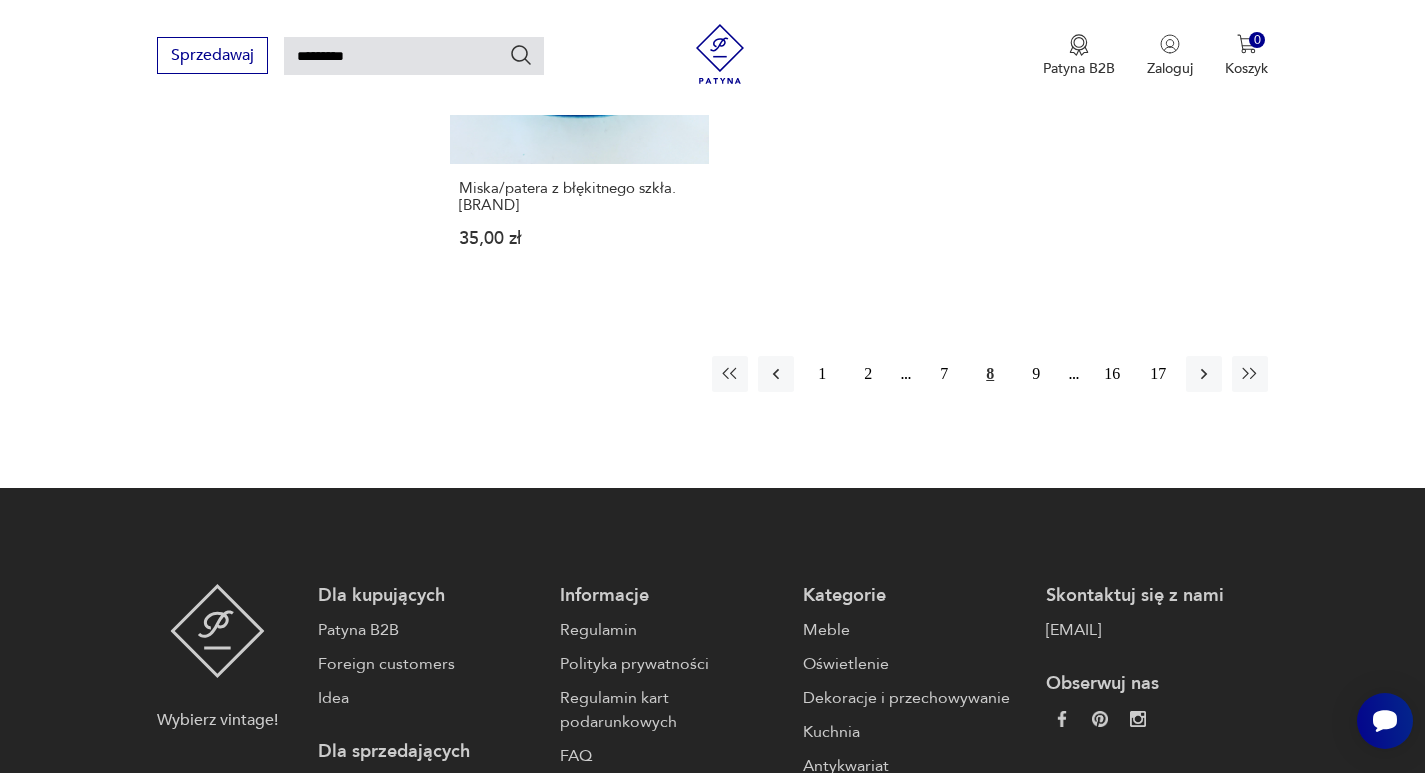 click on "1 2 7 8 9 16 17" at bounding box center (990, 374) 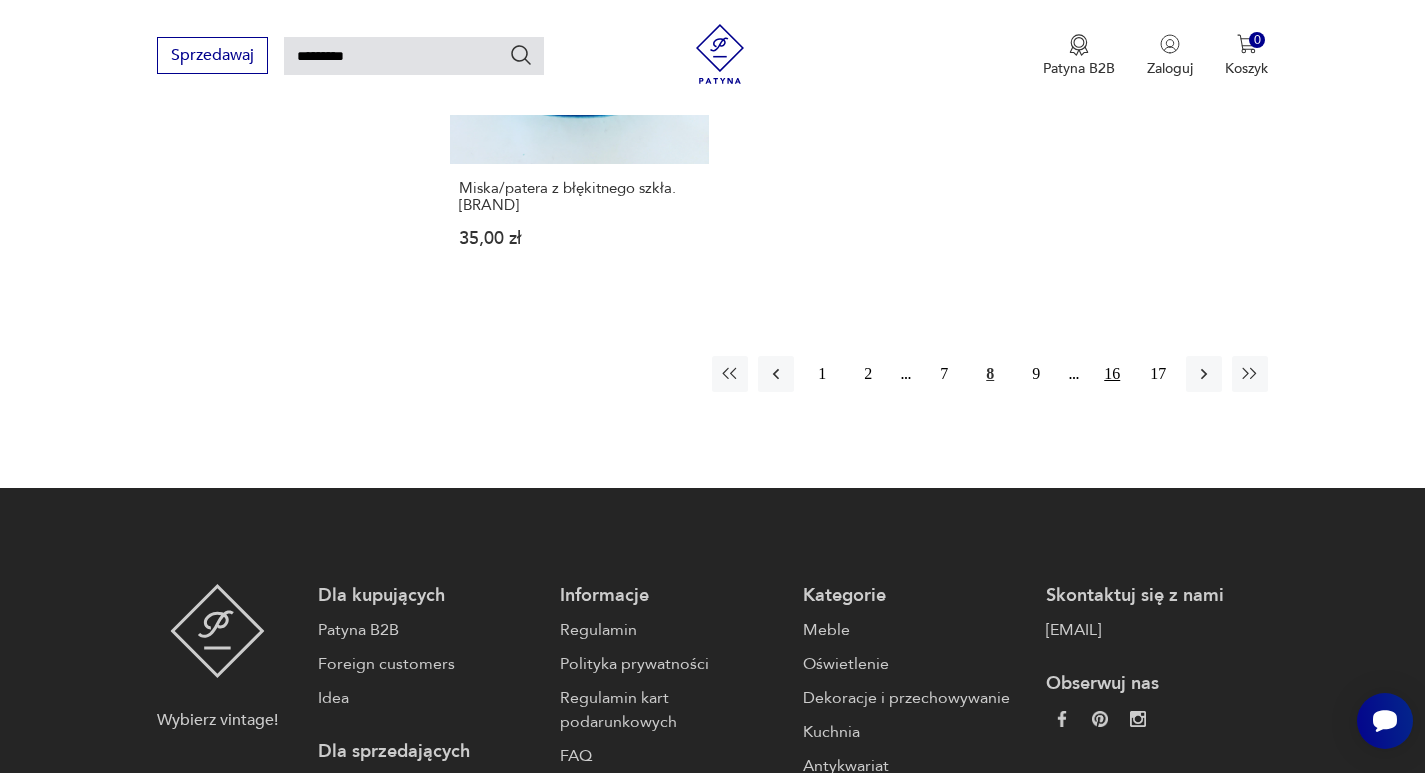 click on "16" at bounding box center (1112, 374) 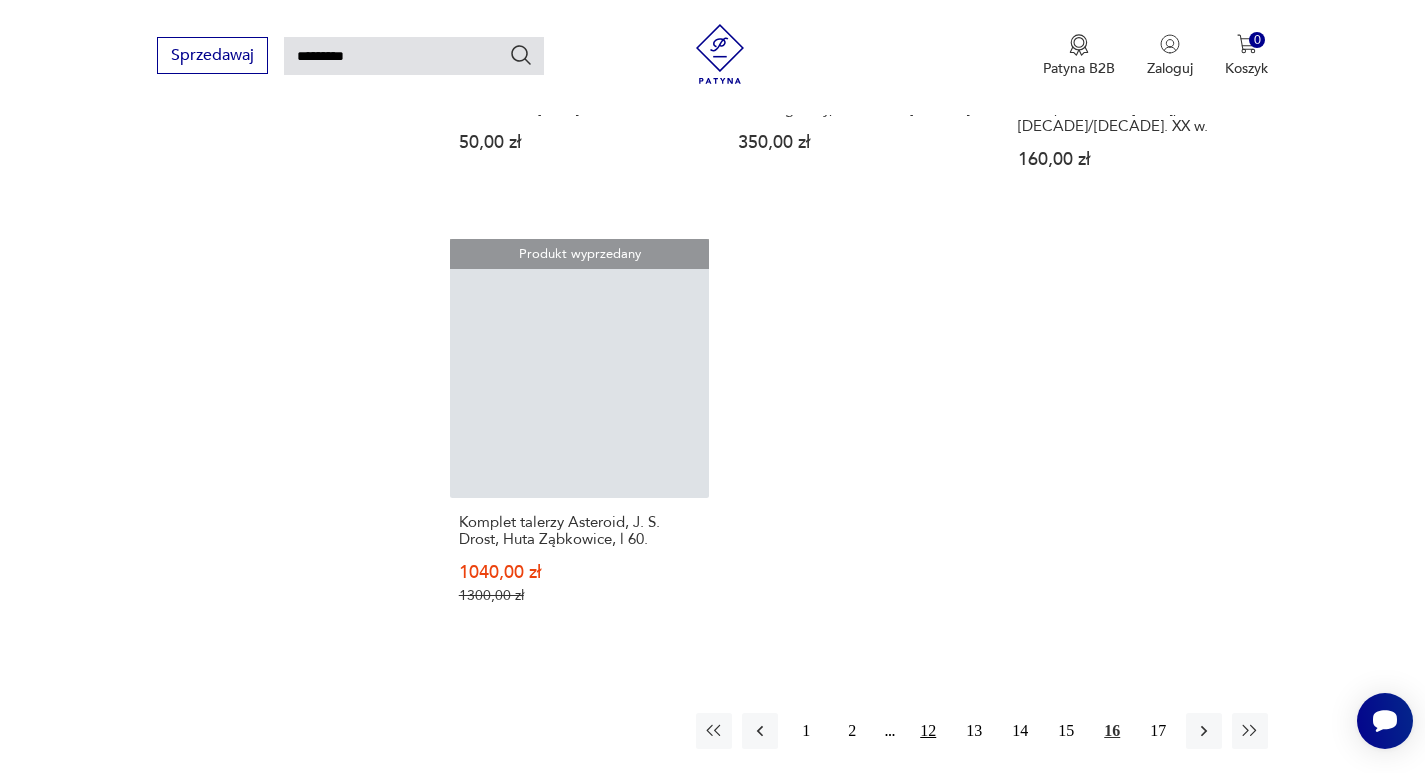 scroll, scrollTop: 2671, scrollLeft: 0, axis: vertical 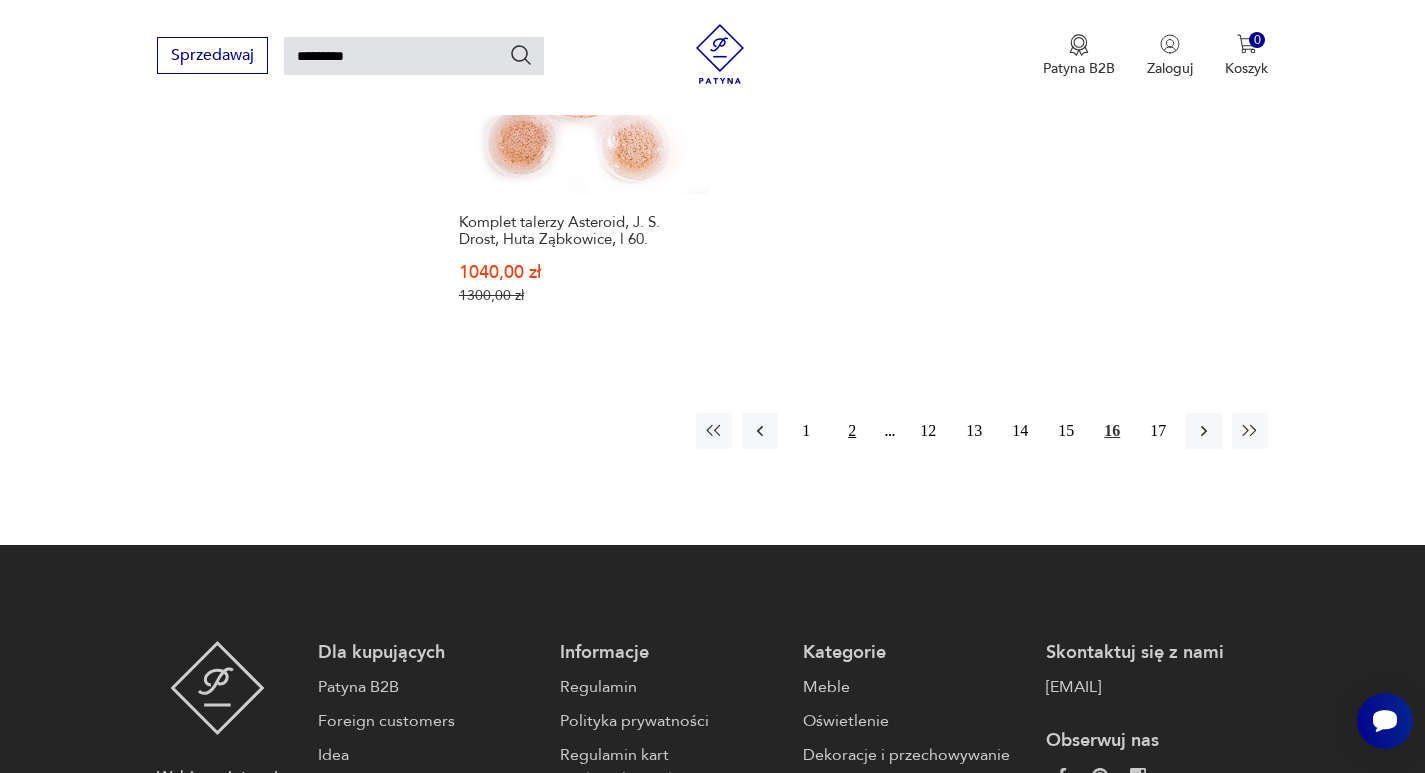 click on "2" at bounding box center [852, 431] 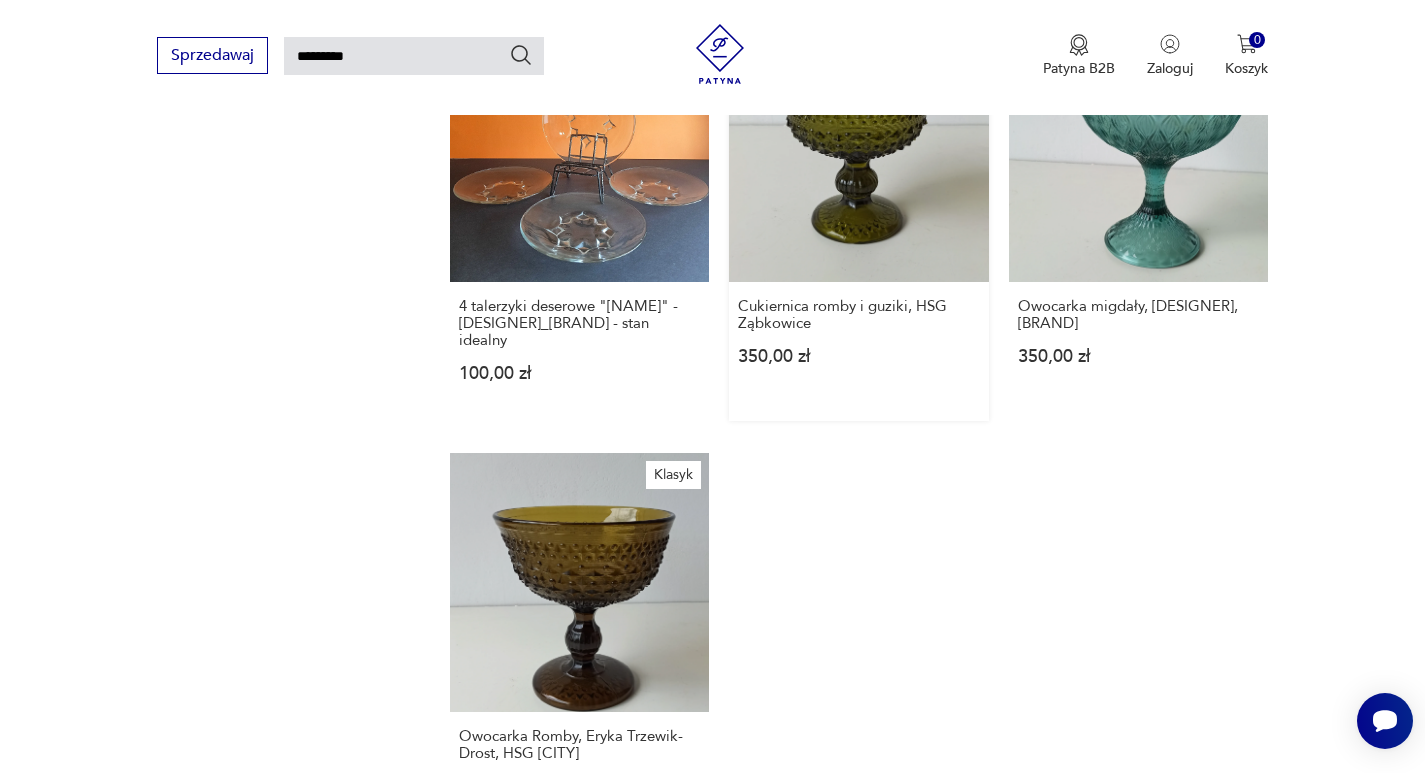 scroll, scrollTop: 2408, scrollLeft: 0, axis: vertical 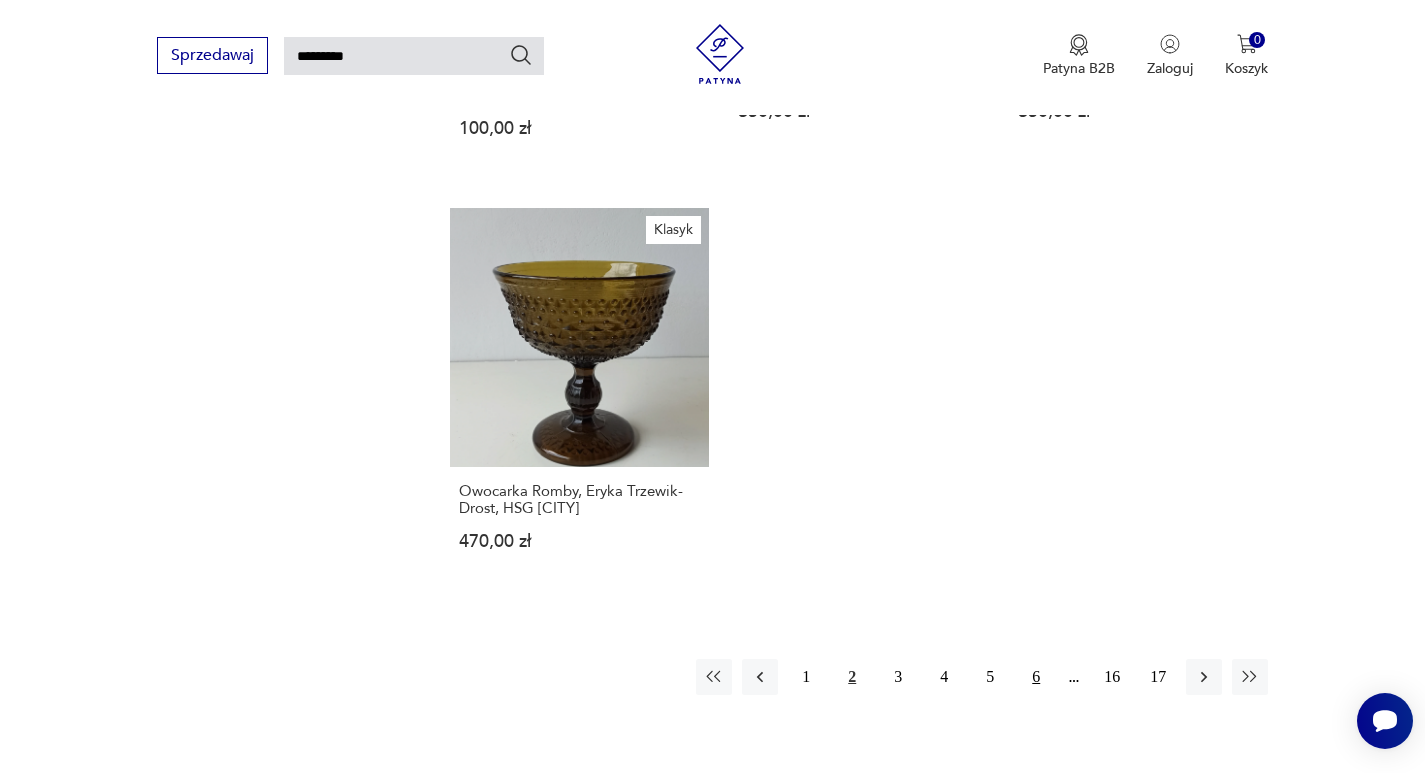 click on "6" at bounding box center (1036, 677) 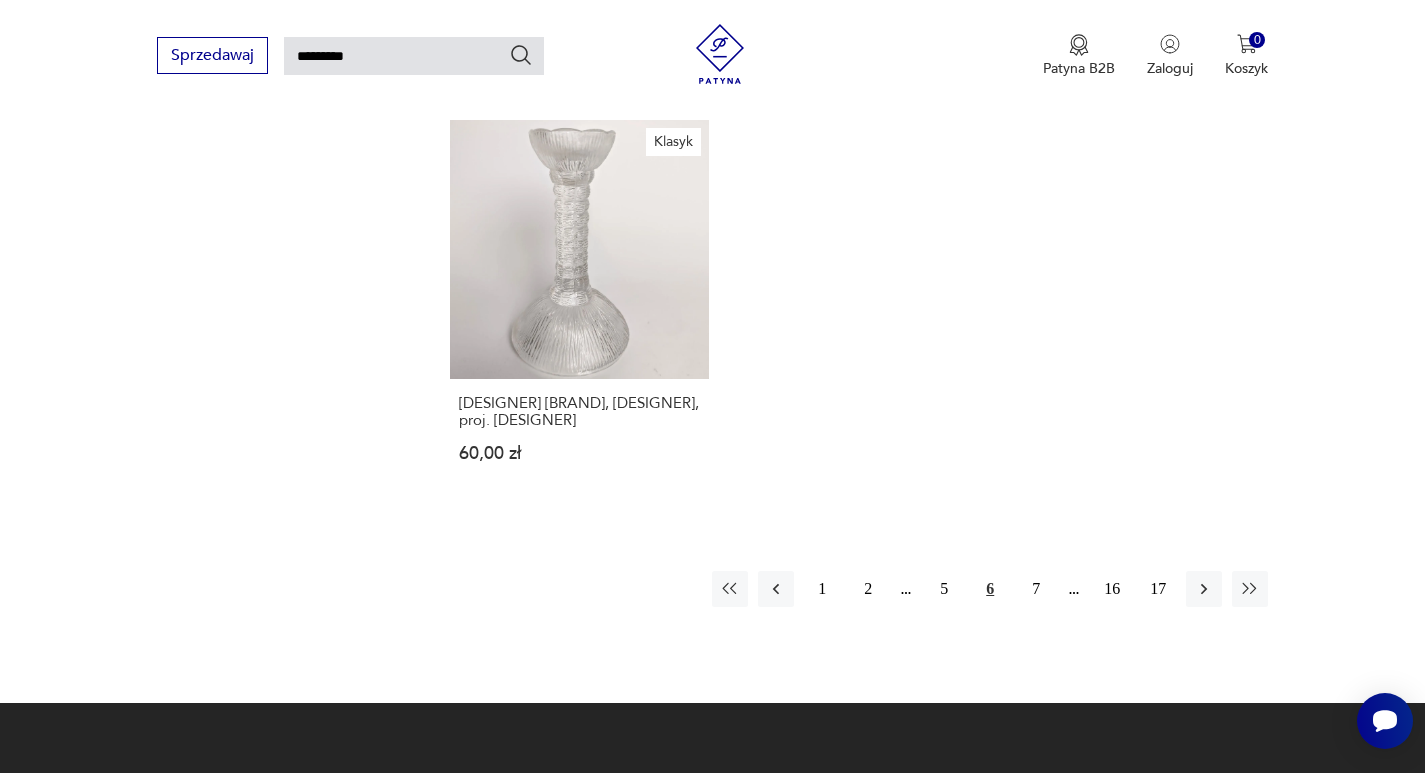 scroll, scrollTop: 2318, scrollLeft: 0, axis: vertical 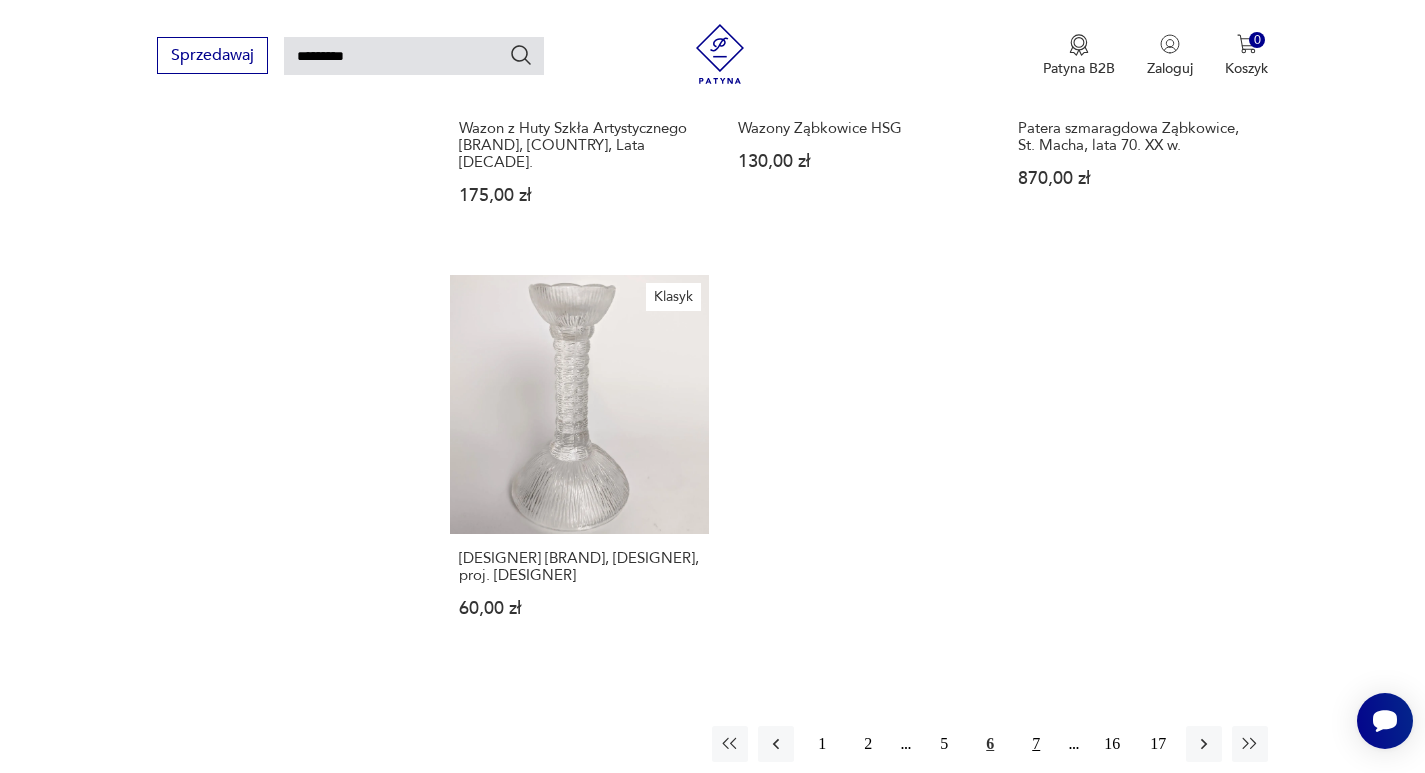 click on "7" at bounding box center [1036, 744] 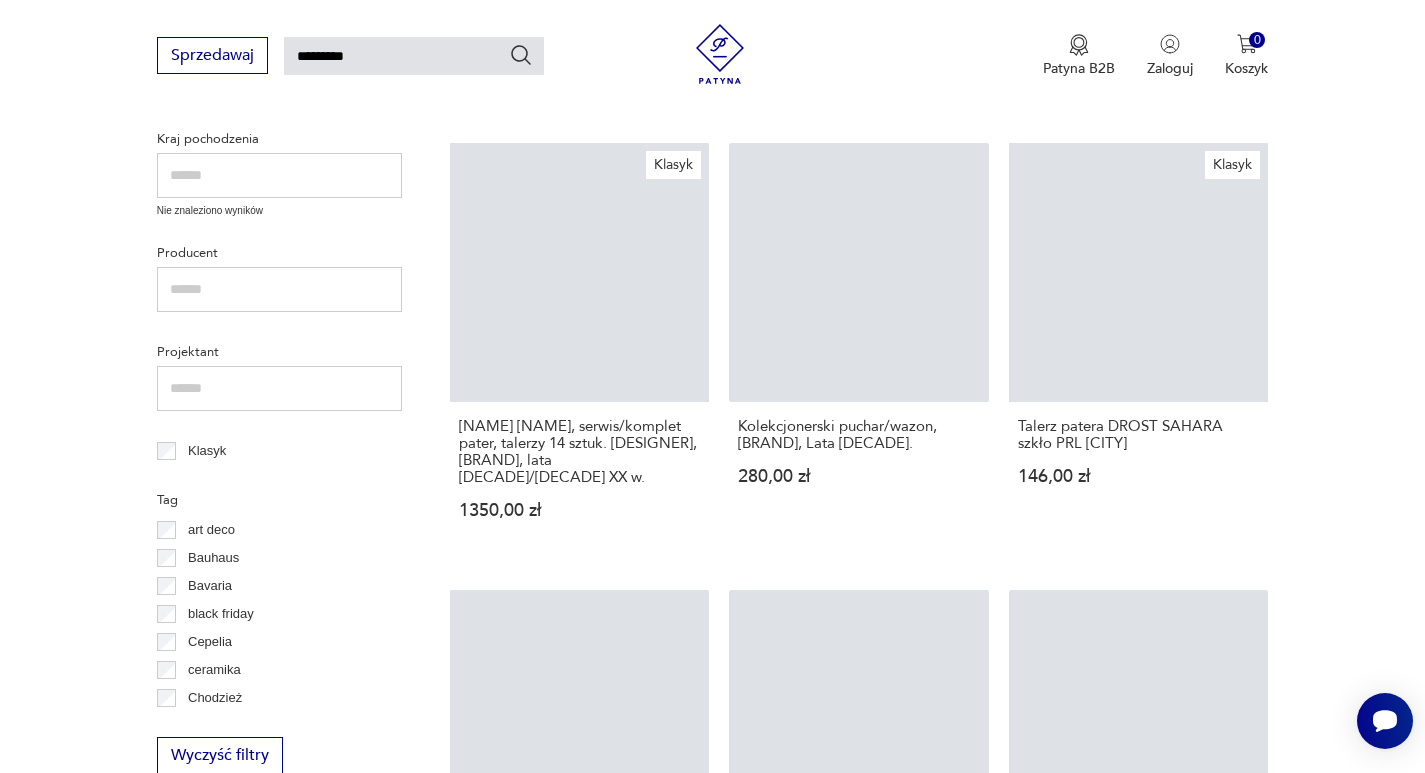 scroll, scrollTop: 2571, scrollLeft: 0, axis: vertical 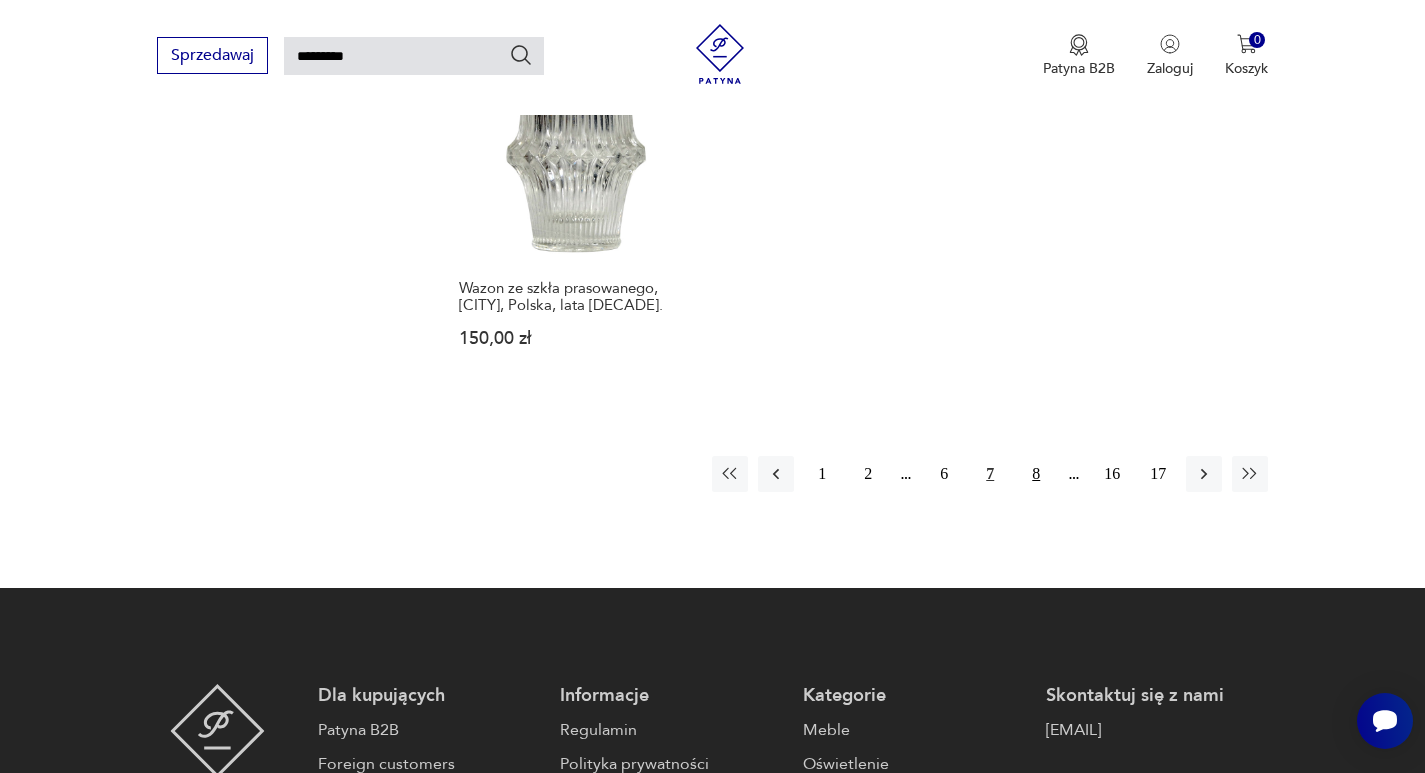 click on "8" at bounding box center [1036, 474] 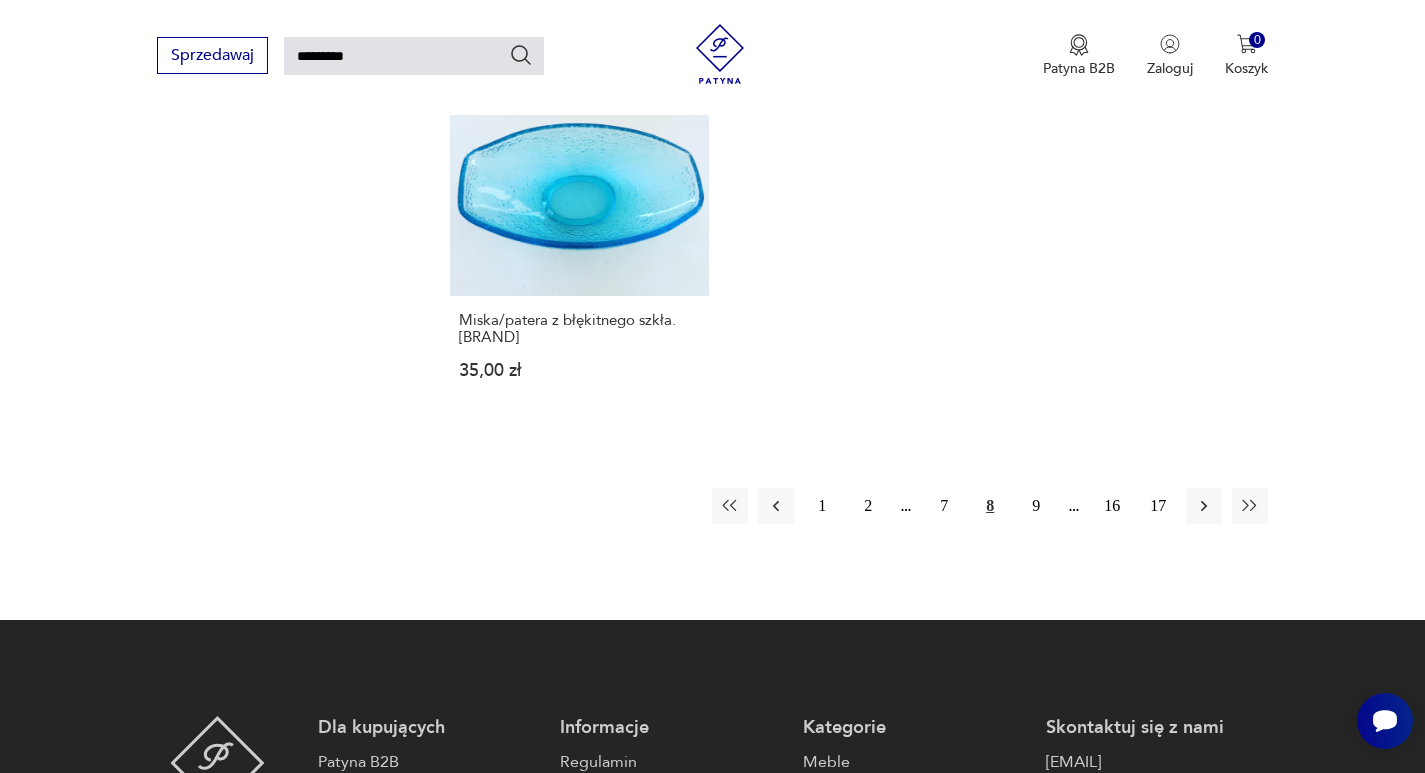 scroll, scrollTop: 2571, scrollLeft: 0, axis: vertical 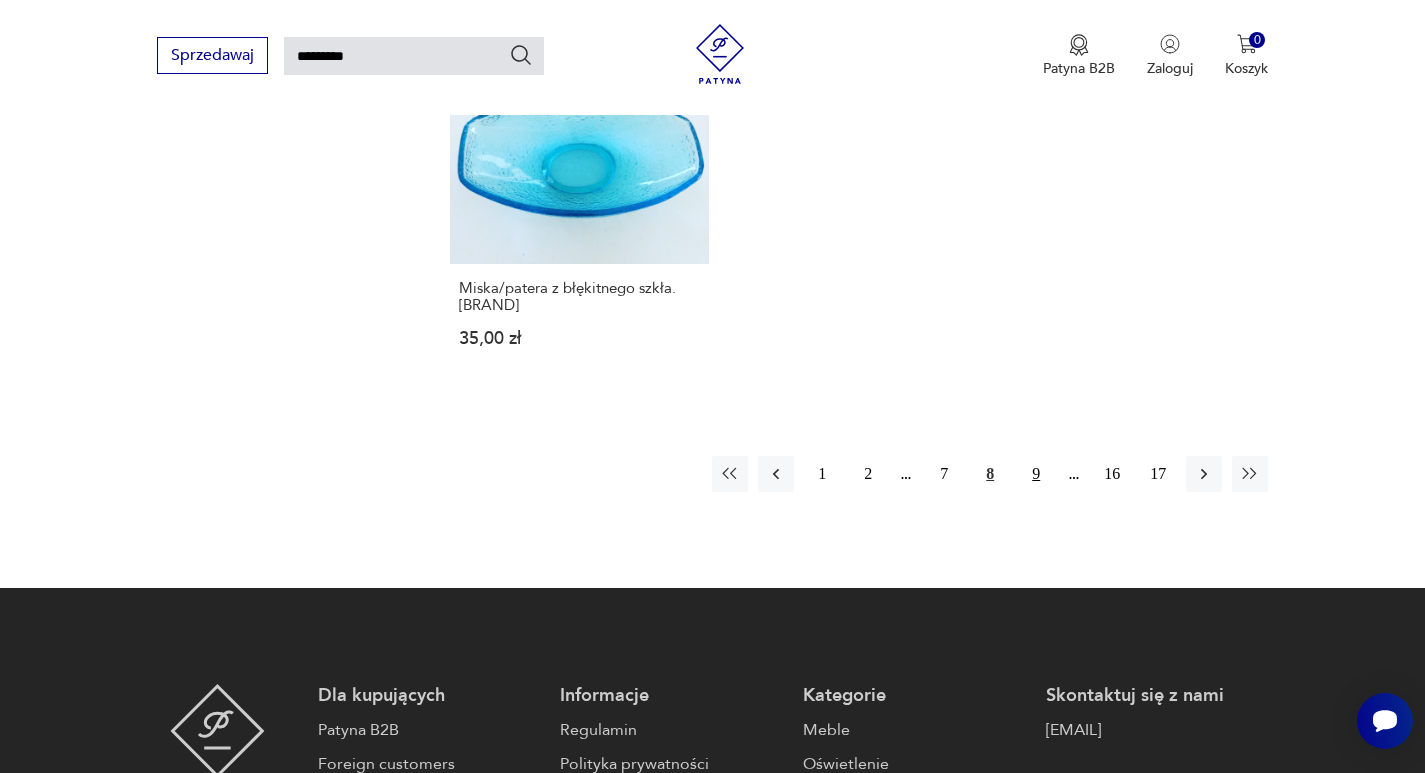 click on "9" at bounding box center (1036, 474) 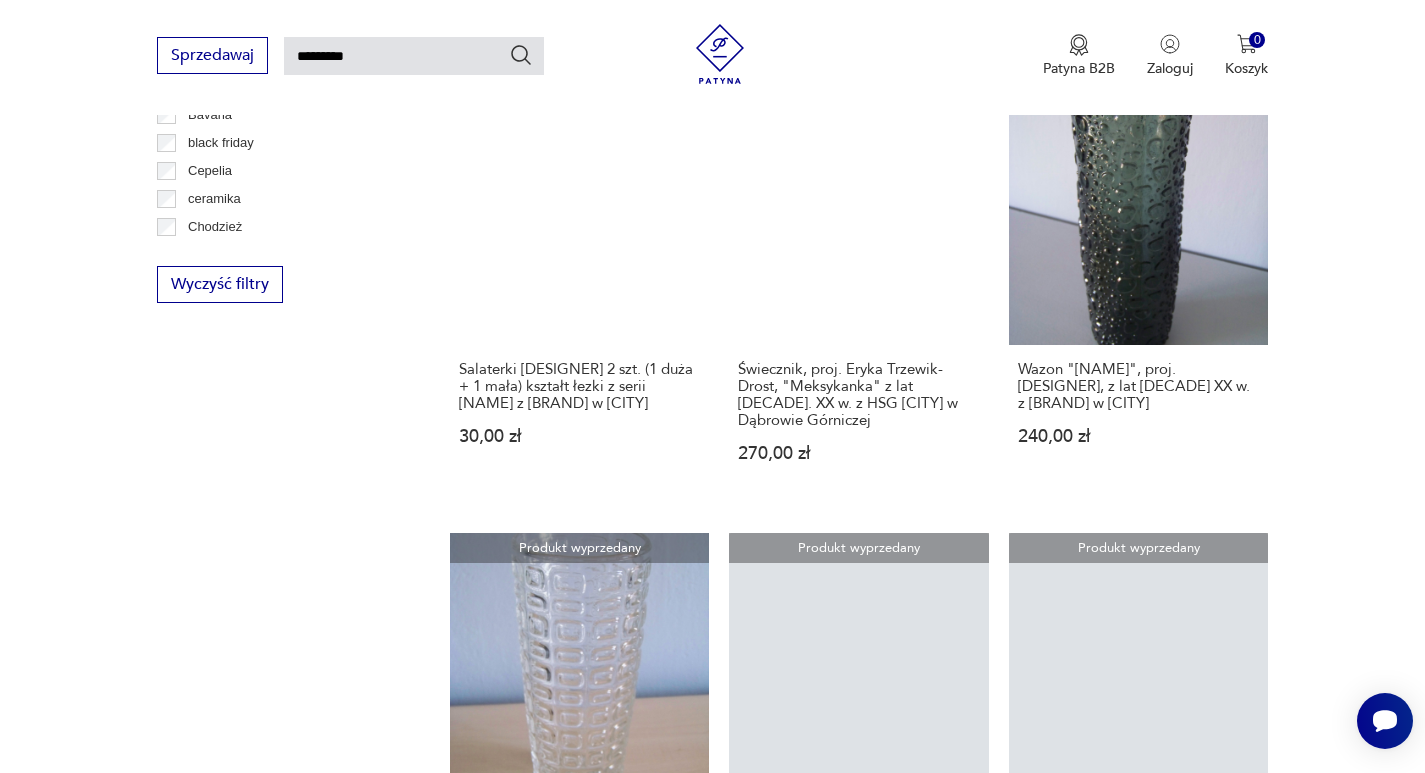 scroll, scrollTop: 2471, scrollLeft: 0, axis: vertical 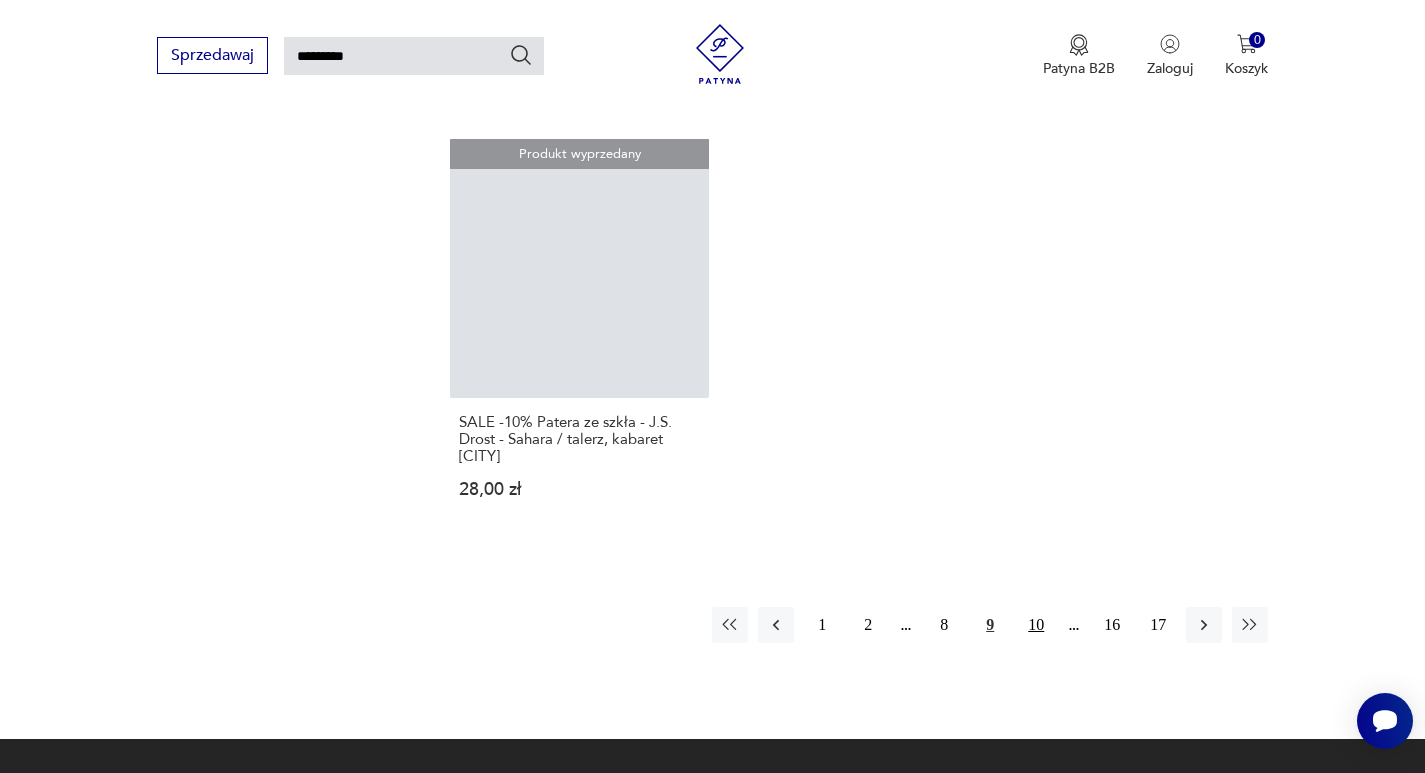 click on "10" at bounding box center (1036, 625) 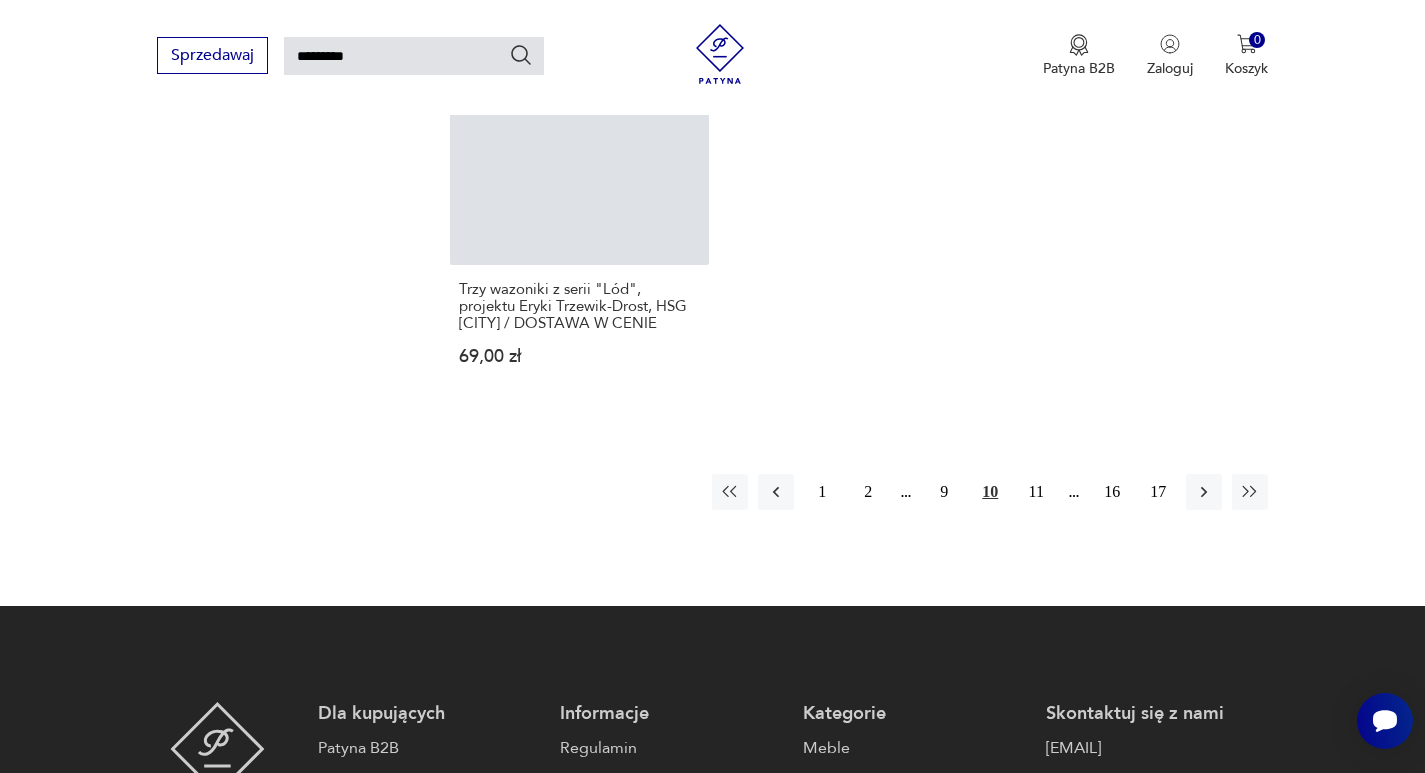 scroll, scrollTop: 2671, scrollLeft: 0, axis: vertical 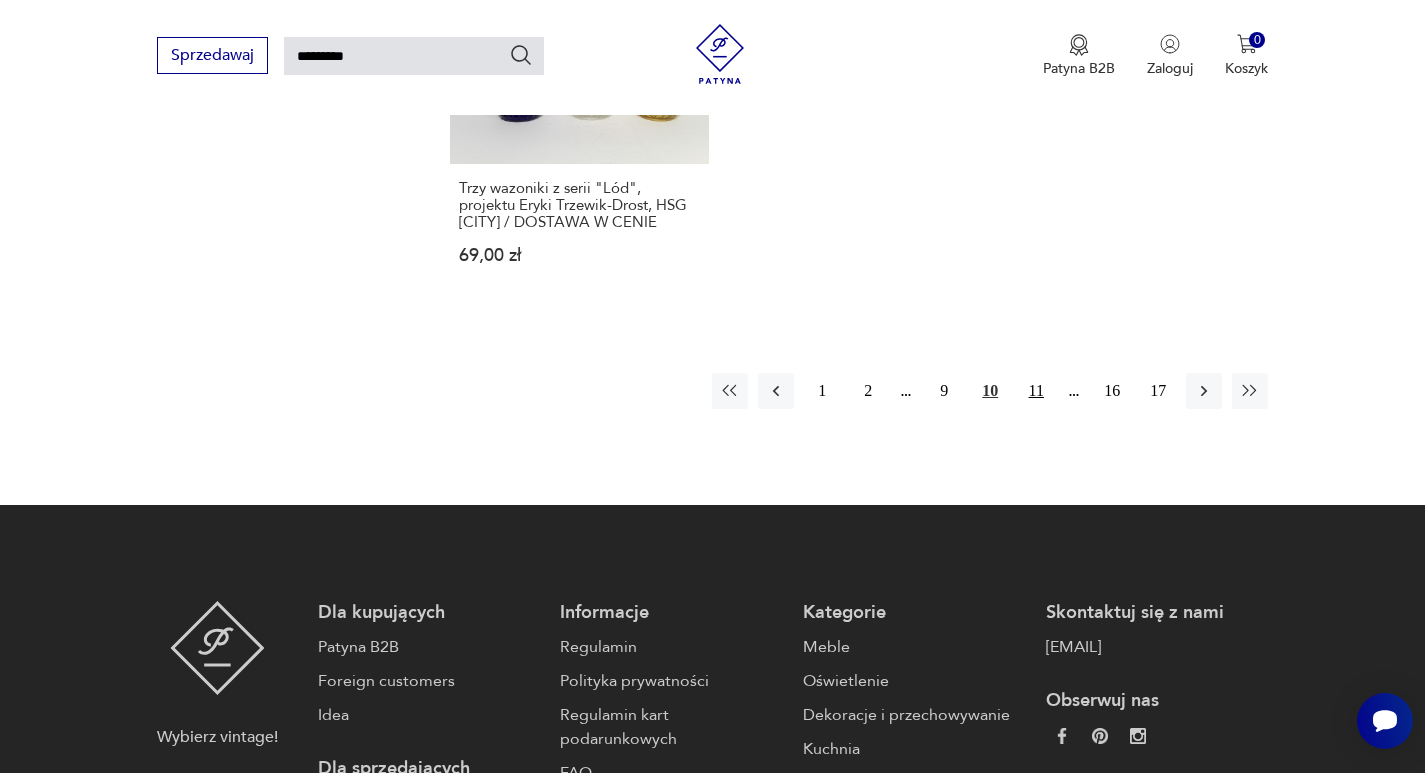 click on "11" at bounding box center (1036, 391) 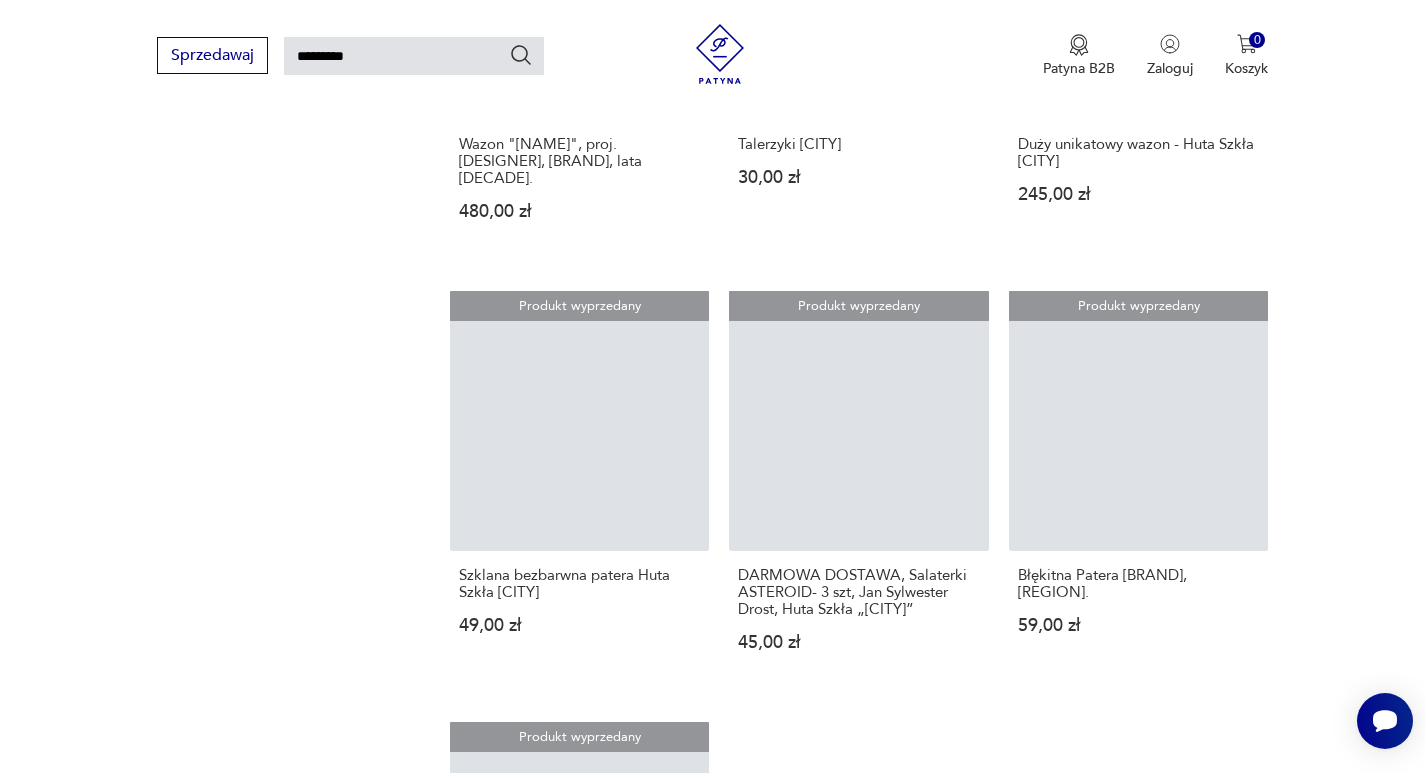 scroll, scrollTop: 2671, scrollLeft: 0, axis: vertical 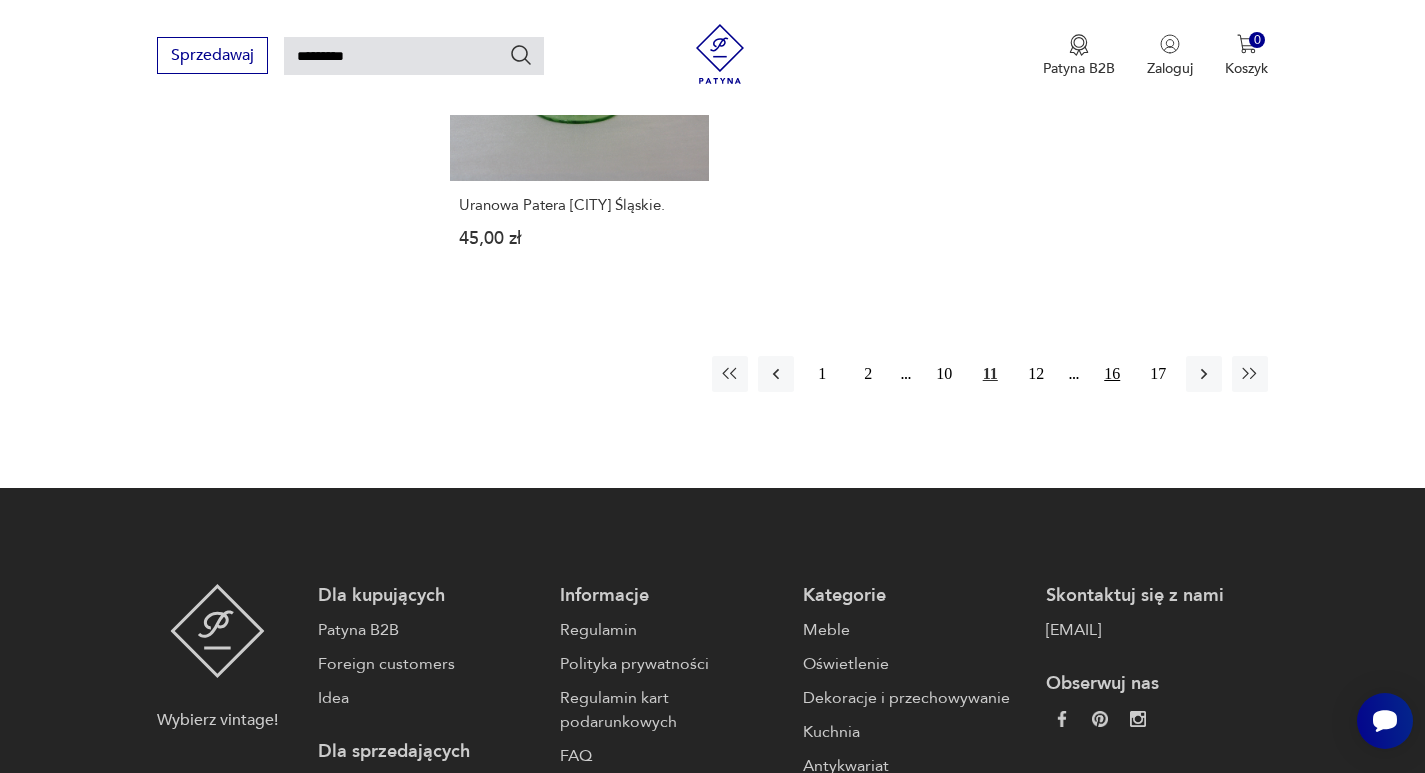click on "16" at bounding box center (1112, 374) 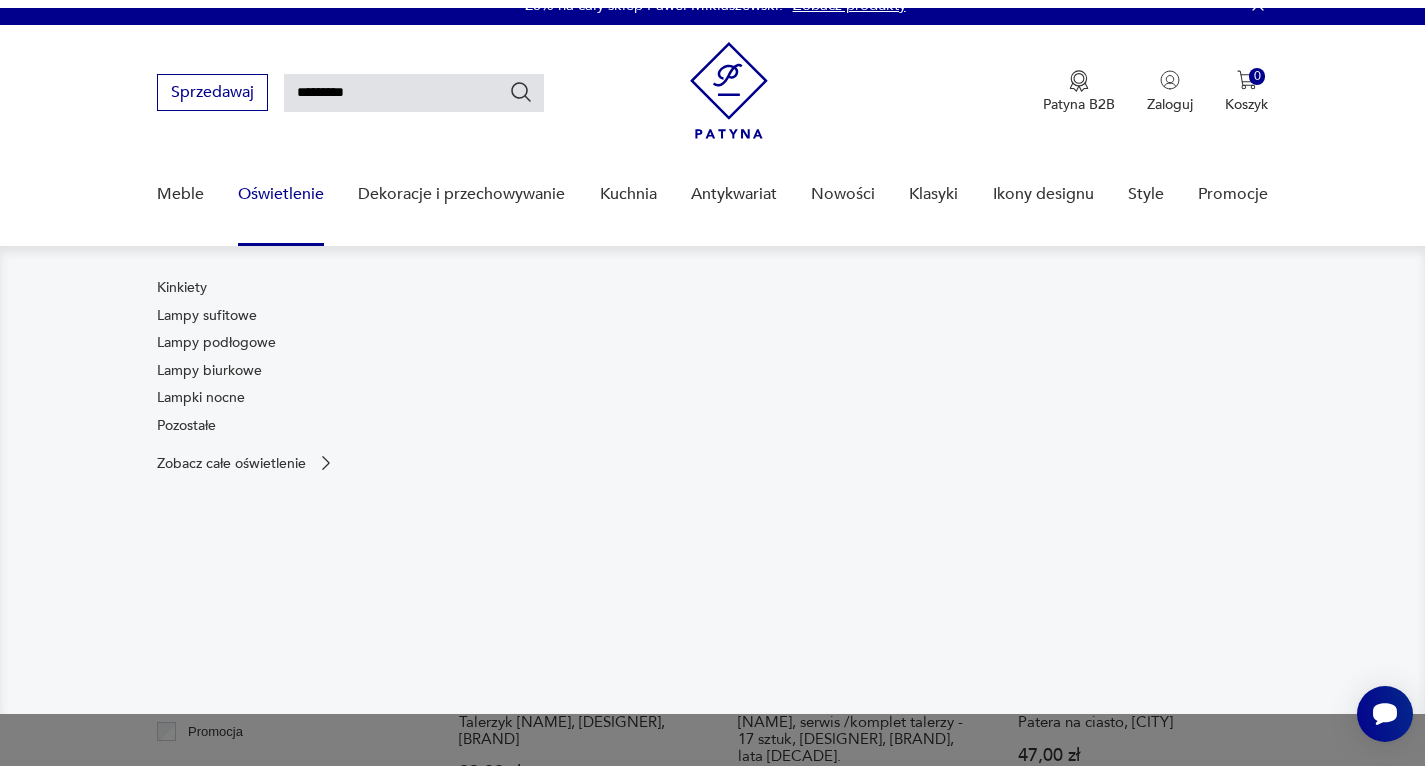 scroll, scrollTop: 0, scrollLeft: 0, axis: both 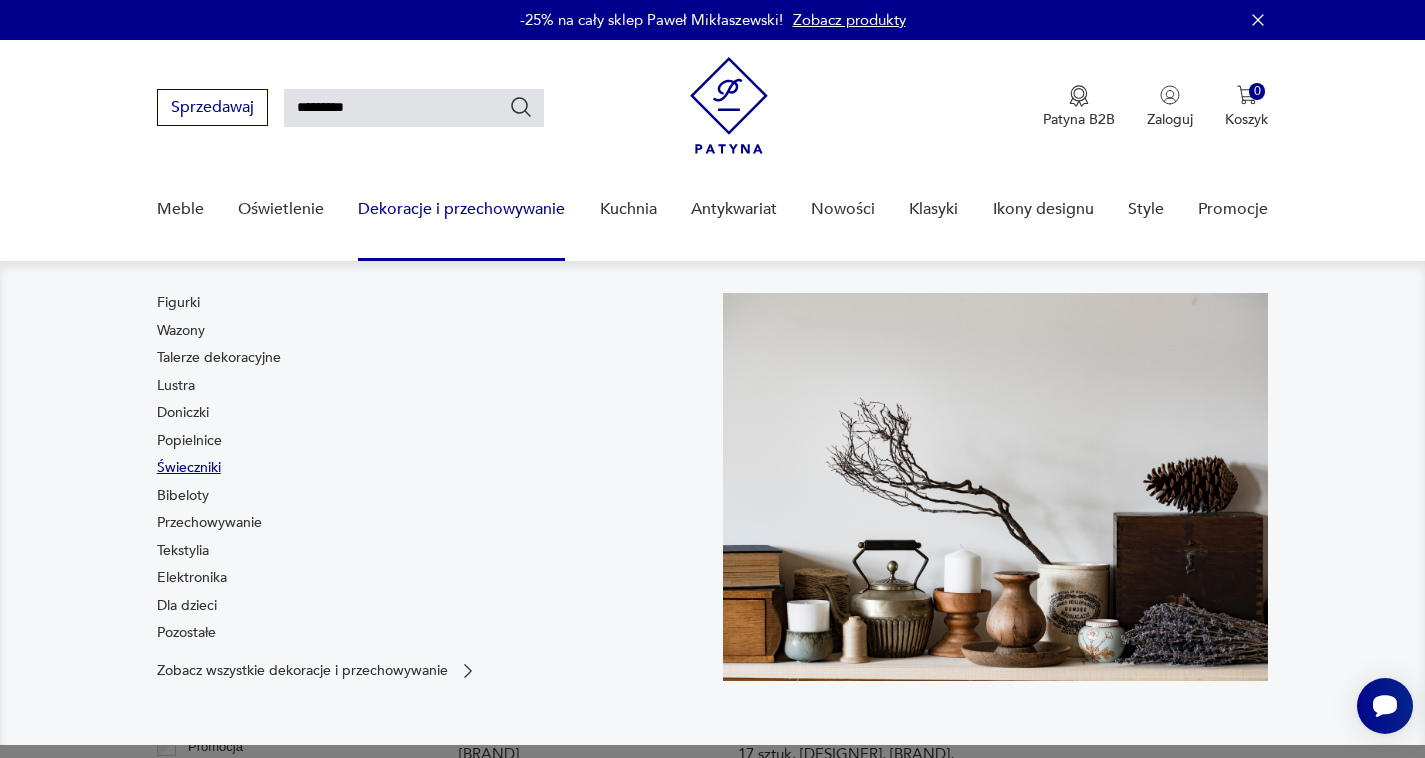 click on "Świeczniki" at bounding box center (189, 468) 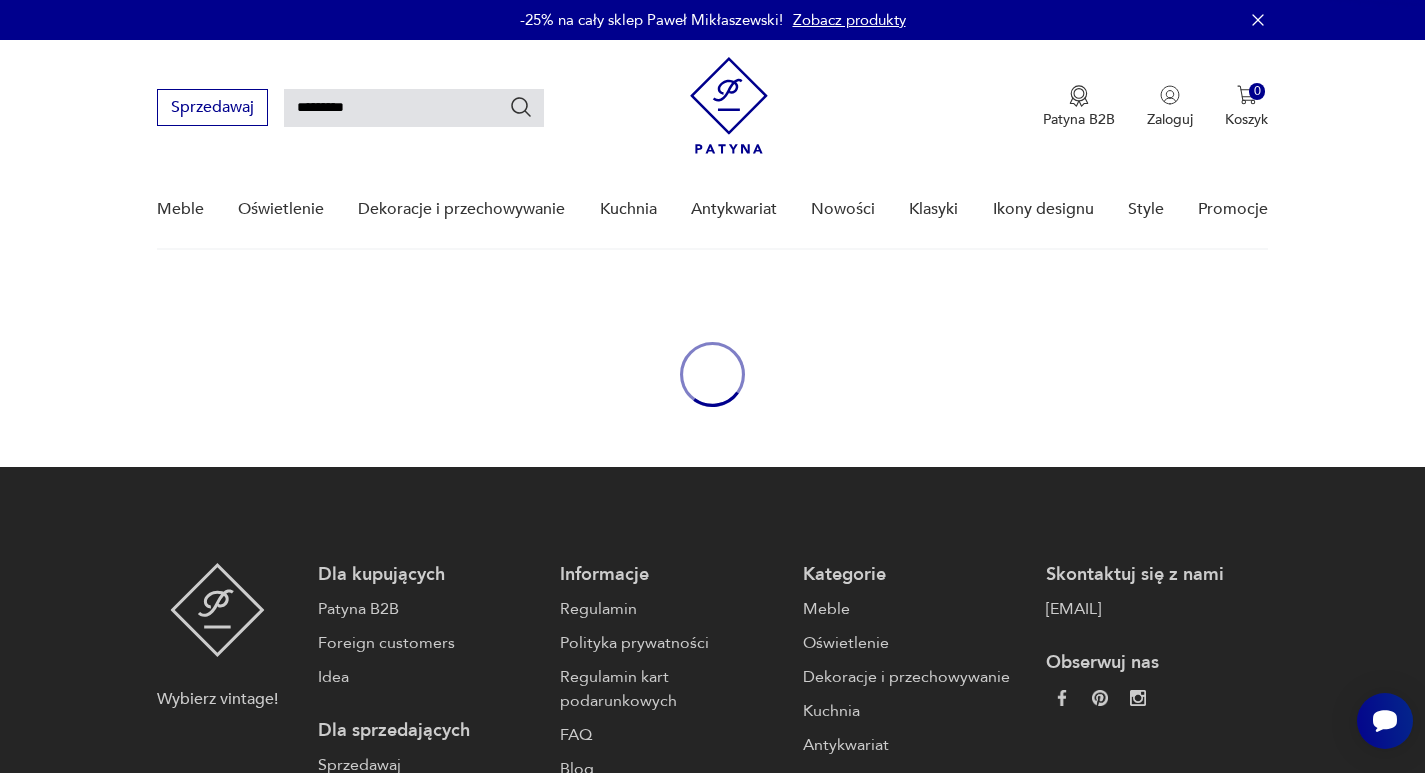 type 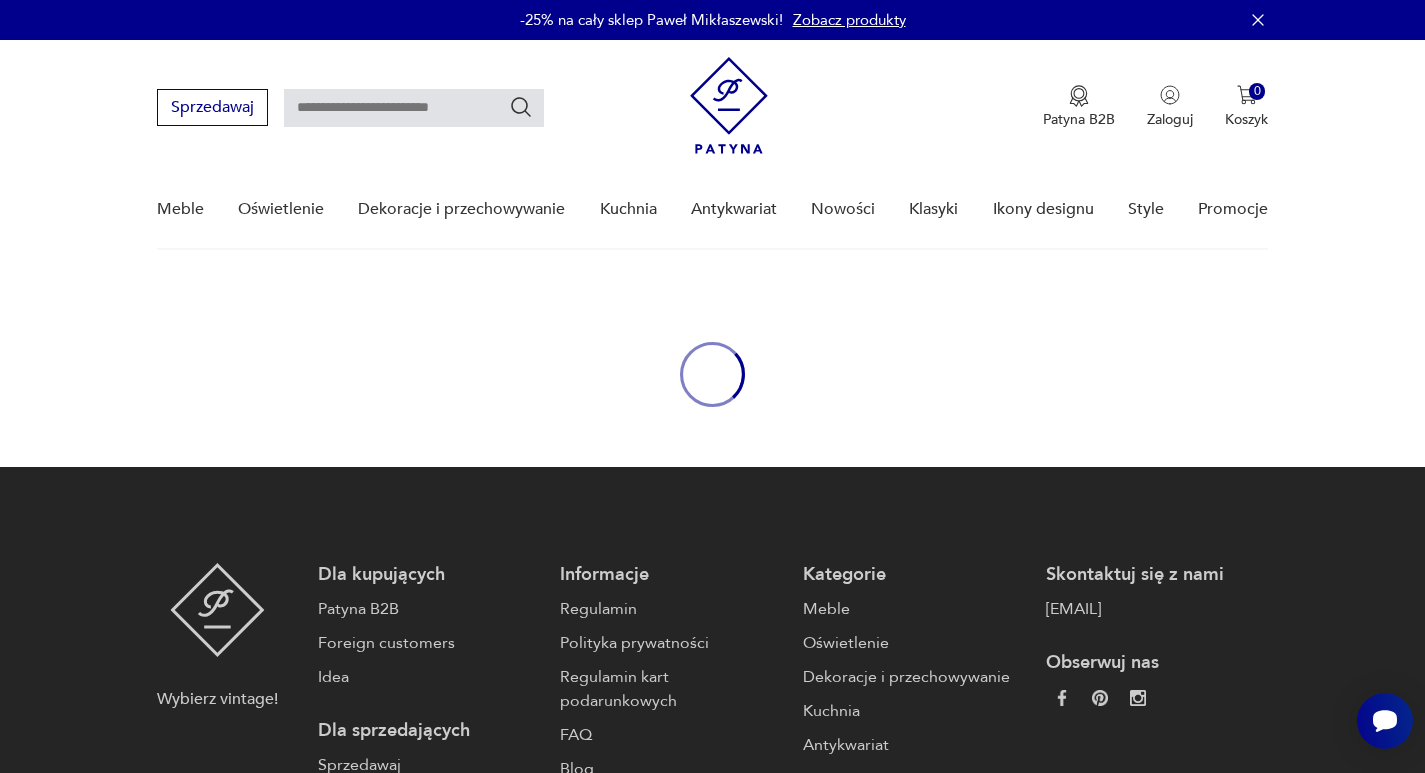 type 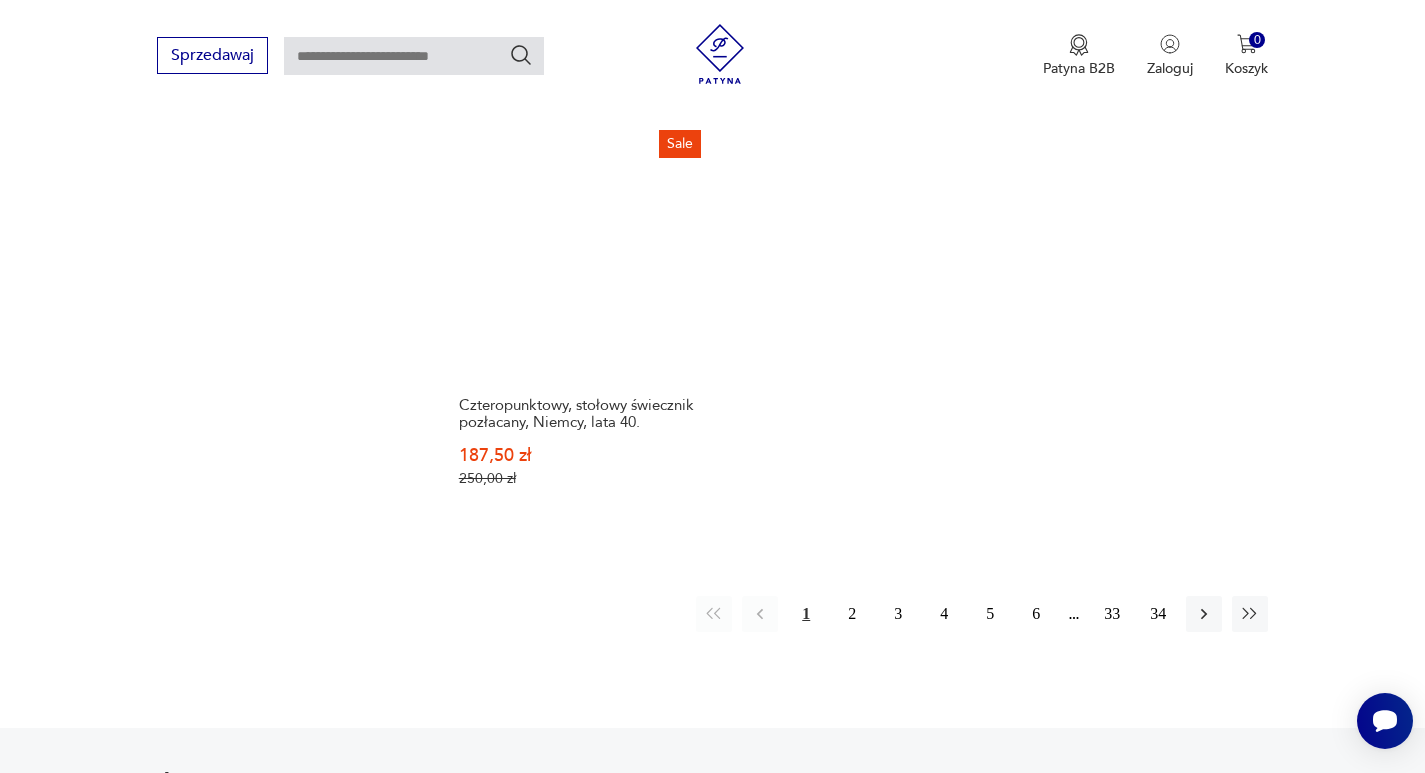 scroll, scrollTop: 3039, scrollLeft: 0, axis: vertical 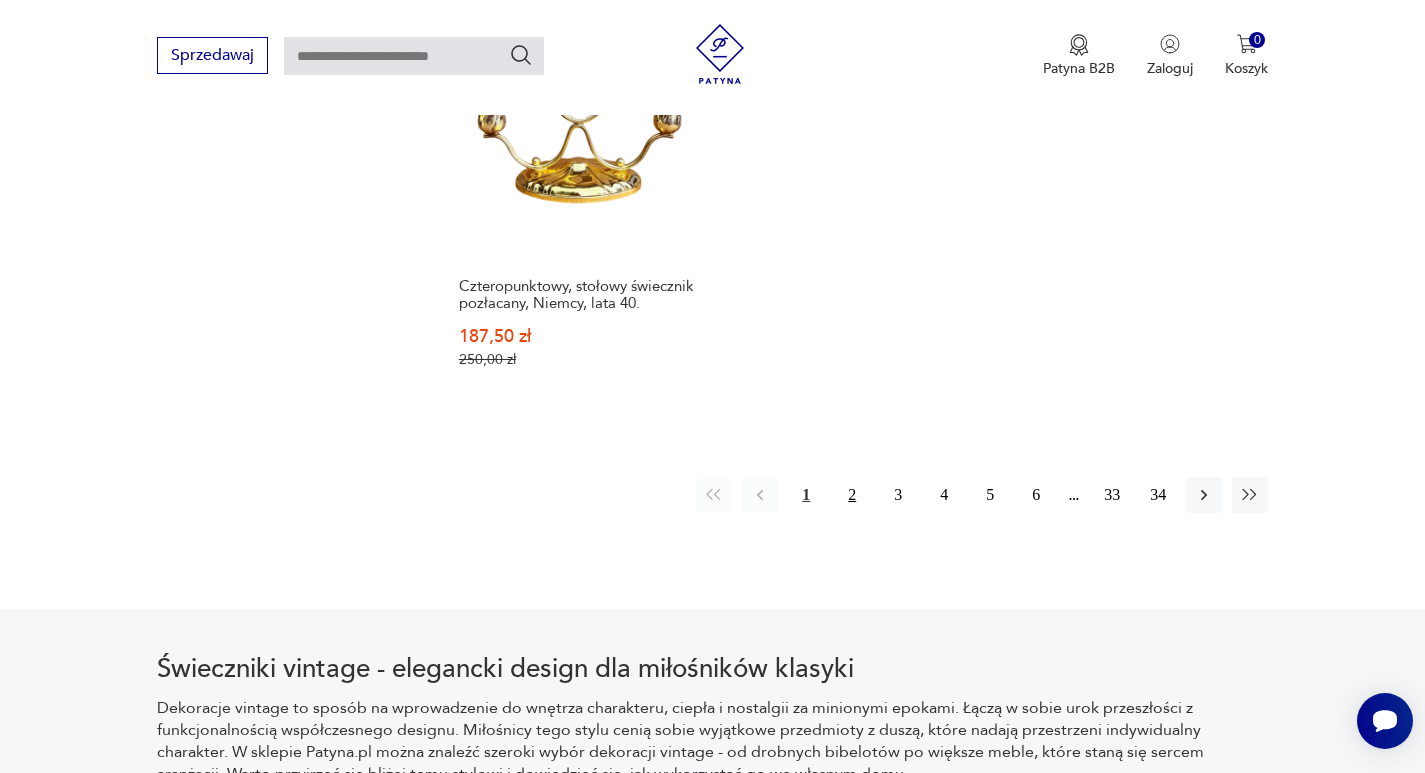 click on "2" at bounding box center (852, 495) 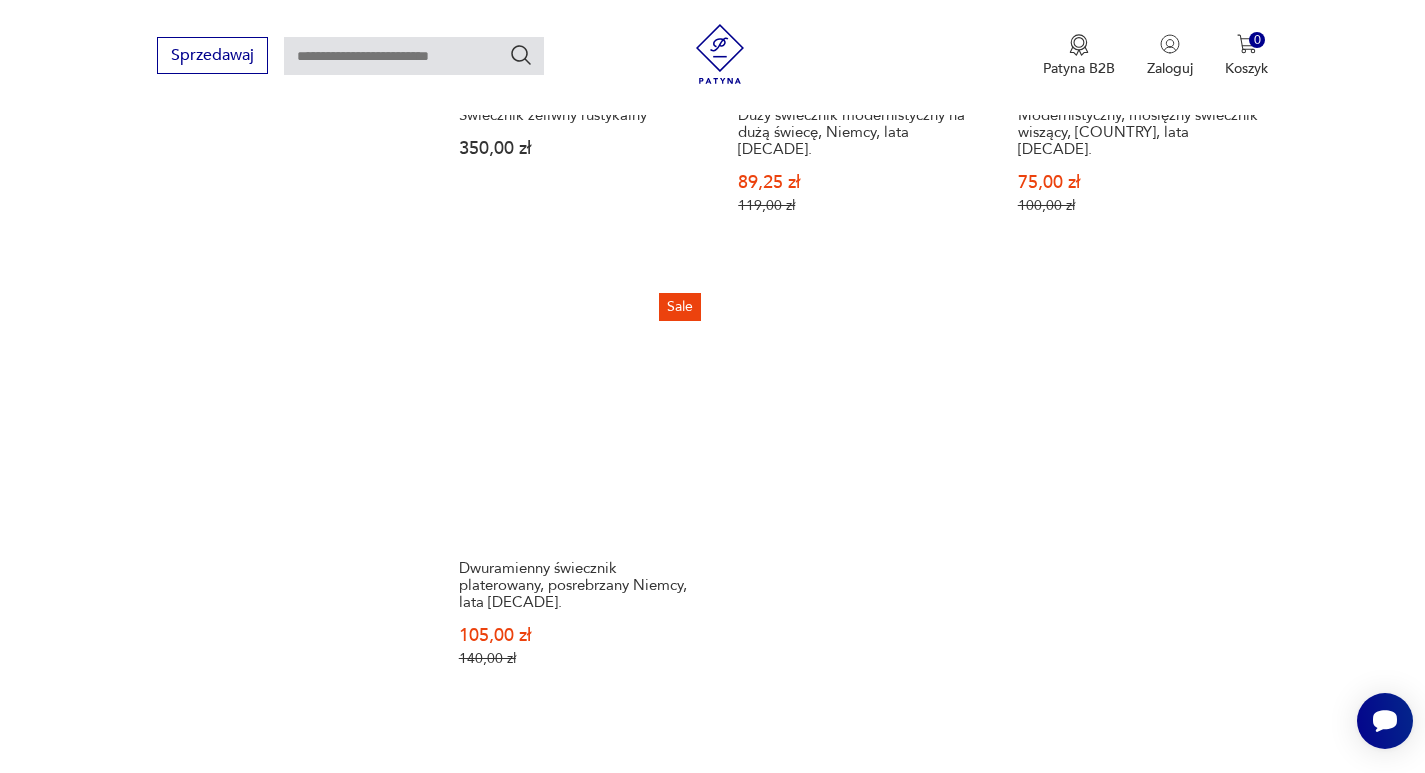 scroll, scrollTop: 3031, scrollLeft: 0, axis: vertical 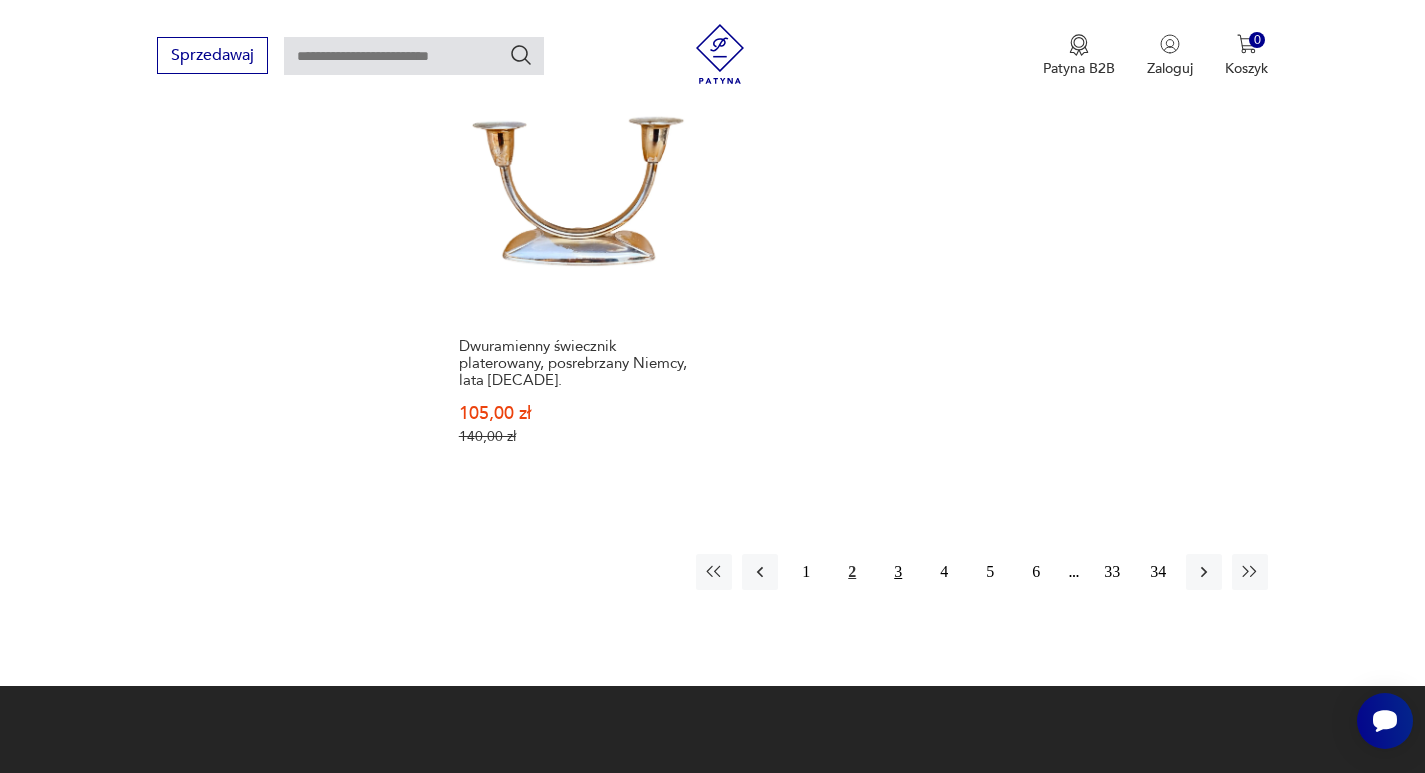 click on "3" at bounding box center (898, 572) 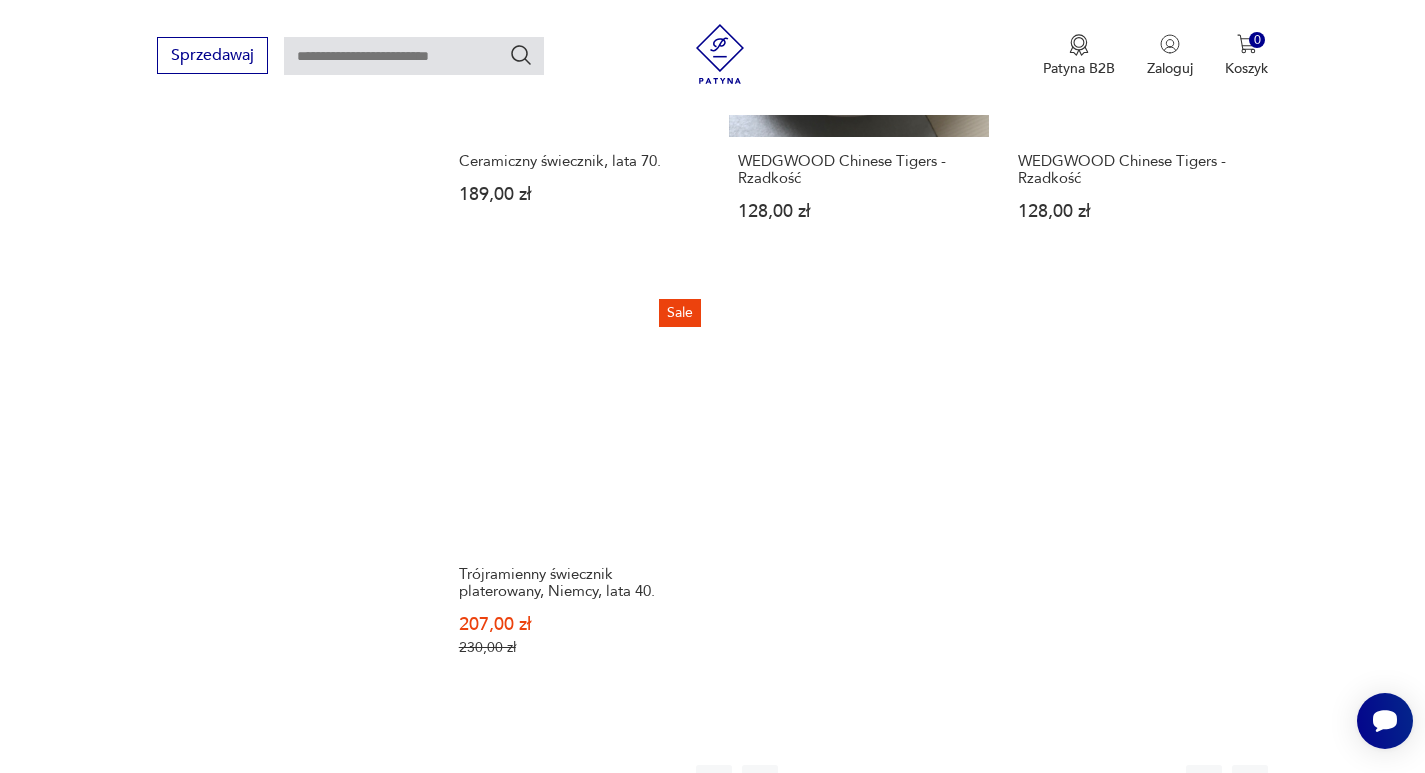 scroll, scrollTop: 2931, scrollLeft: 0, axis: vertical 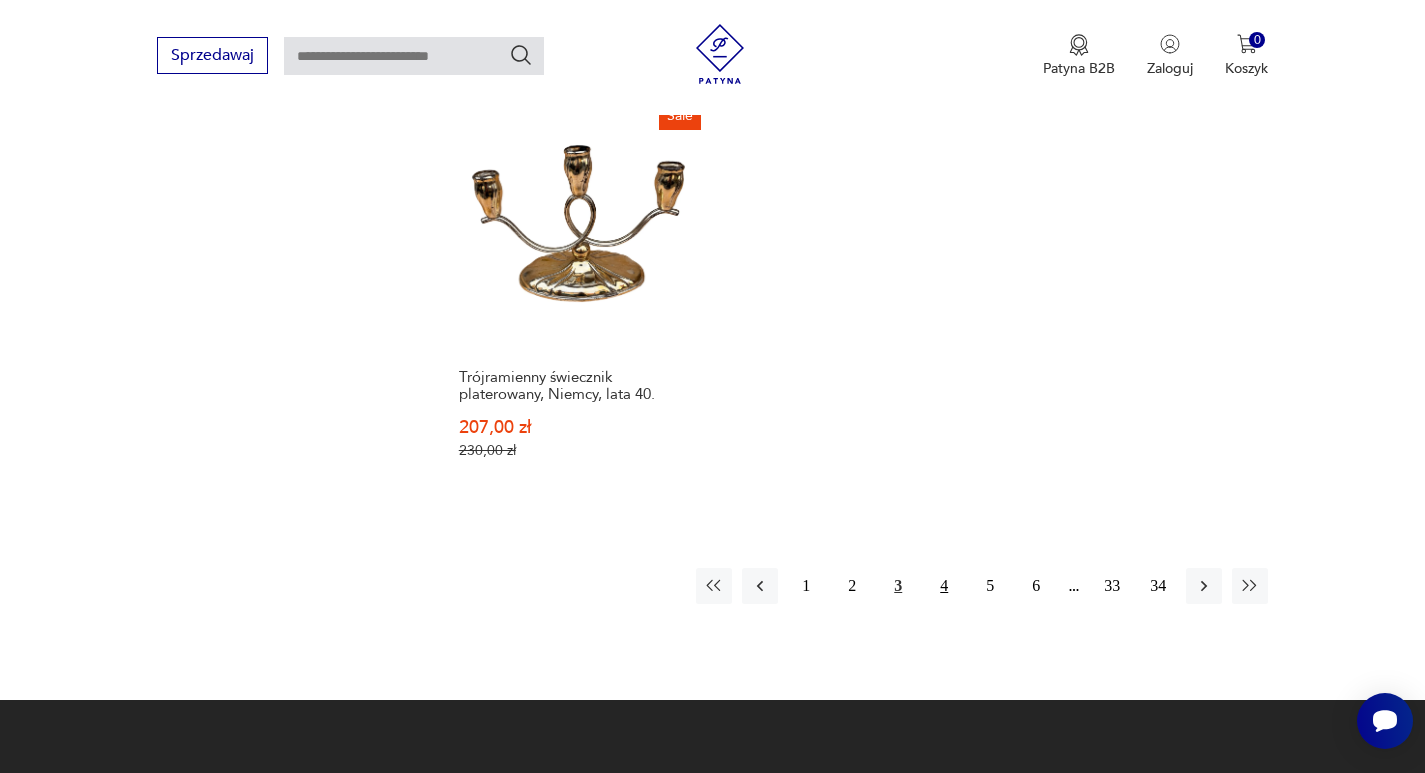 click on "4" at bounding box center [944, 586] 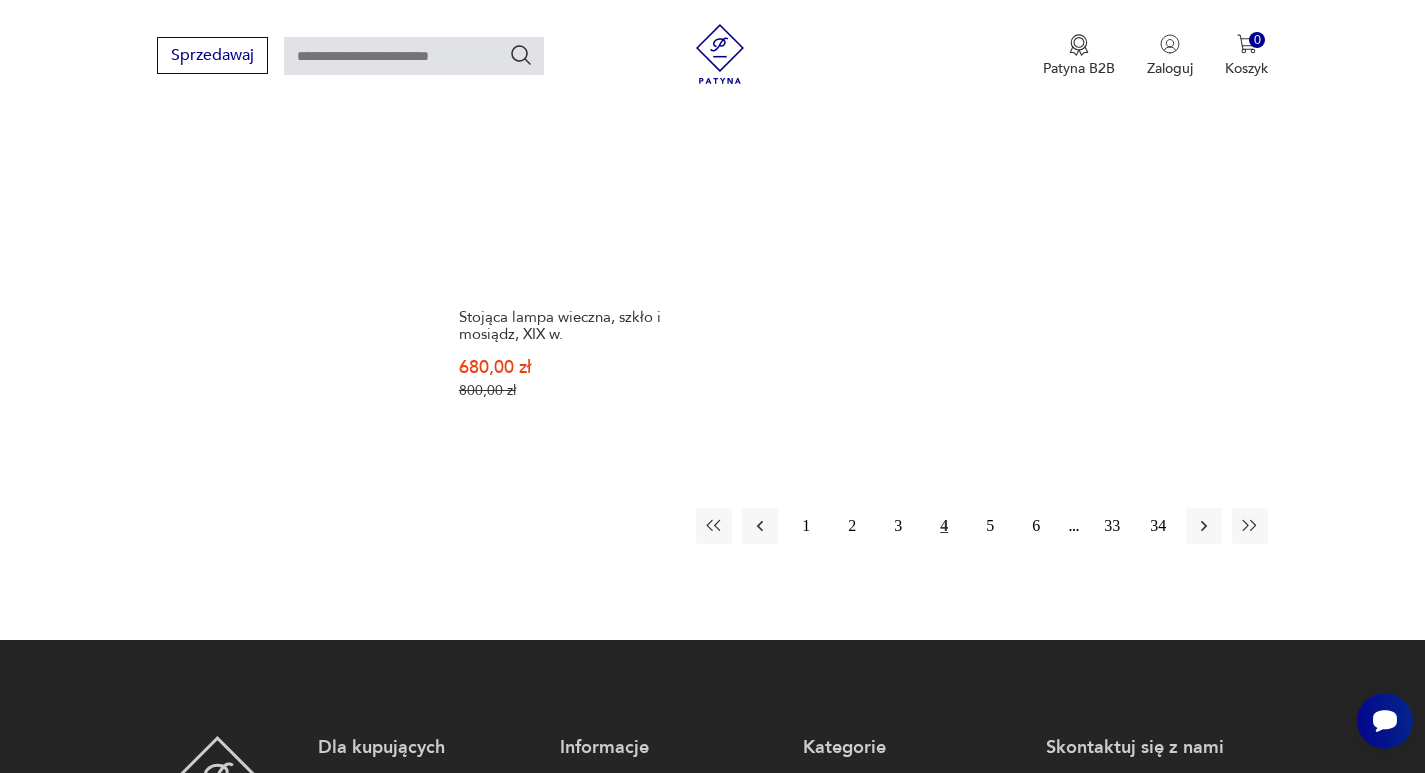 scroll, scrollTop: 3131, scrollLeft: 0, axis: vertical 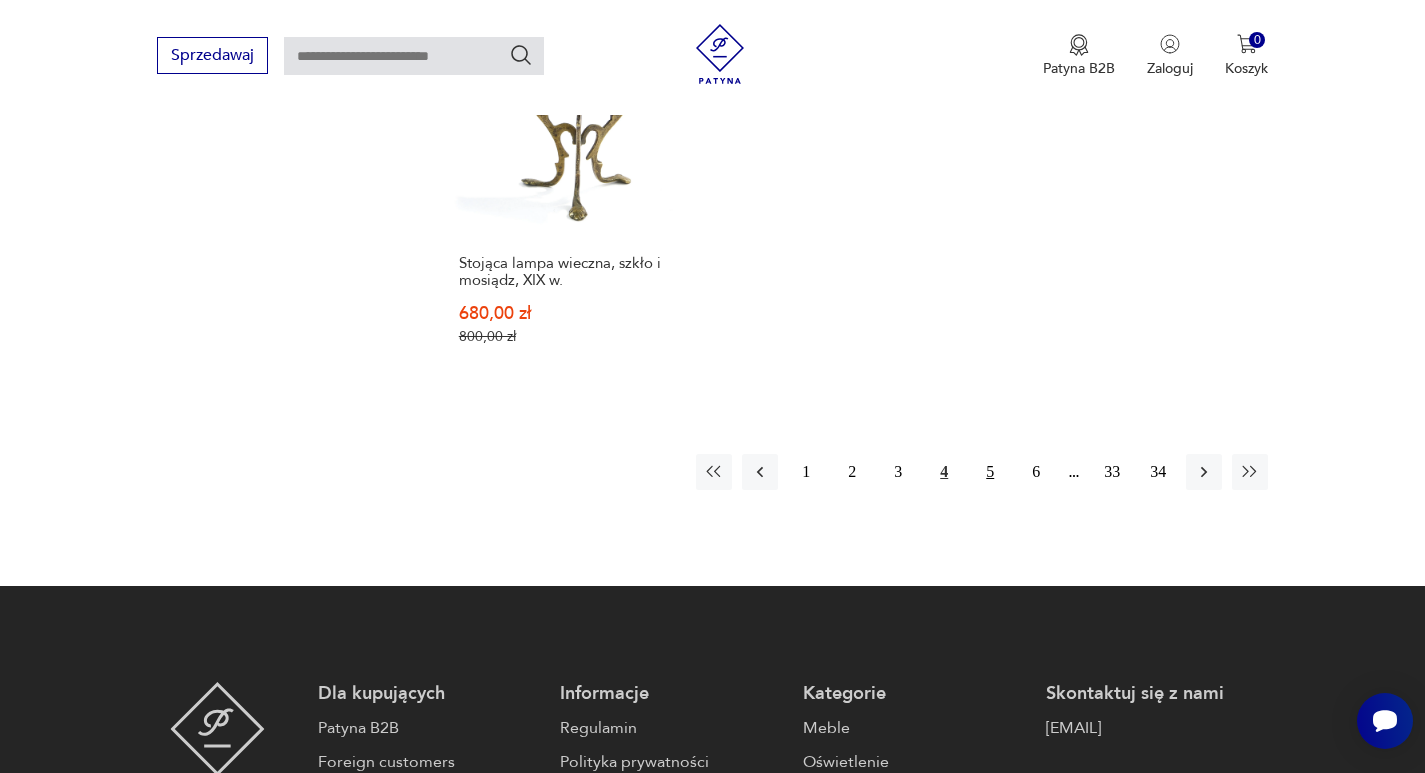 click on "5" at bounding box center [990, 472] 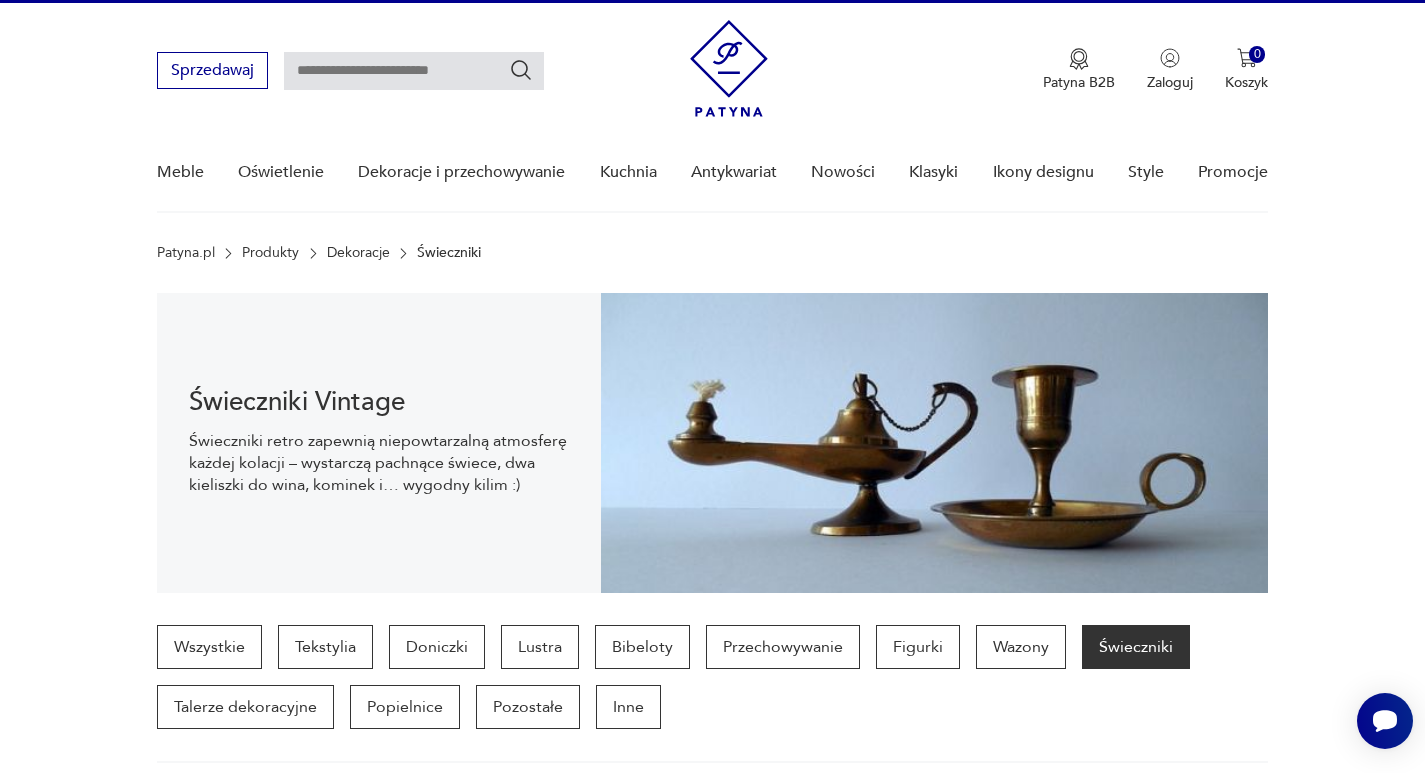 scroll, scrollTop: 0, scrollLeft: 0, axis: both 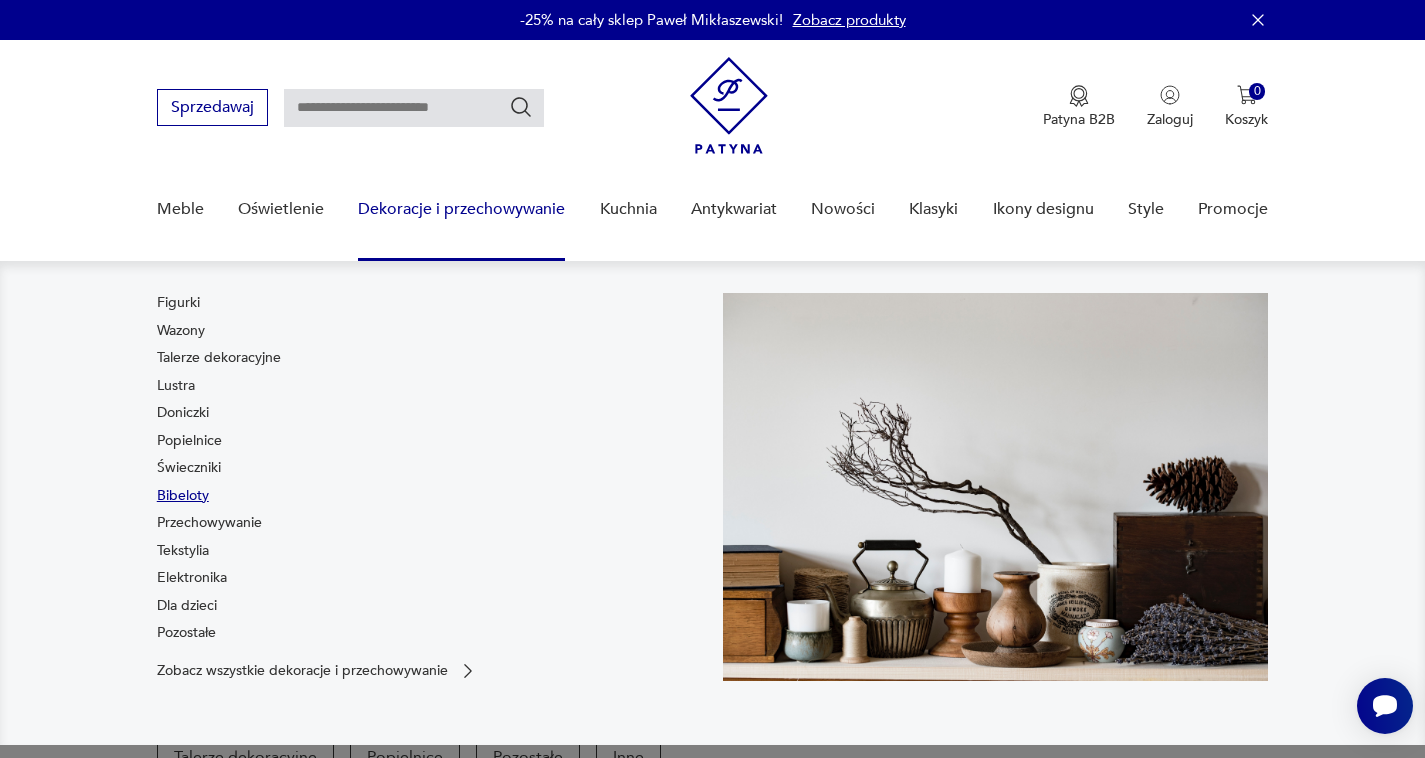 click on "Bibeloty" at bounding box center [183, 496] 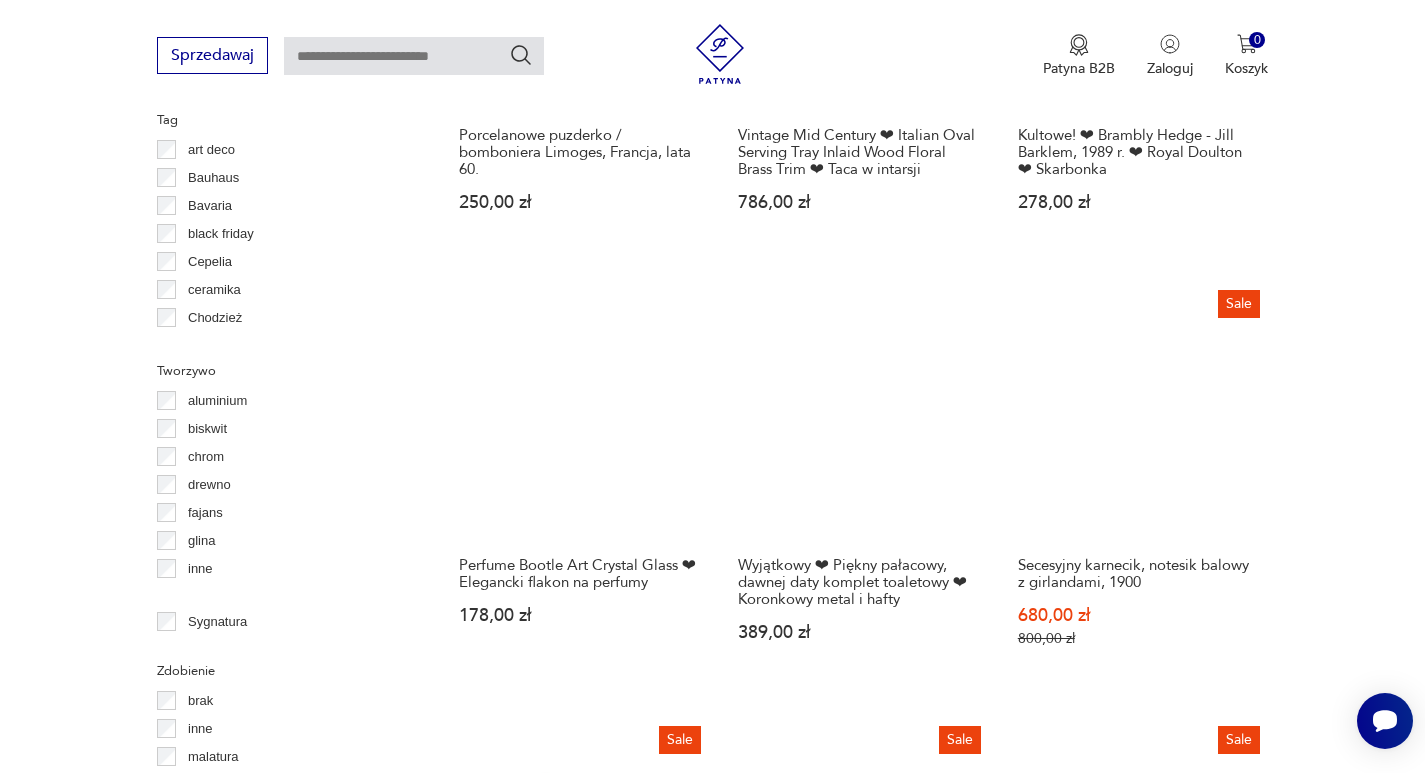 scroll, scrollTop: 1731, scrollLeft: 0, axis: vertical 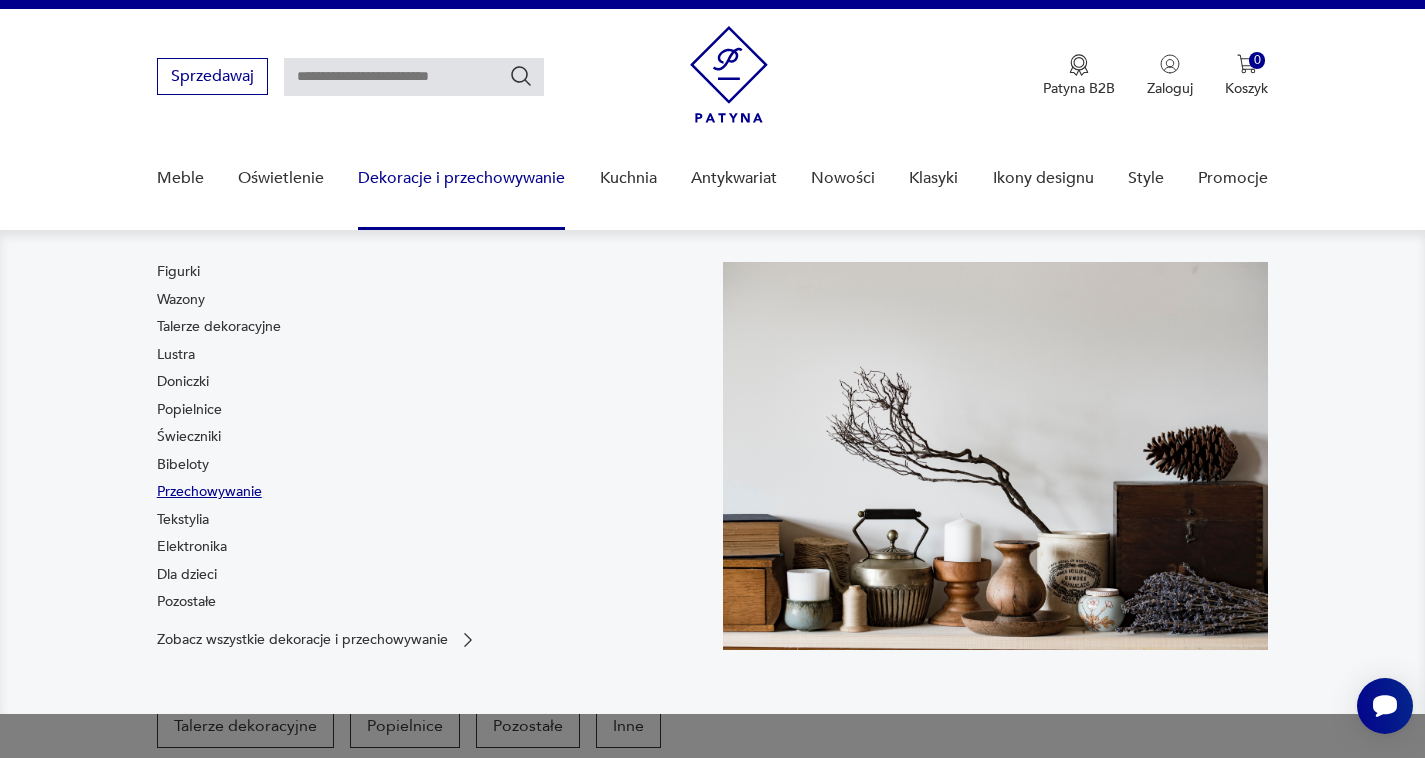 click on "Przechowywanie" at bounding box center (209, 492) 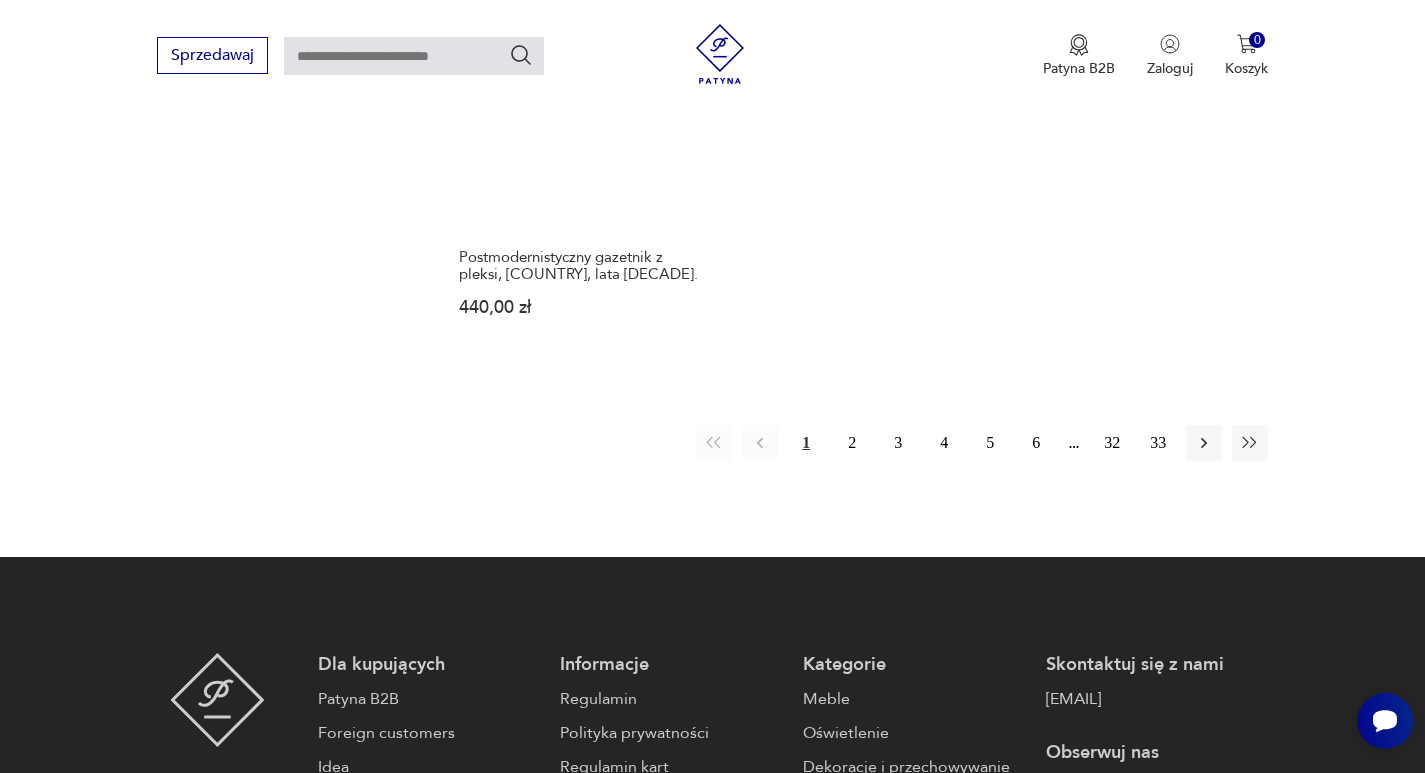 scroll, scrollTop: 3131, scrollLeft: 0, axis: vertical 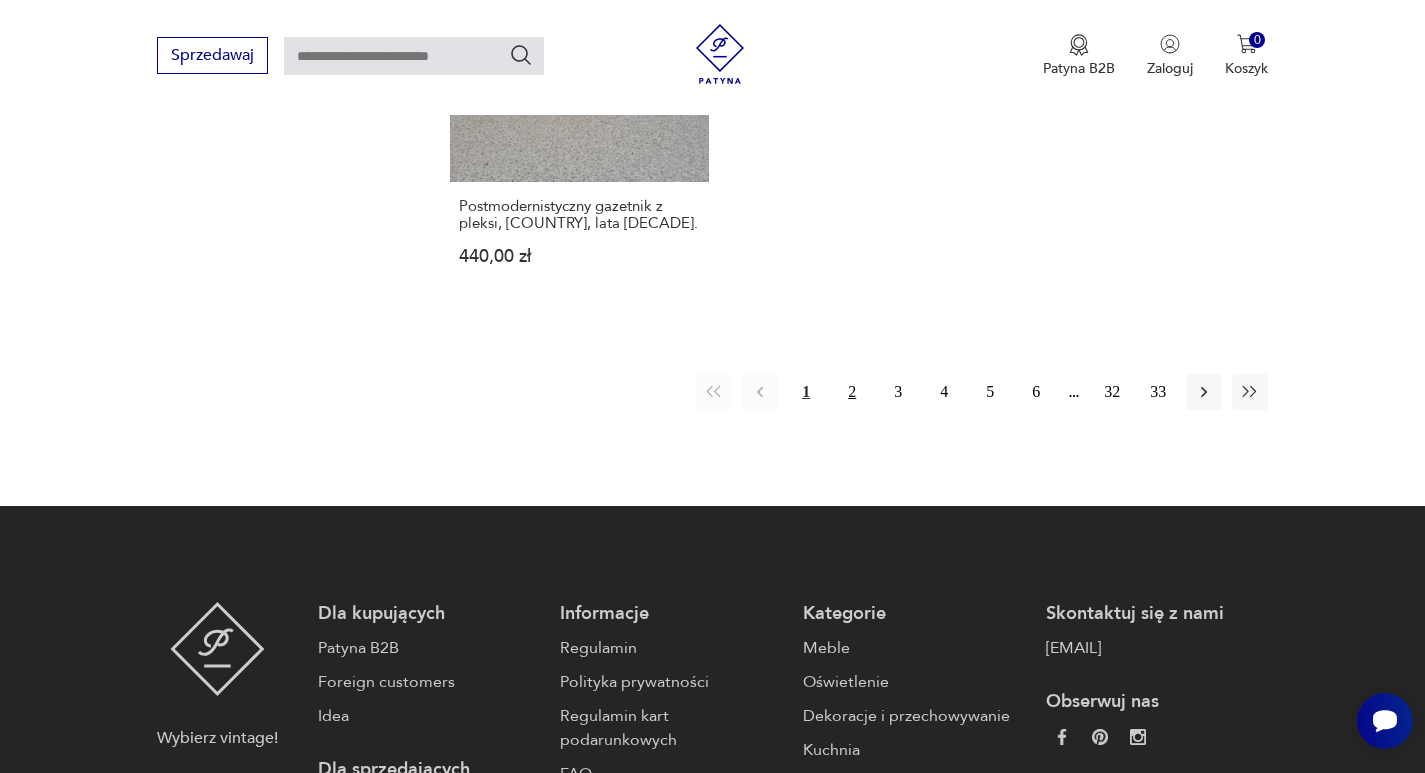 click on "2" at bounding box center (852, 392) 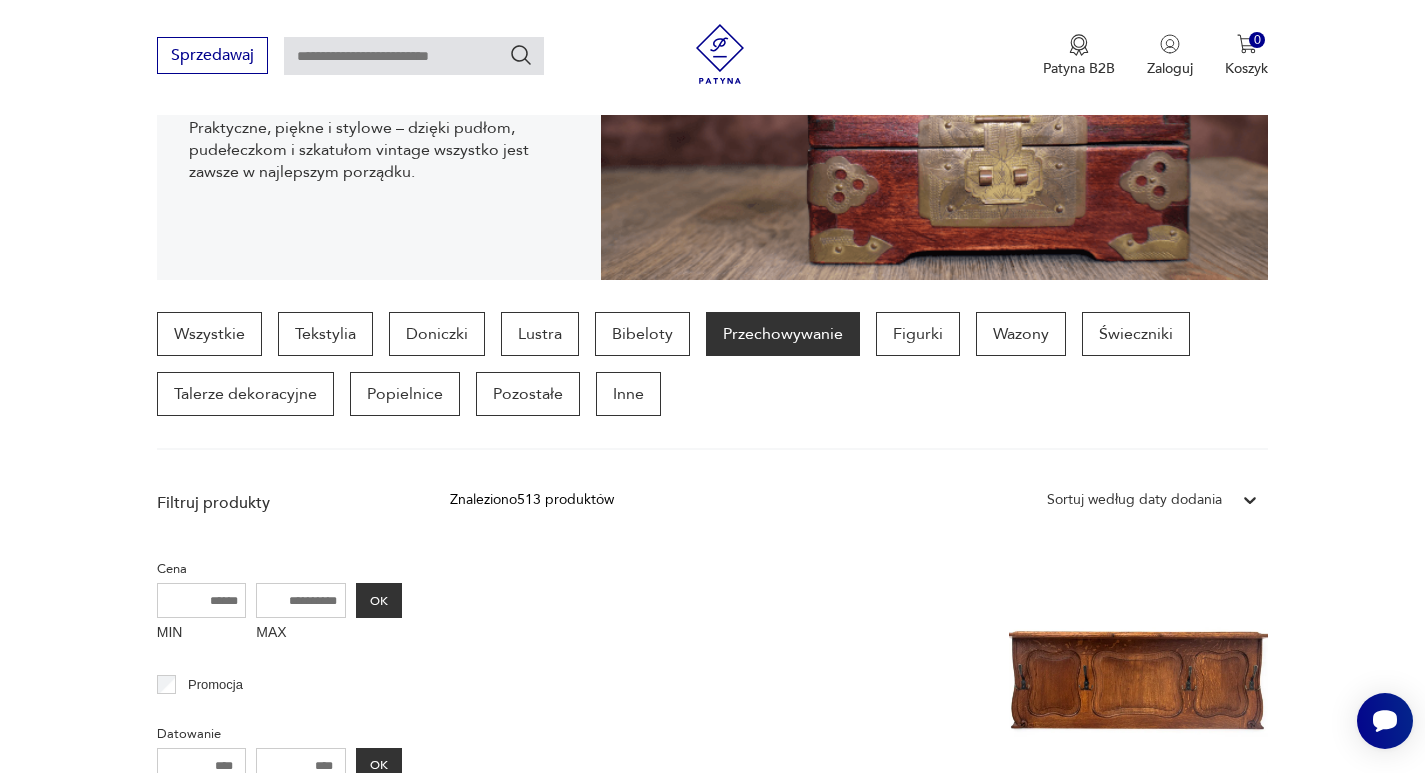 scroll, scrollTop: 286, scrollLeft: 0, axis: vertical 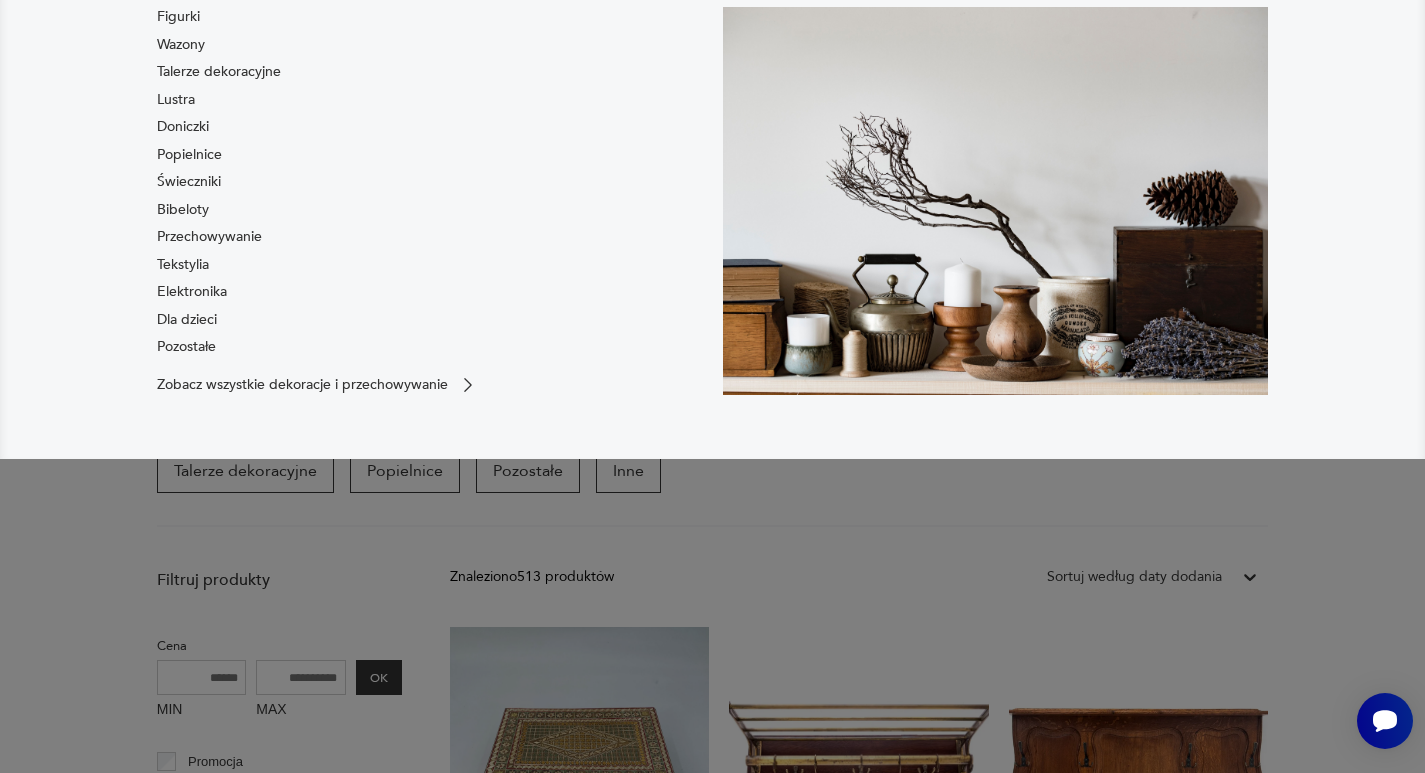 click on "Sprzedawaj Patyna B2B Zaloguj 0 Koszyk Twój koszyk ( 0 ) Brak produktów w koszyku IDŹ DO KOSZYKA" at bounding box center (713, -189) 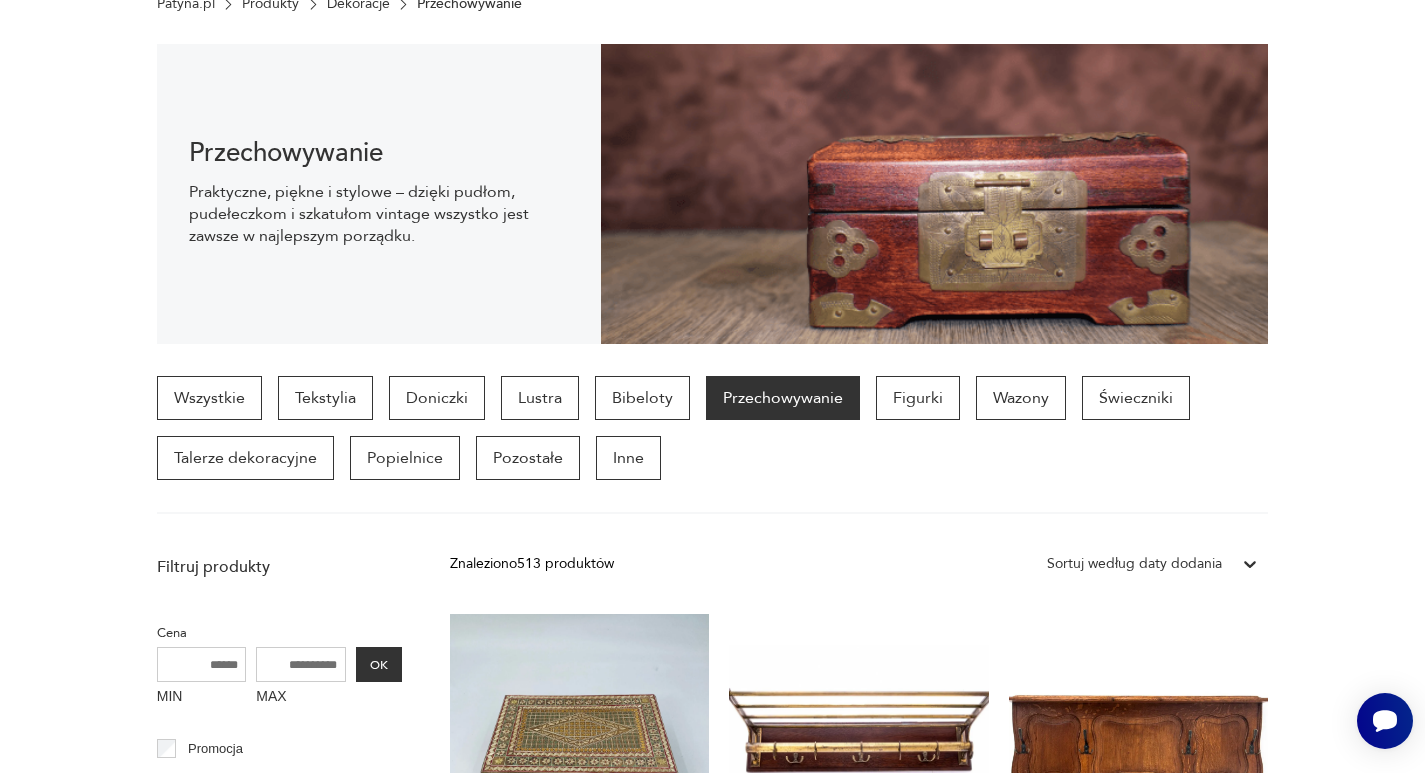 scroll, scrollTop: 0, scrollLeft: 0, axis: both 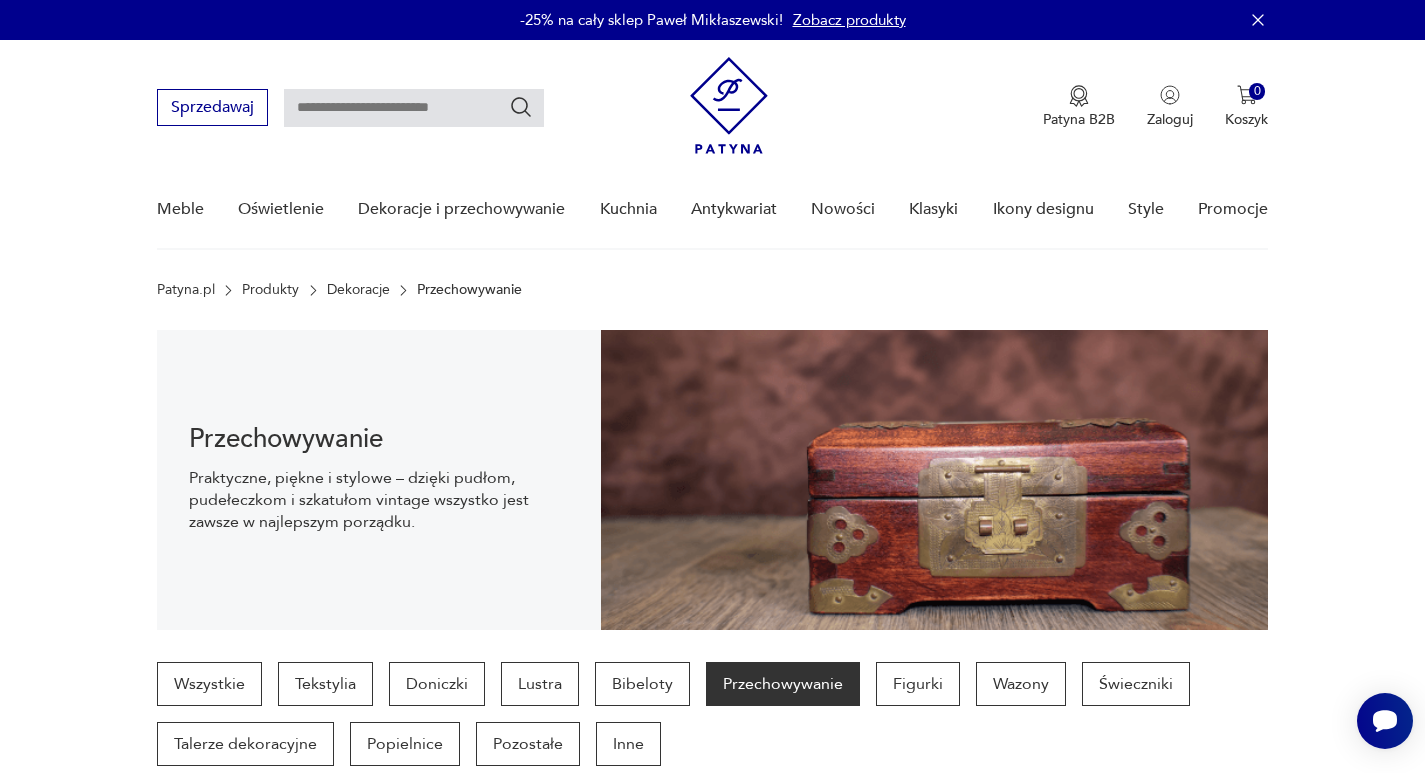 drag, startPoint x: 338, startPoint y: 106, endPoint x: 348, endPoint y: 82, distance: 26 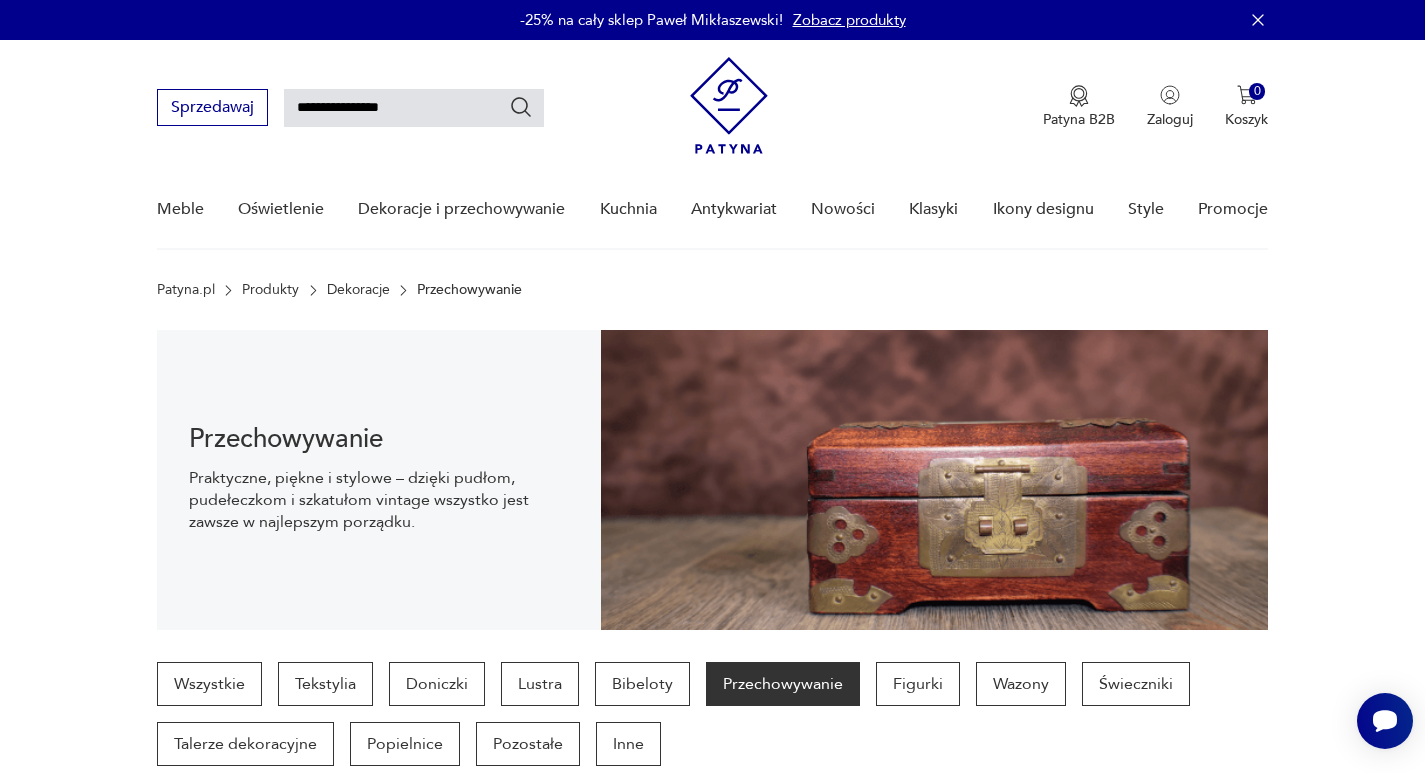type on "**********" 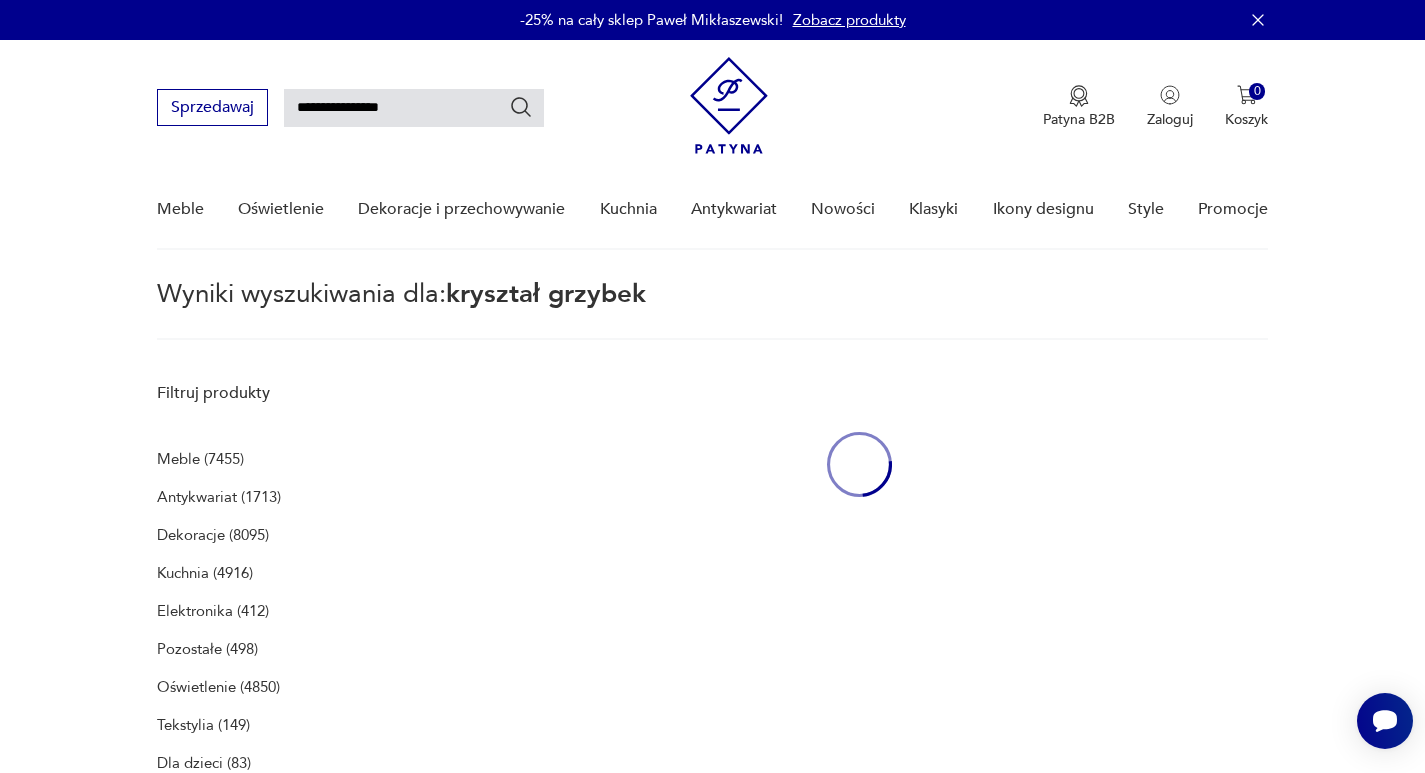 scroll, scrollTop: 71, scrollLeft: 0, axis: vertical 